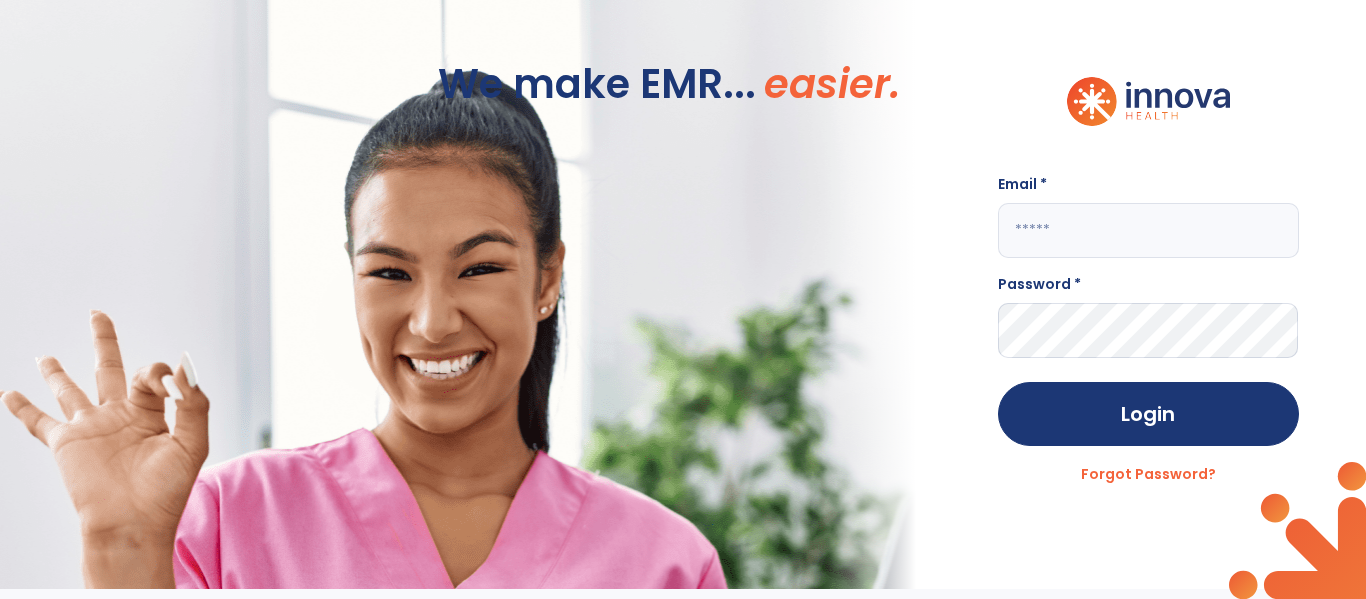 scroll, scrollTop: 0, scrollLeft: 0, axis: both 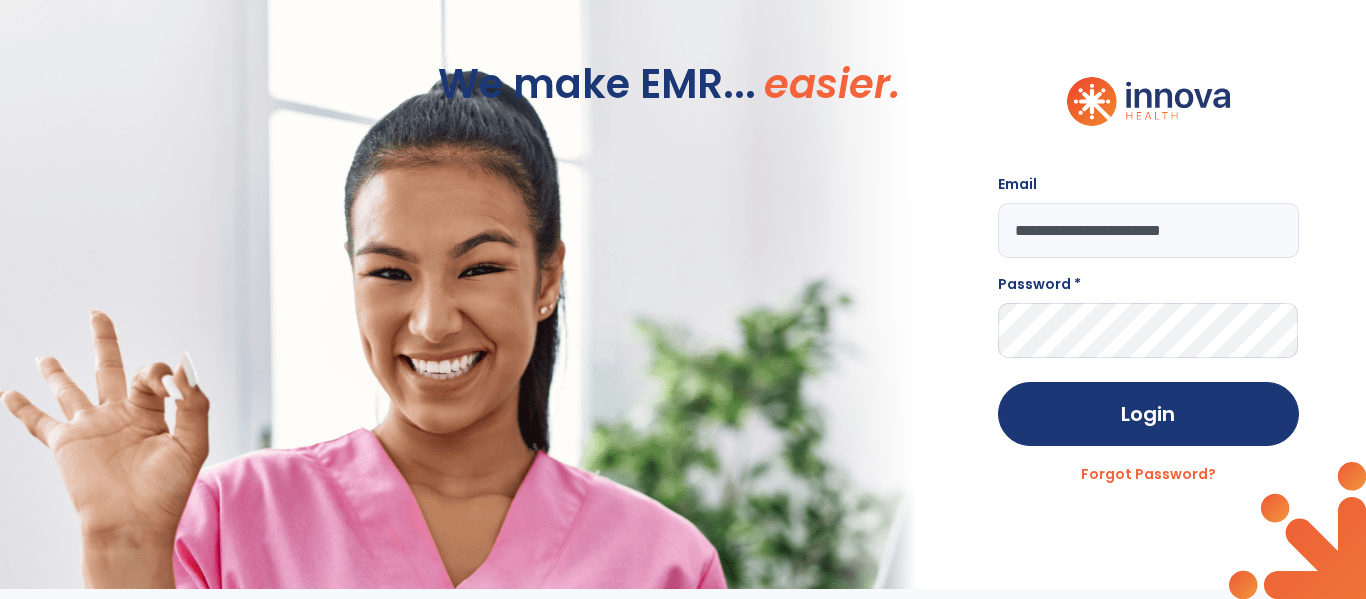 type on "**********" 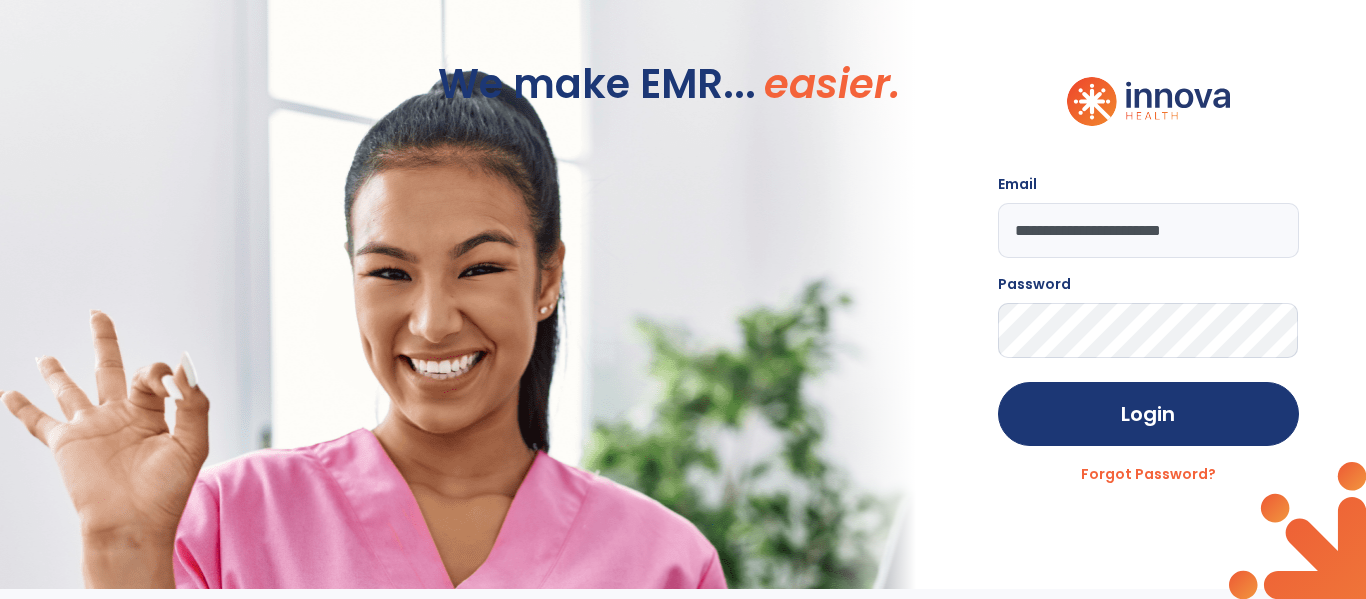 click on "Login" 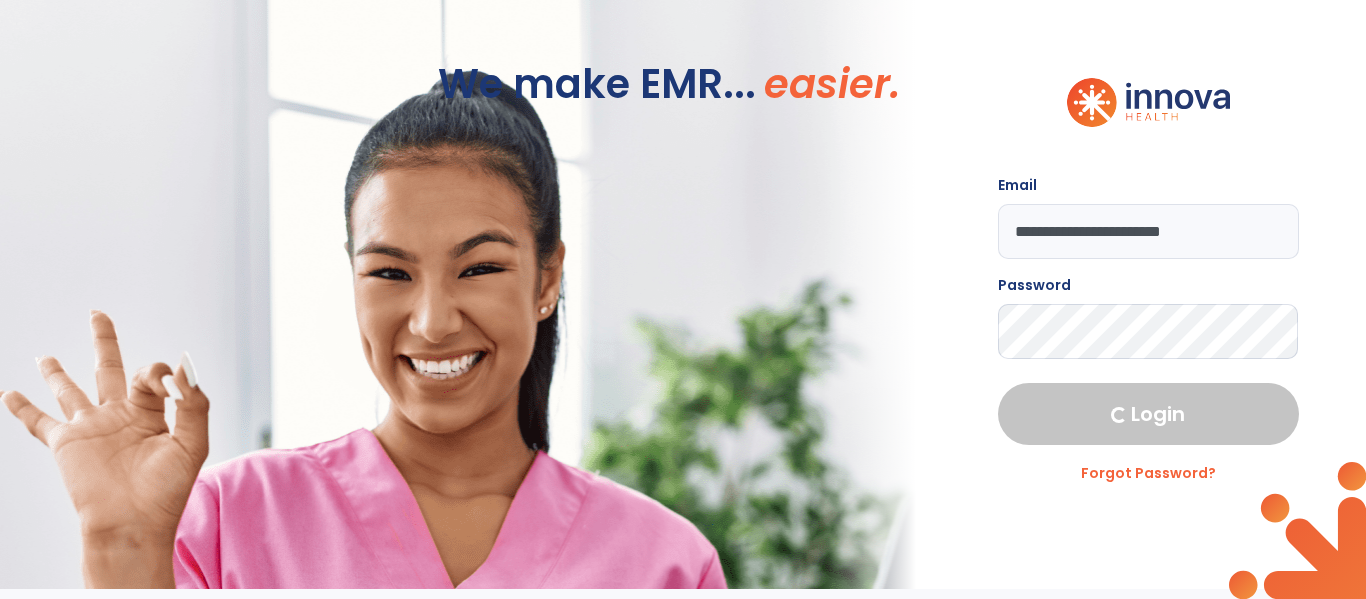 select on "****" 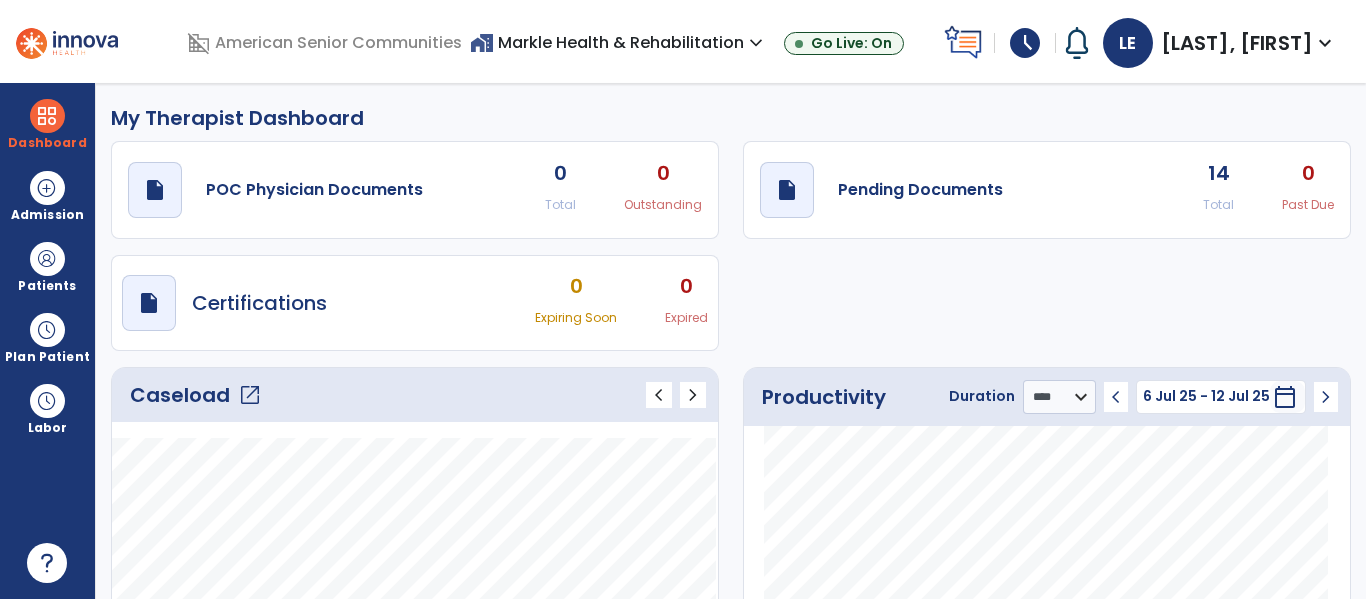 click on "open_in_new" 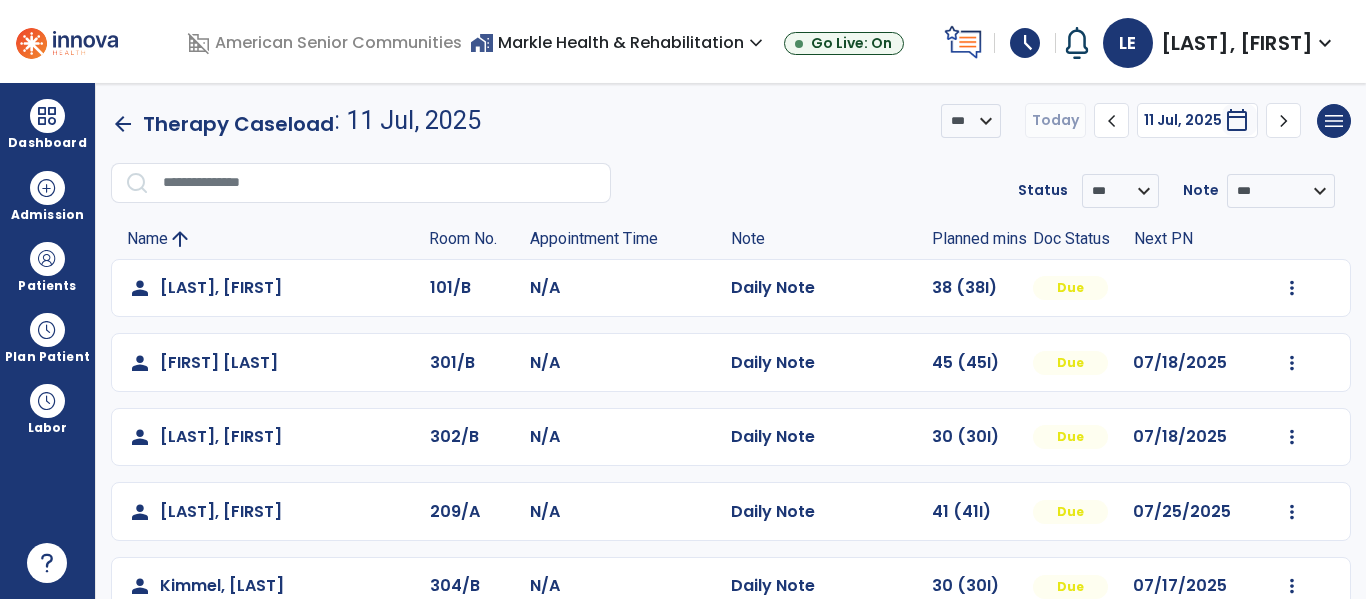 scroll, scrollTop: 712, scrollLeft: 0, axis: vertical 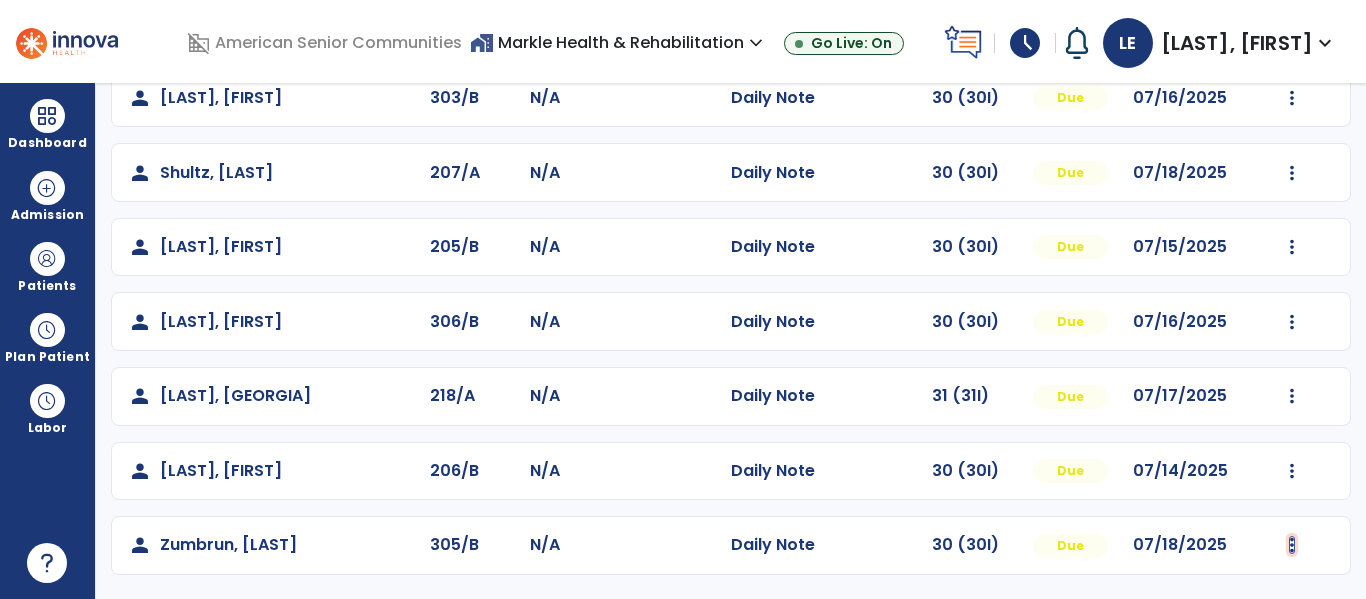click at bounding box center [1292, -424] 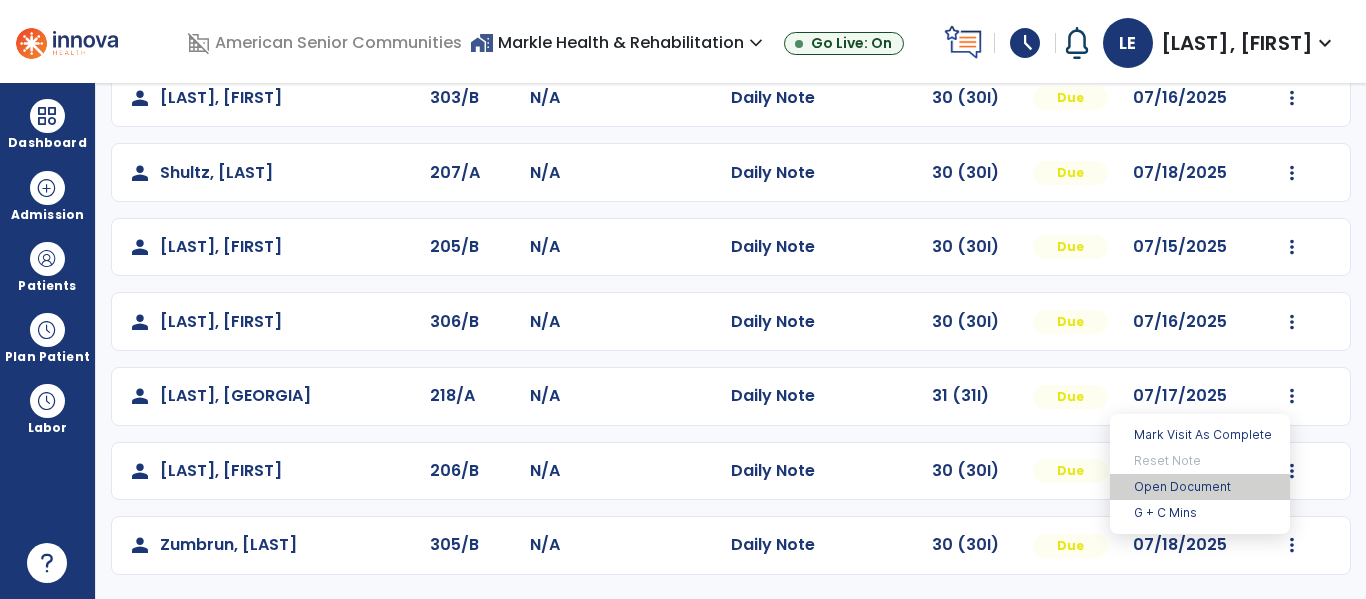 click on "Open Document" at bounding box center [1200, 487] 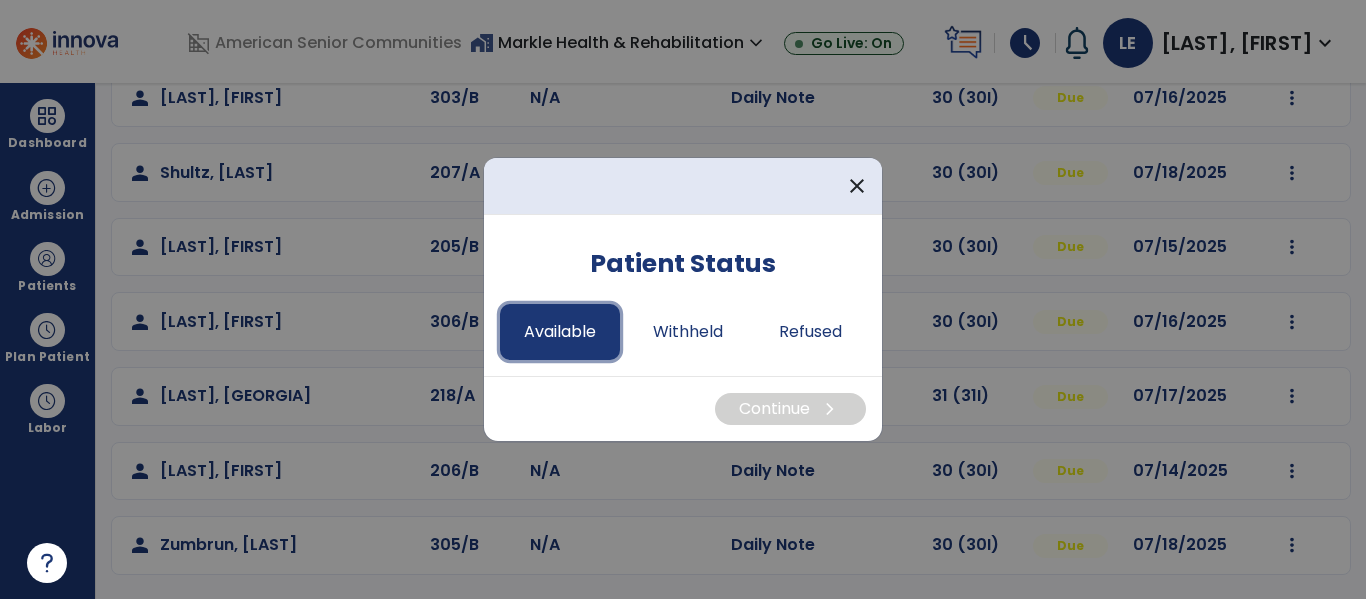 click on "Available" at bounding box center (560, 332) 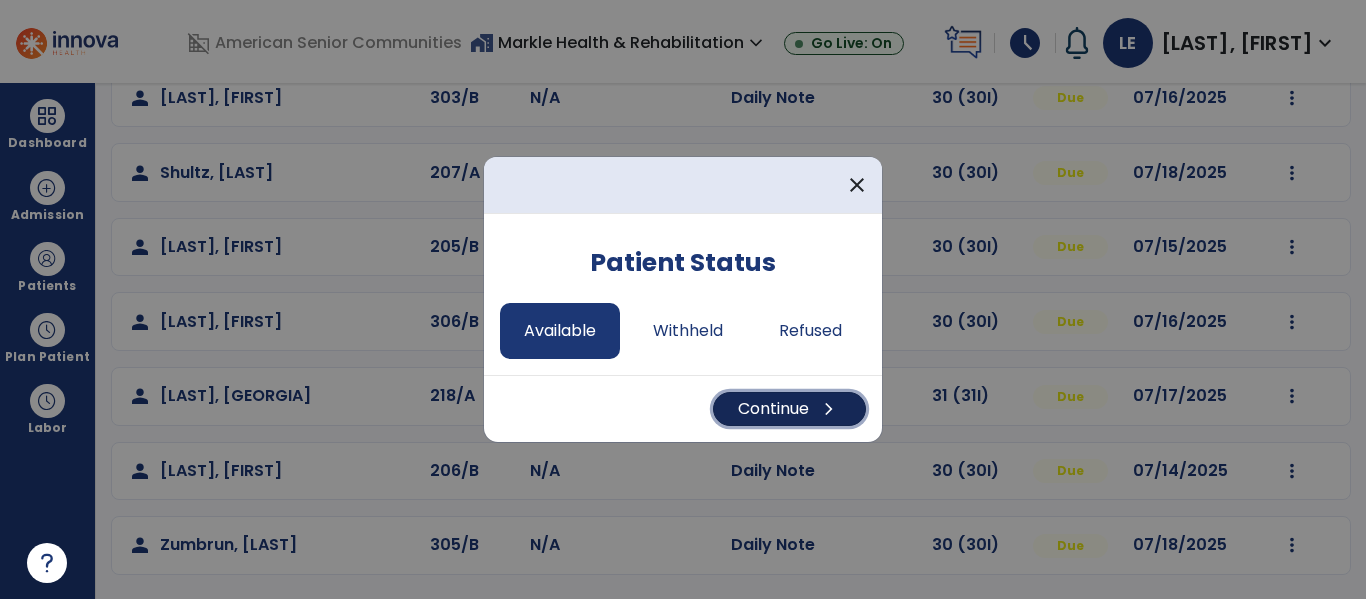 click on "Continue   chevron_right" at bounding box center [789, 409] 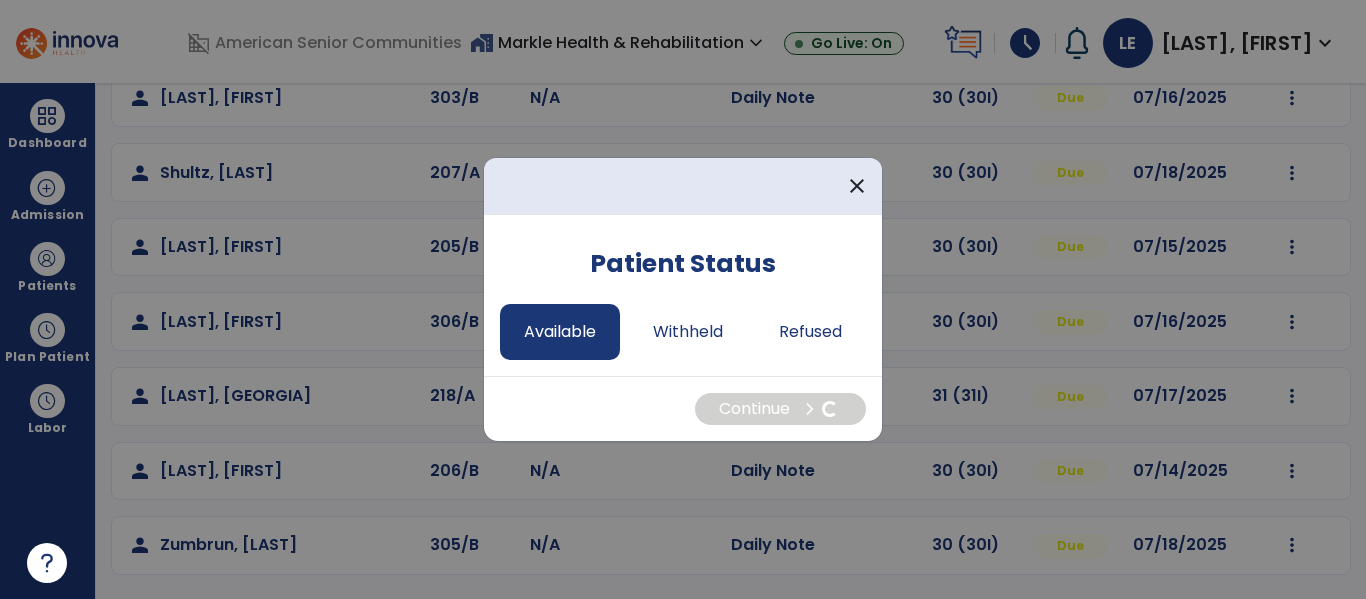 select on "*" 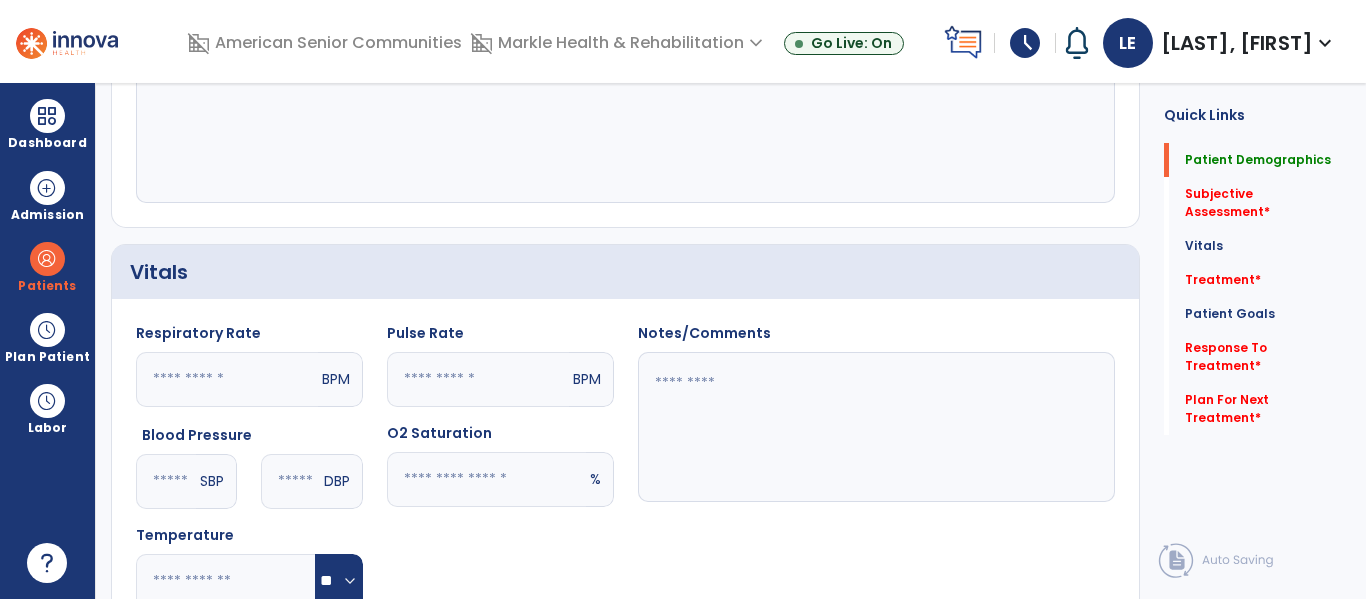 scroll, scrollTop: 0, scrollLeft: 0, axis: both 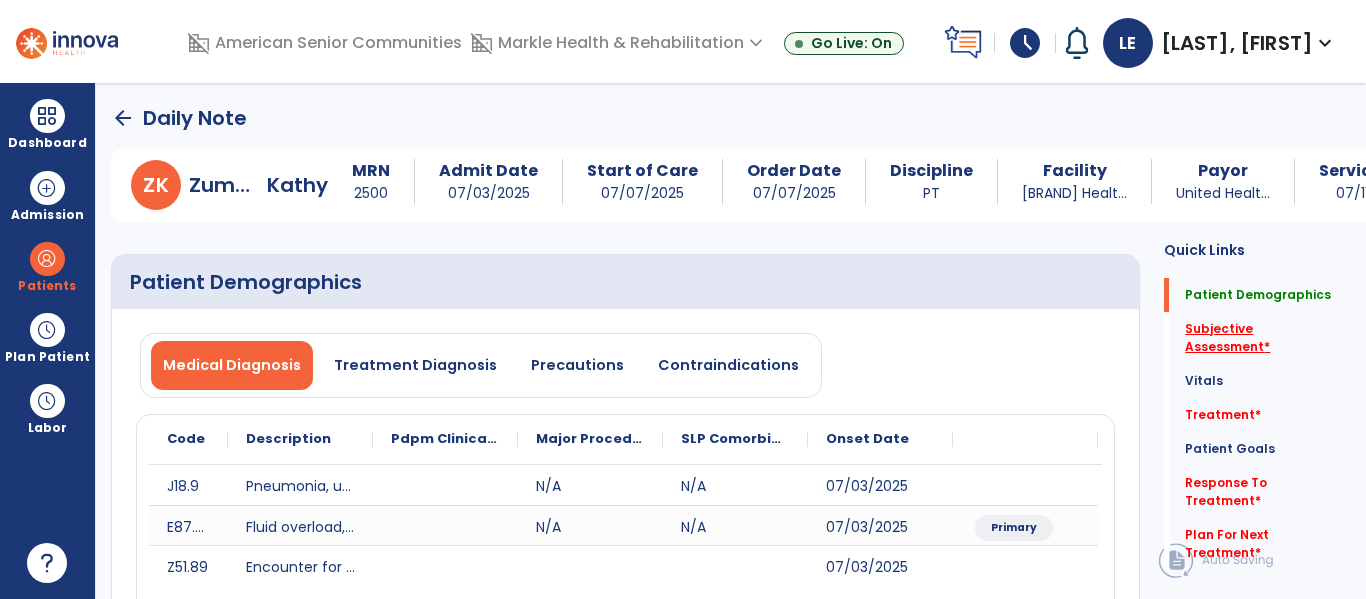 click on "Subjective Assessment   *" 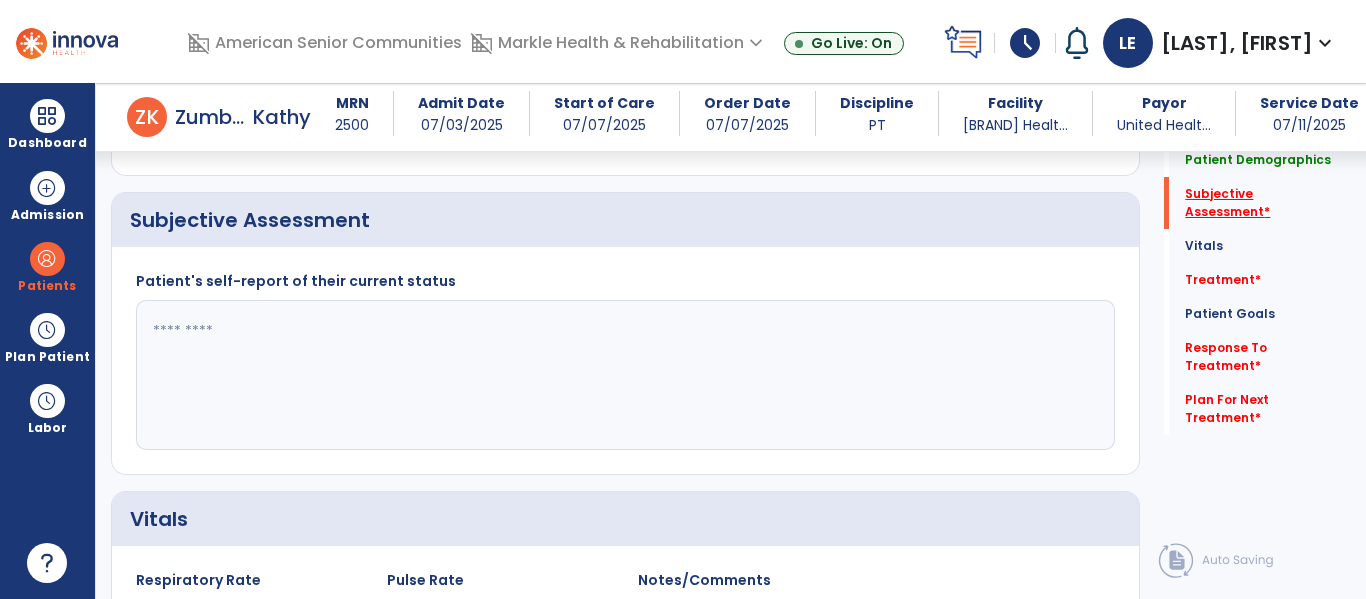 scroll, scrollTop: 457, scrollLeft: 0, axis: vertical 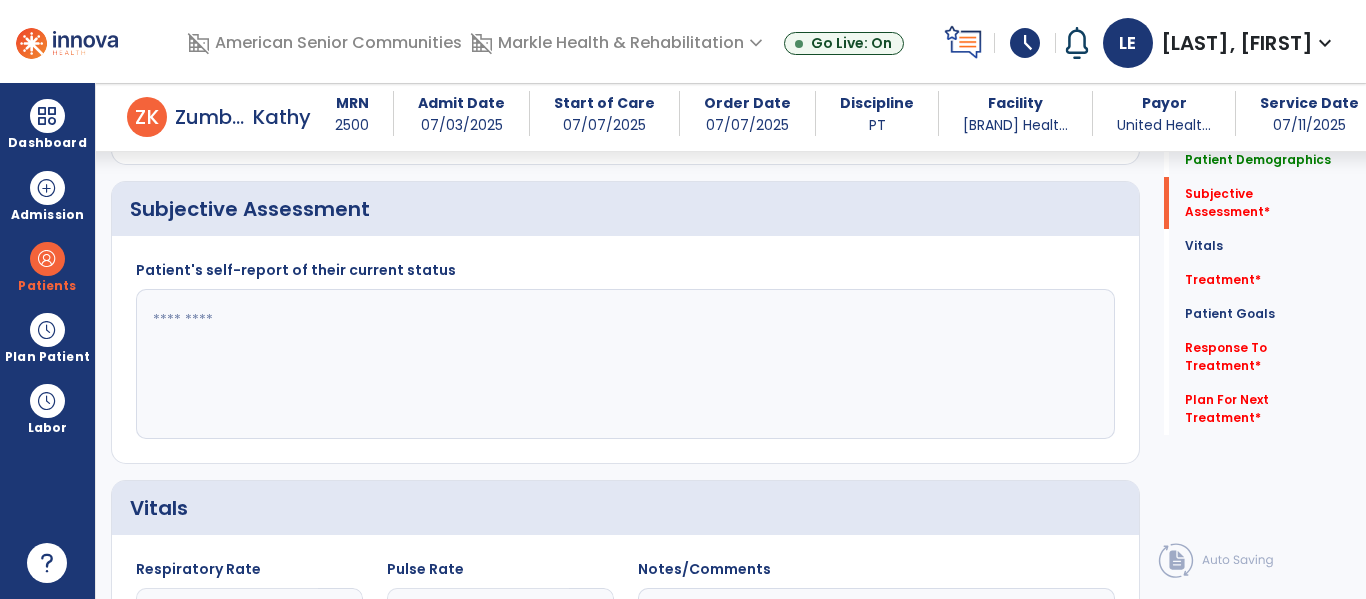 click 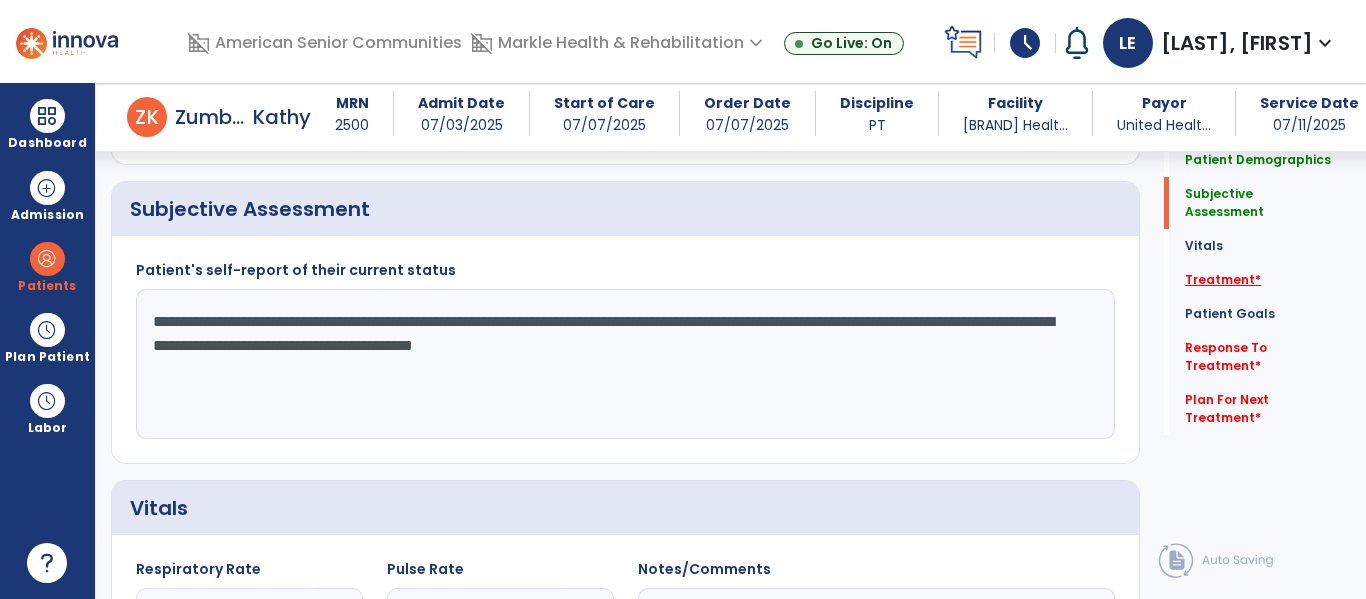 type on "**********" 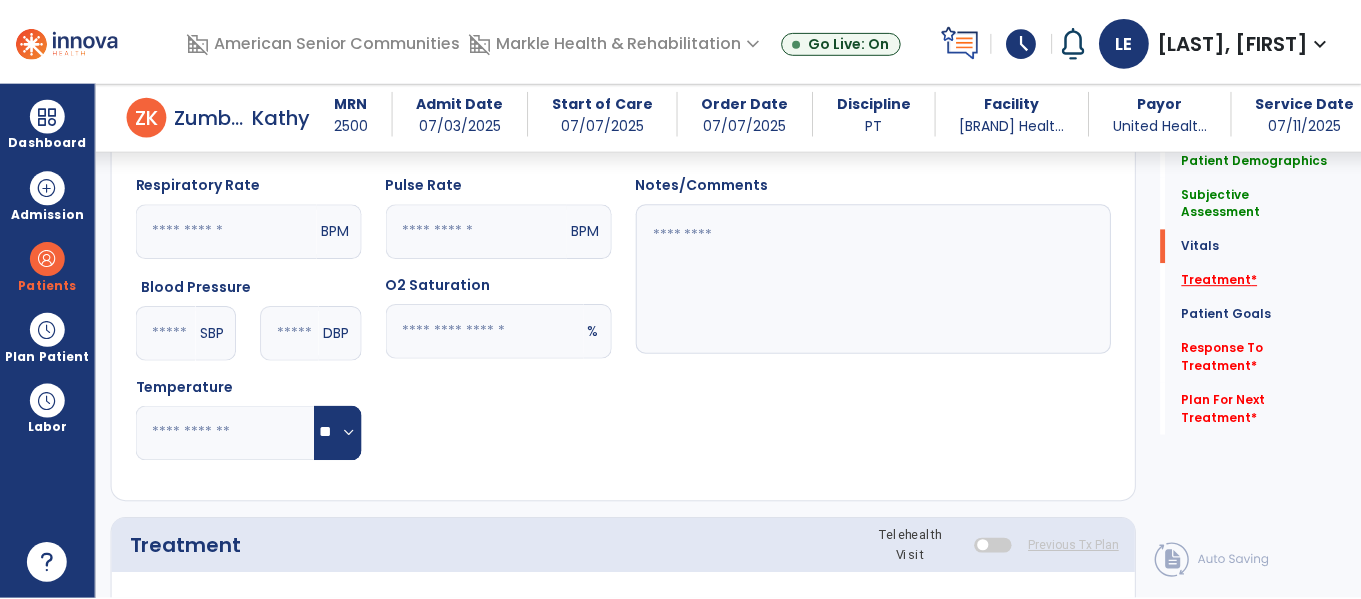scroll, scrollTop: 1146, scrollLeft: 0, axis: vertical 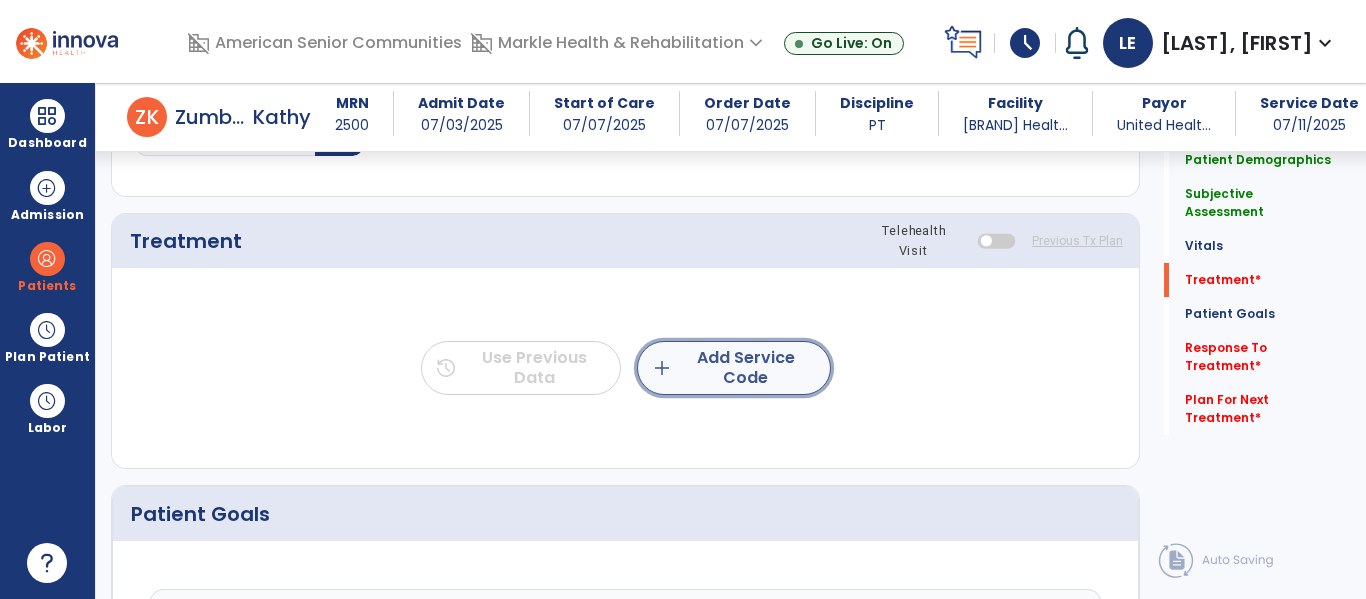 click on "add  Add Service Code" 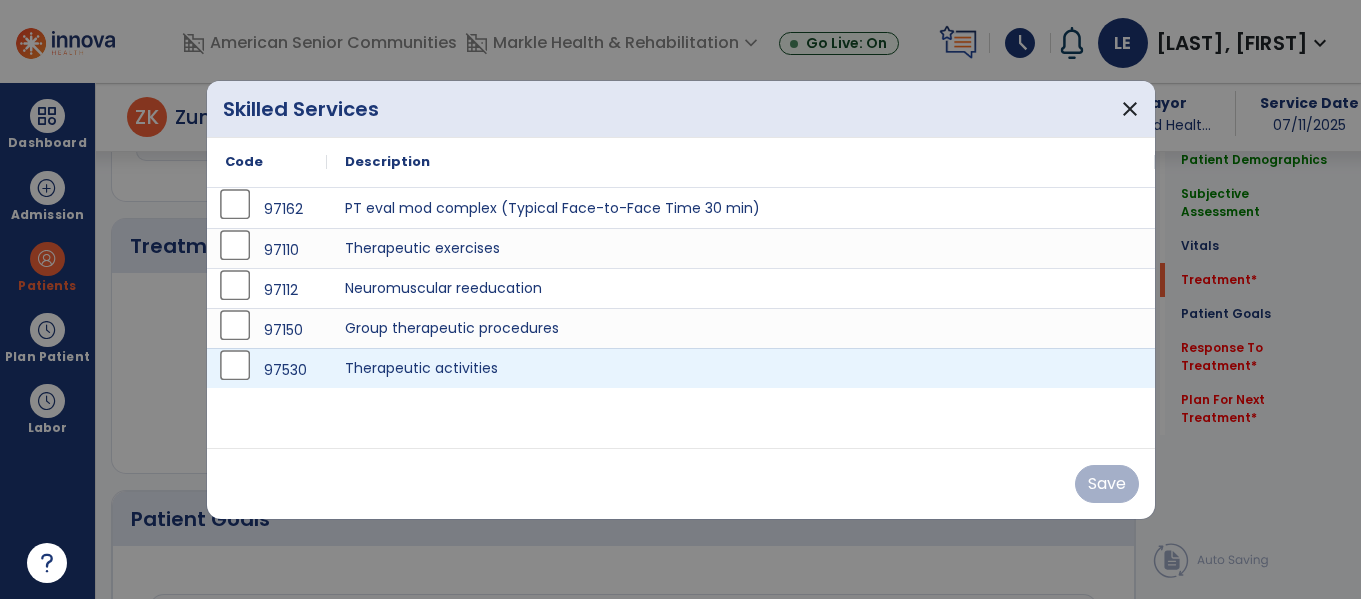 scroll, scrollTop: 1146, scrollLeft: 0, axis: vertical 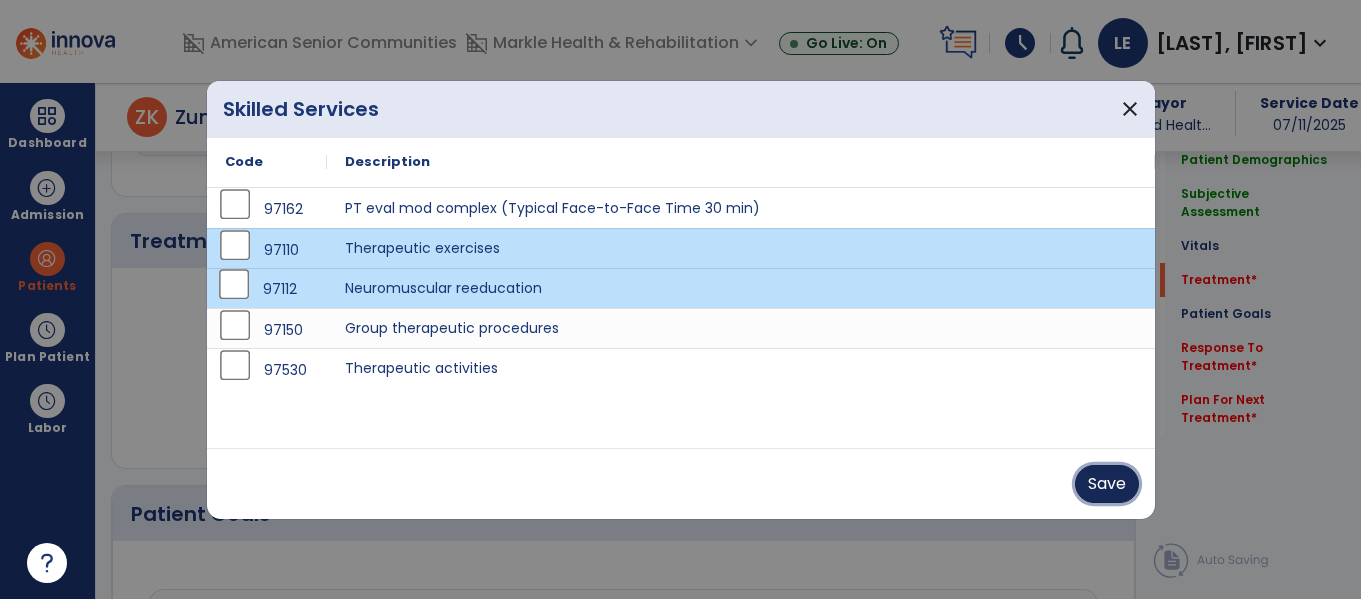click on "Save" at bounding box center (1107, 484) 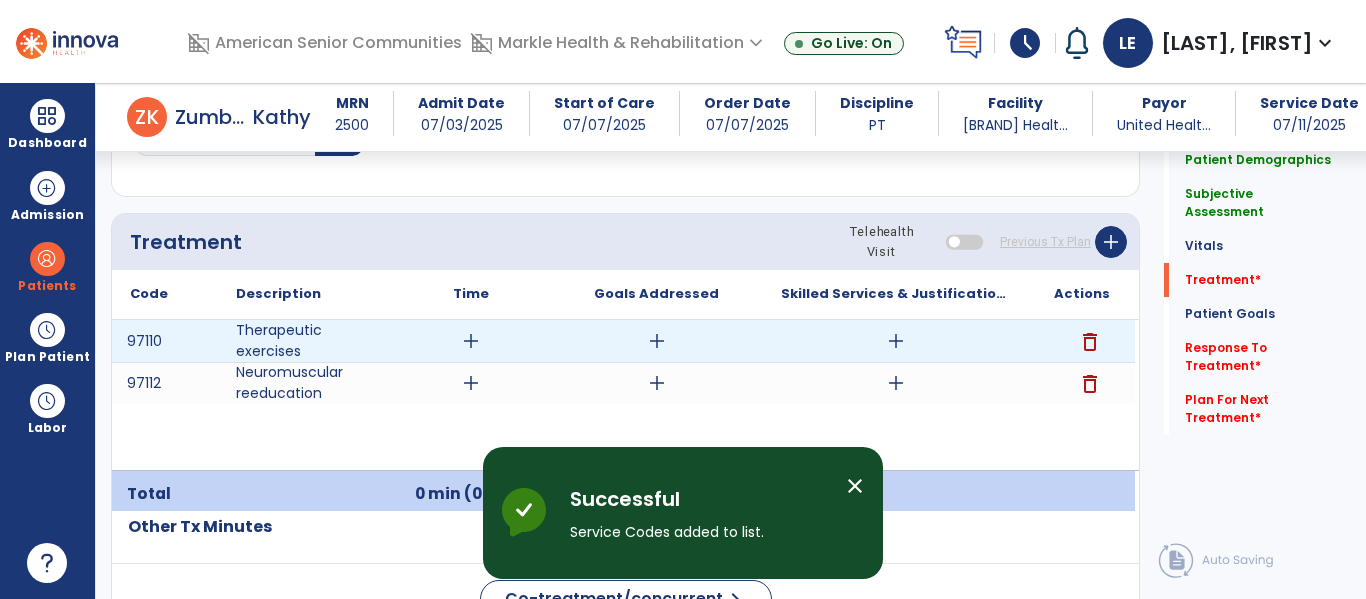 click on "add" at bounding box center (471, 341) 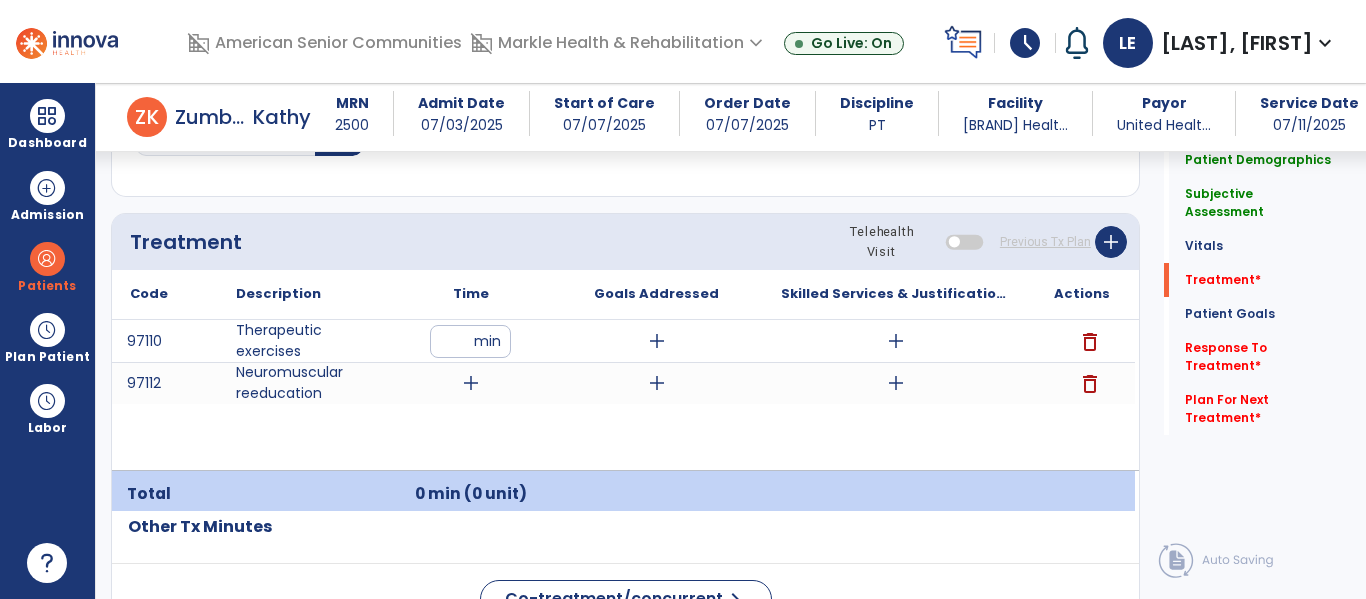 type on "**" 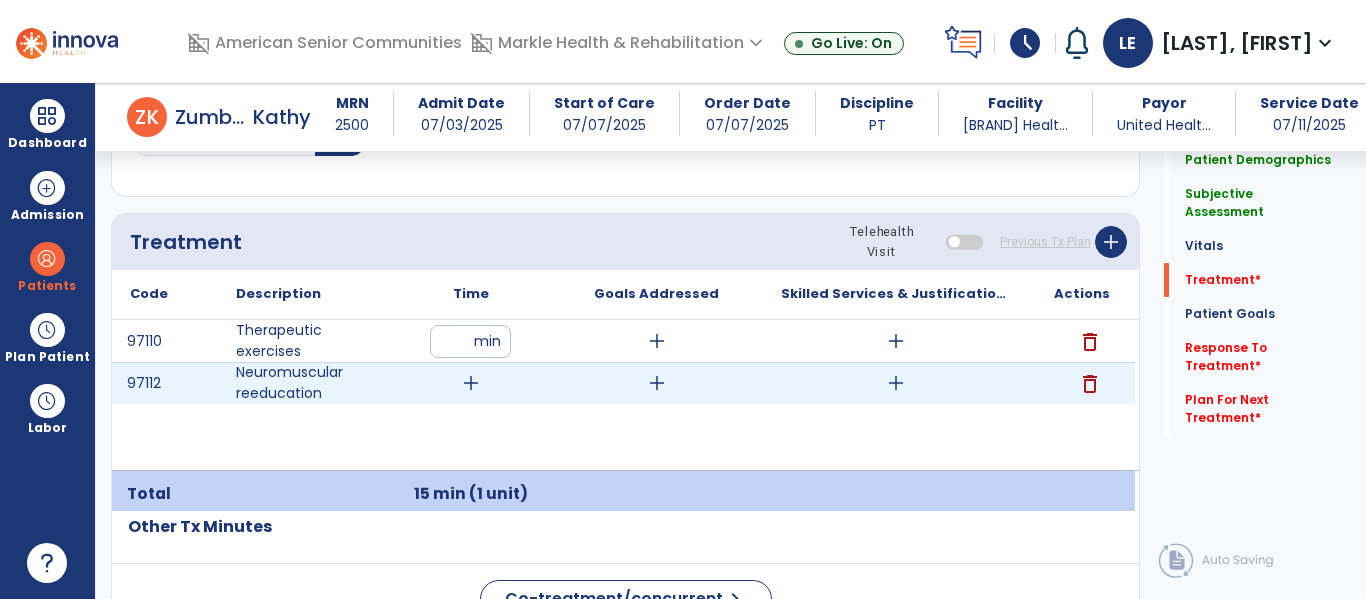 click on "add" at bounding box center [471, 383] 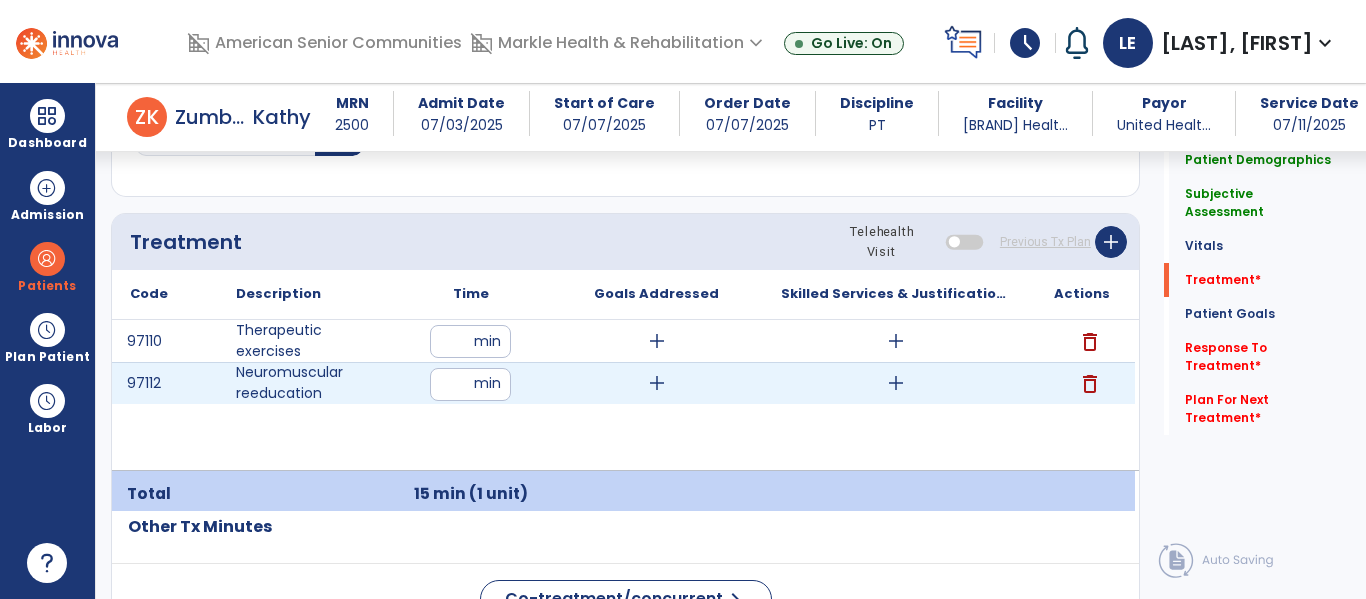 type on "**" 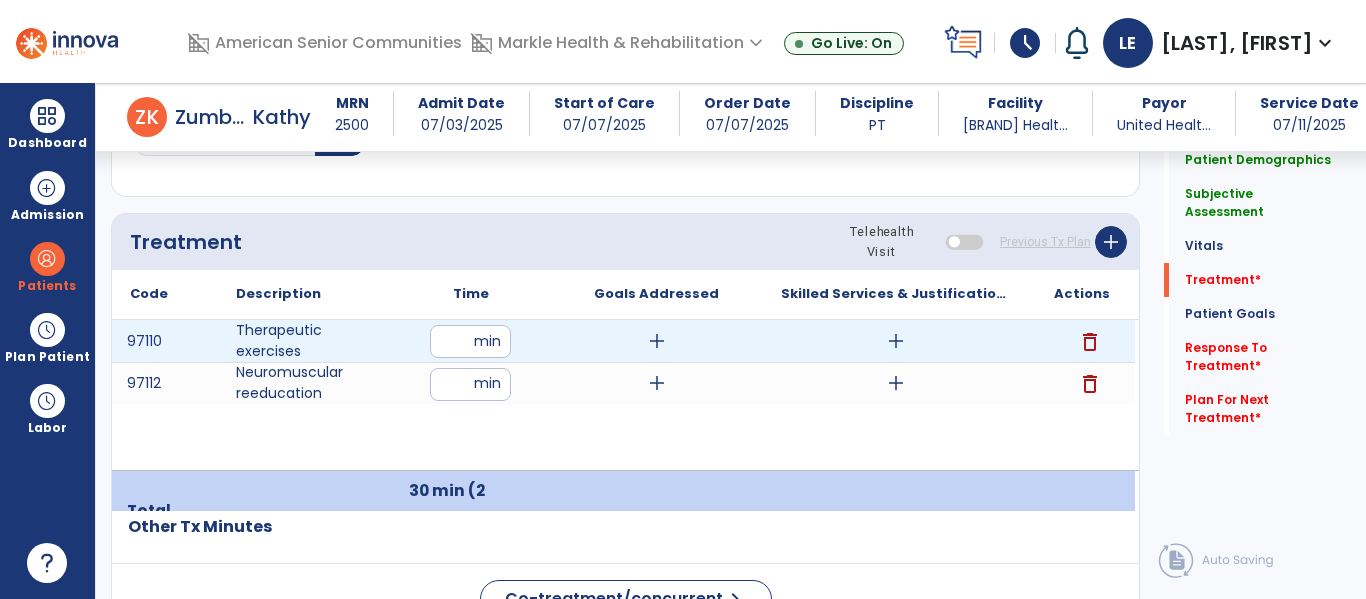 click on "add" at bounding box center (657, 341) 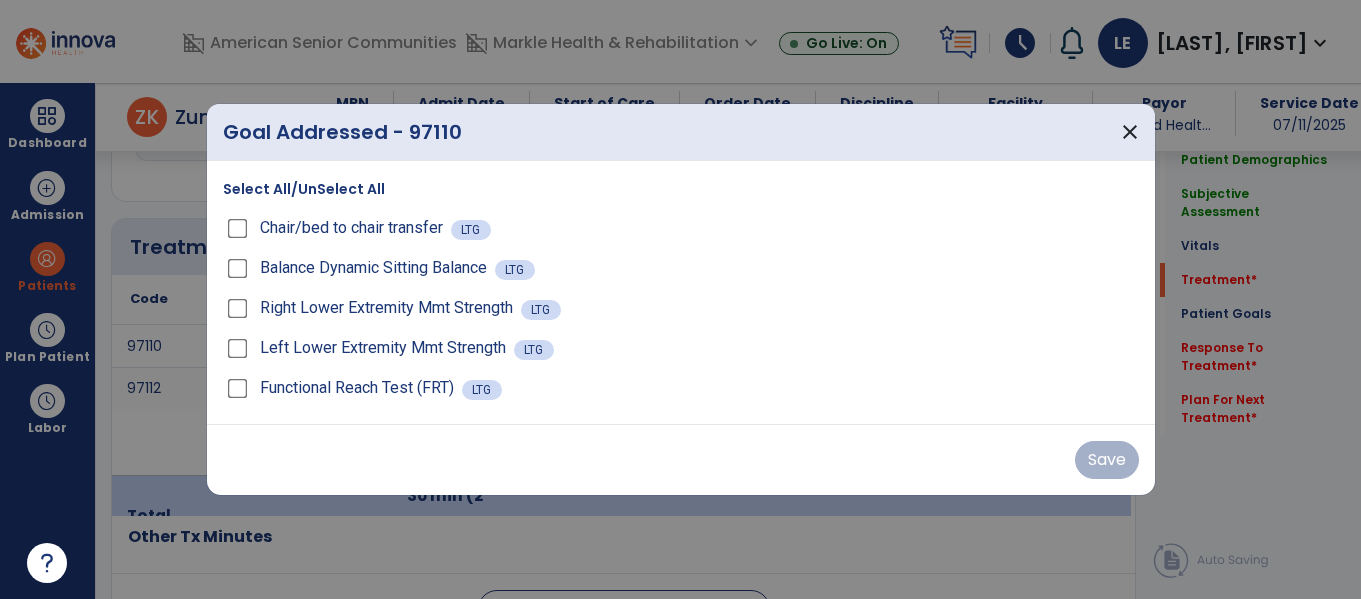 scroll, scrollTop: 1146, scrollLeft: 0, axis: vertical 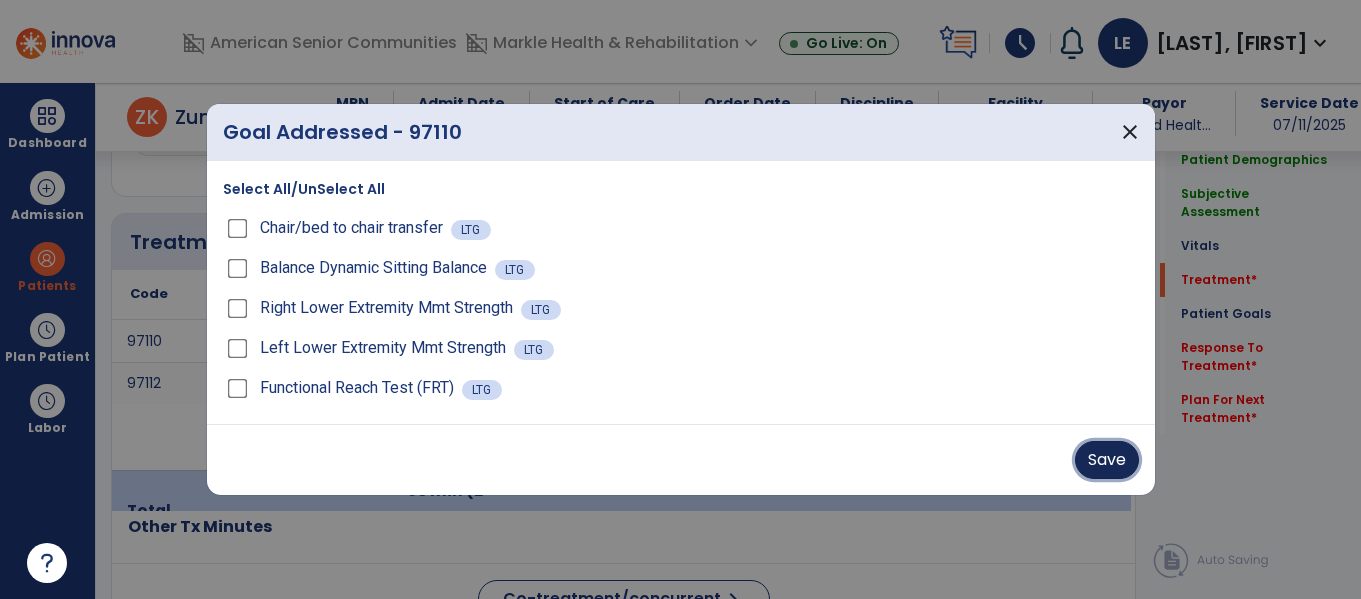 click on "Save" at bounding box center (1107, 460) 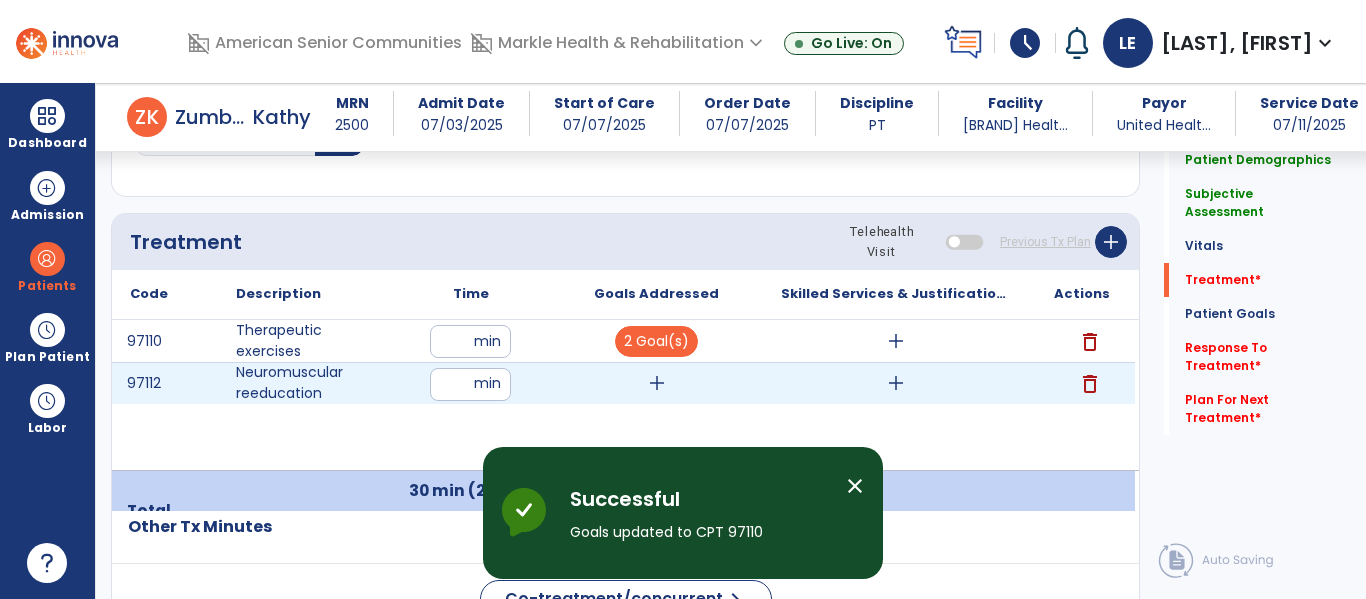 click on "add" at bounding box center (657, 383) 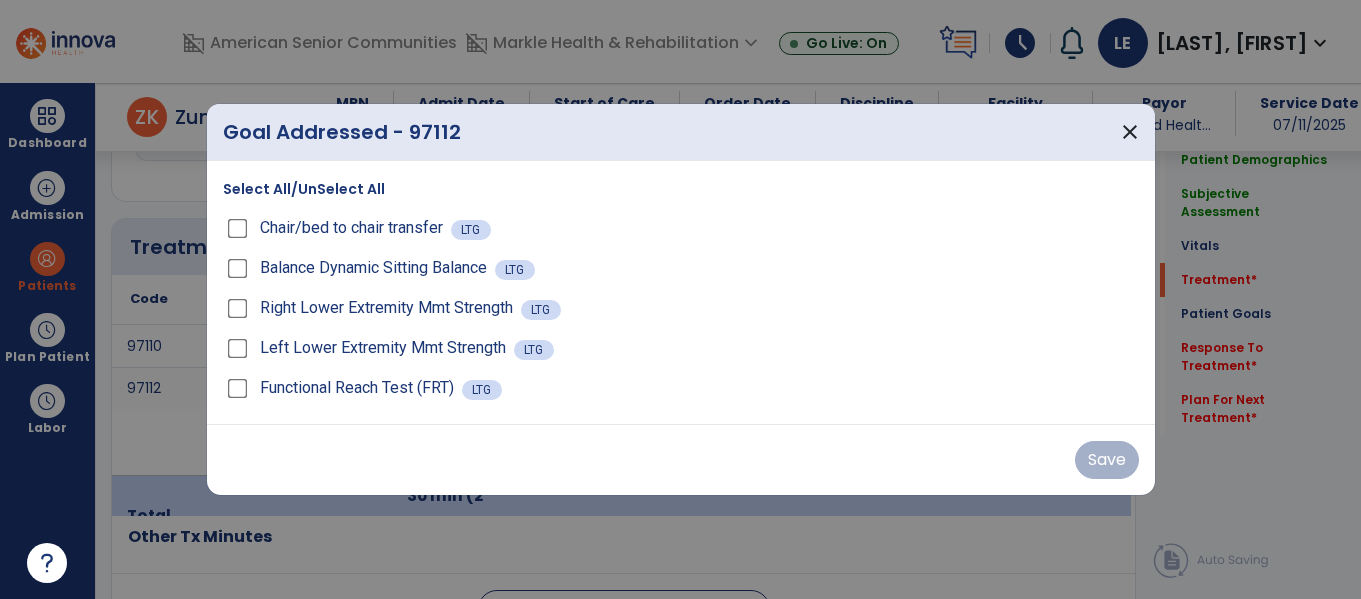 scroll, scrollTop: 1146, scrollLeft: 0, axis: vertical 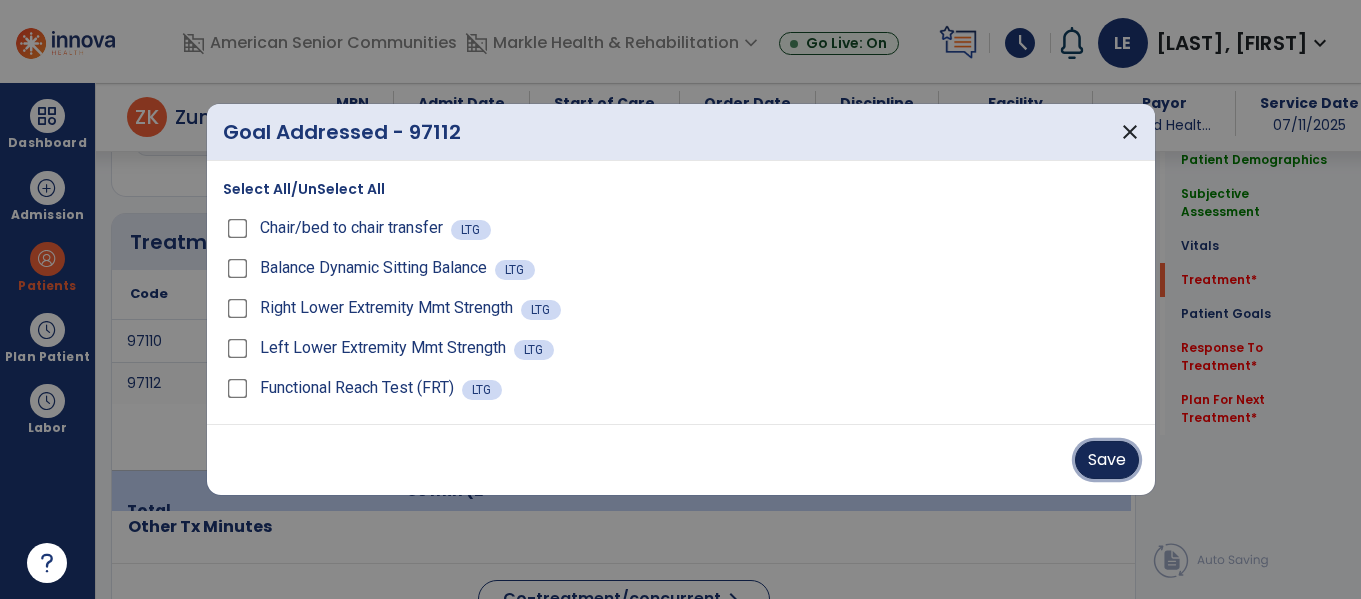 click on "Save" at bounding box center [1107, 460] 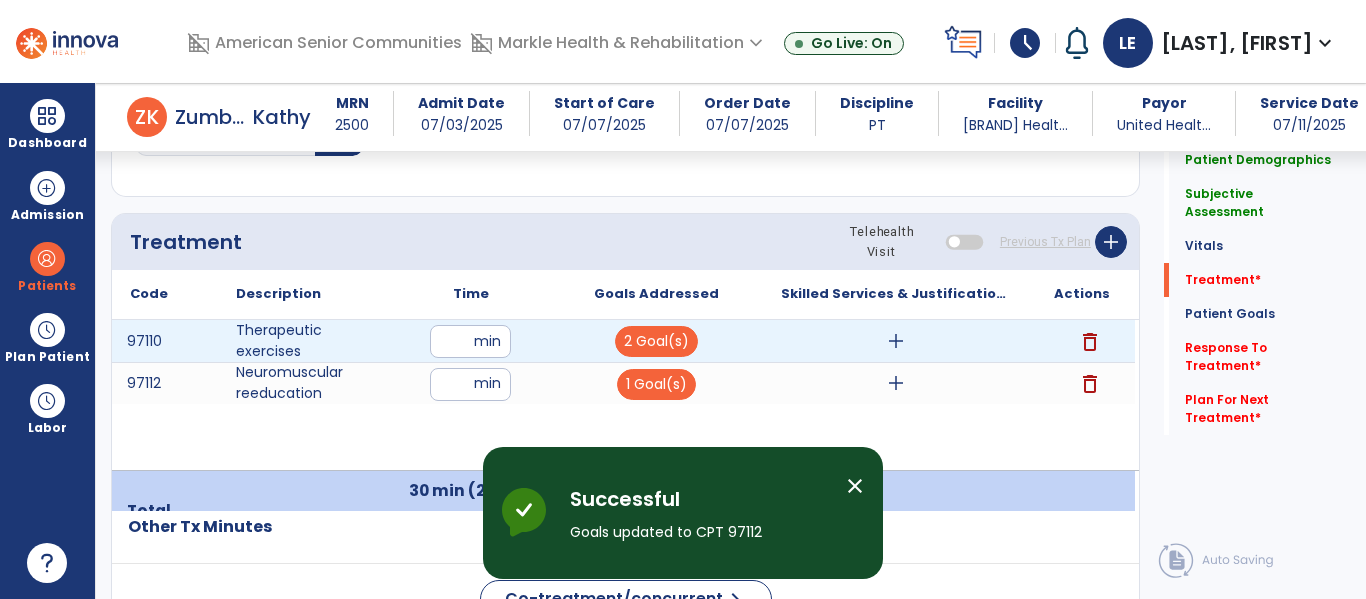 click on "add" at bounding box center [896, 341] 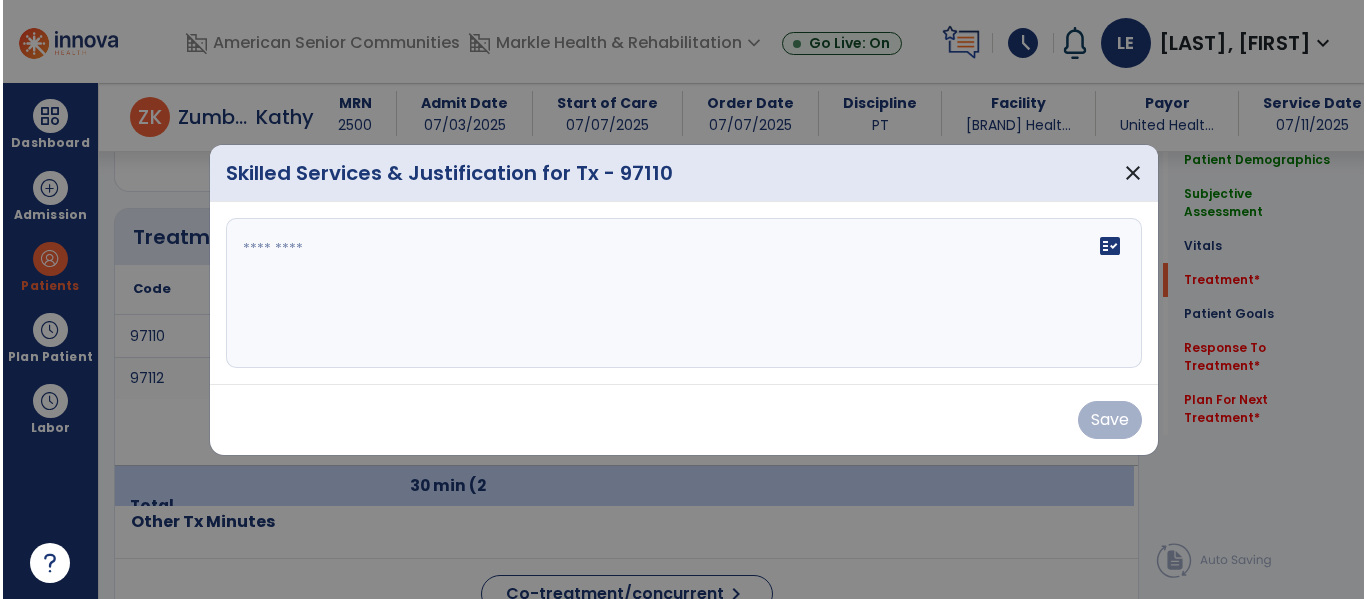 scroll, scrollTop: 1146, scrollLeft: 0, axis: vertical 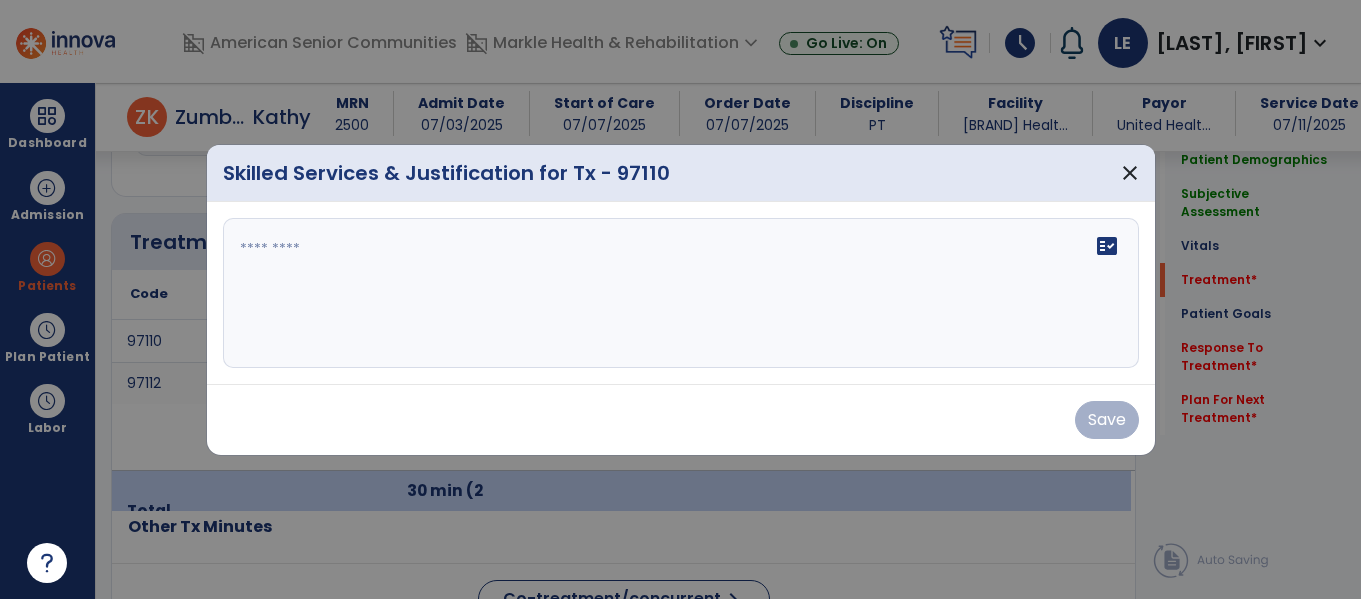 click on "fact_check" at bounding box center (681, 293) 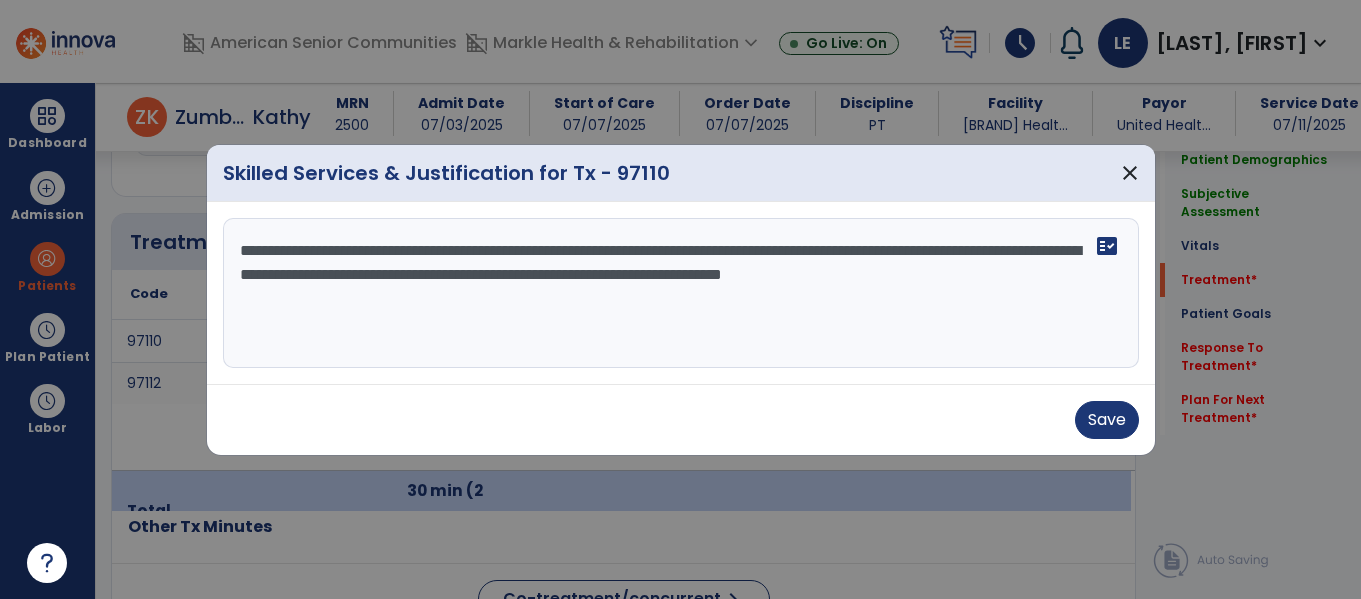 type on "**********" 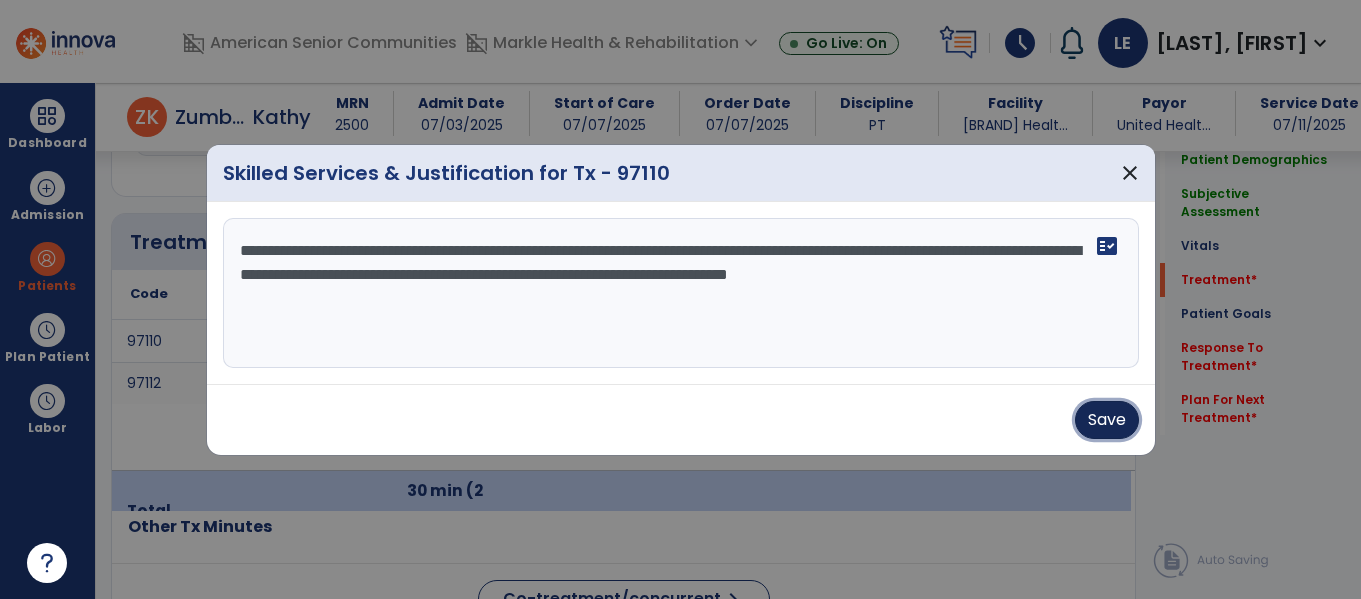 click on "Save" at bounding box center (1107, 420) 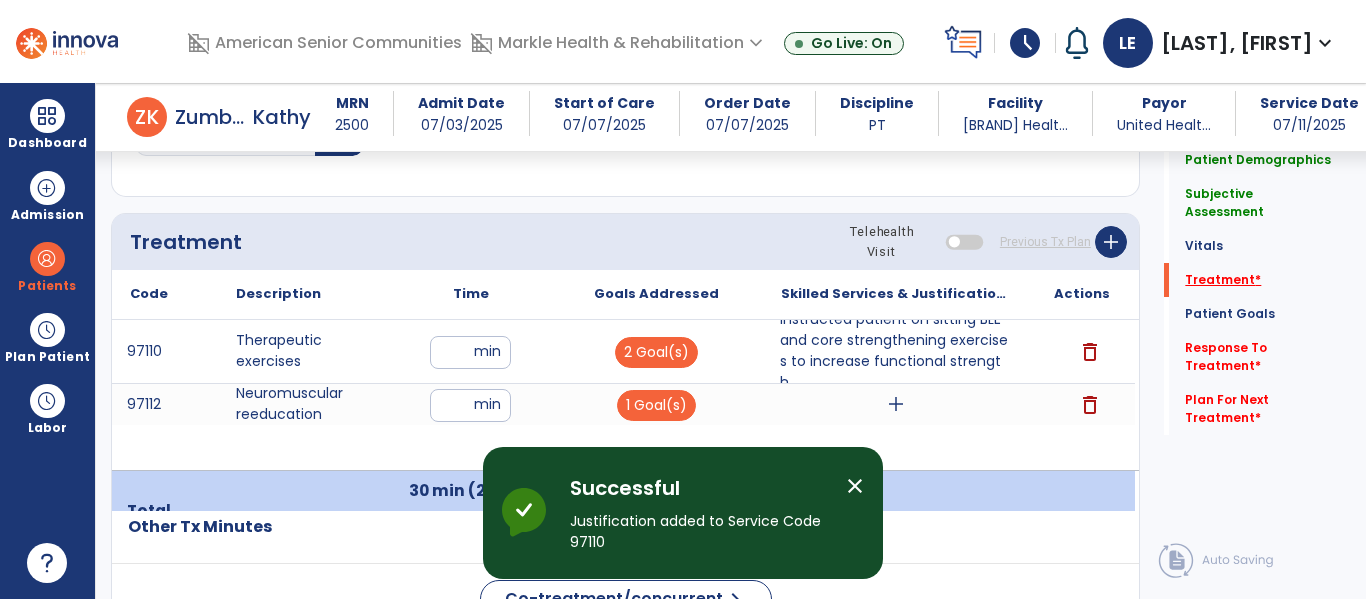 click on "Treatment   *" 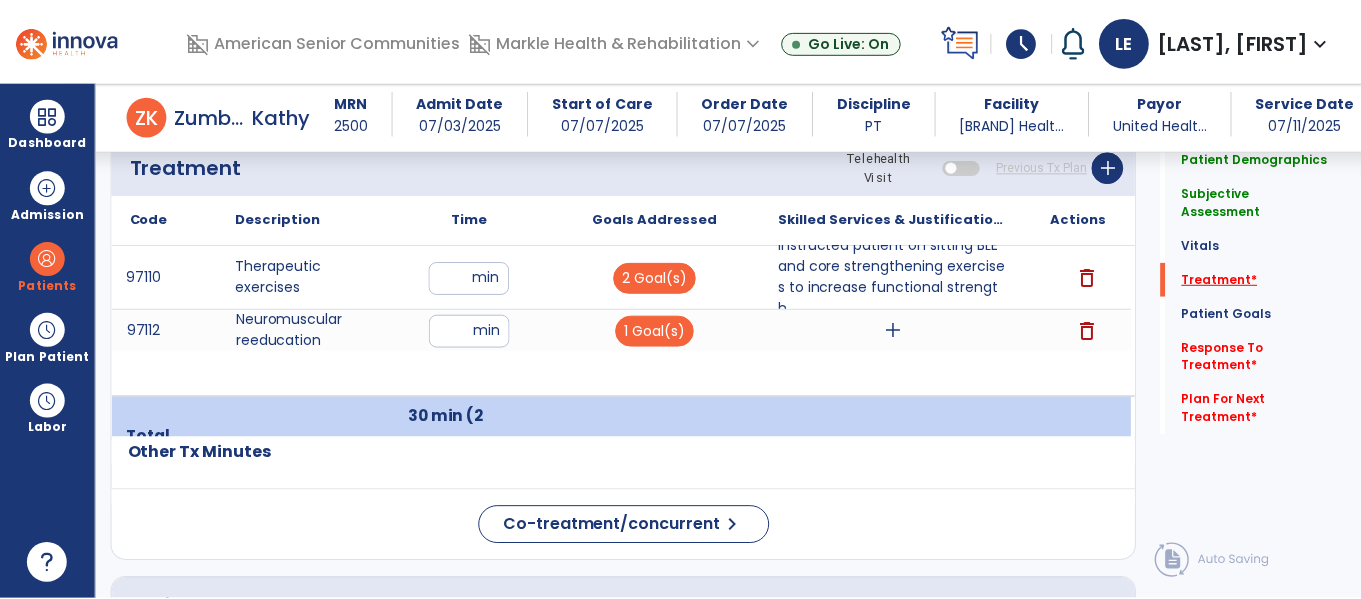 scroll, scrollTop: 1229, scrollLeft: 0, axis: vertical 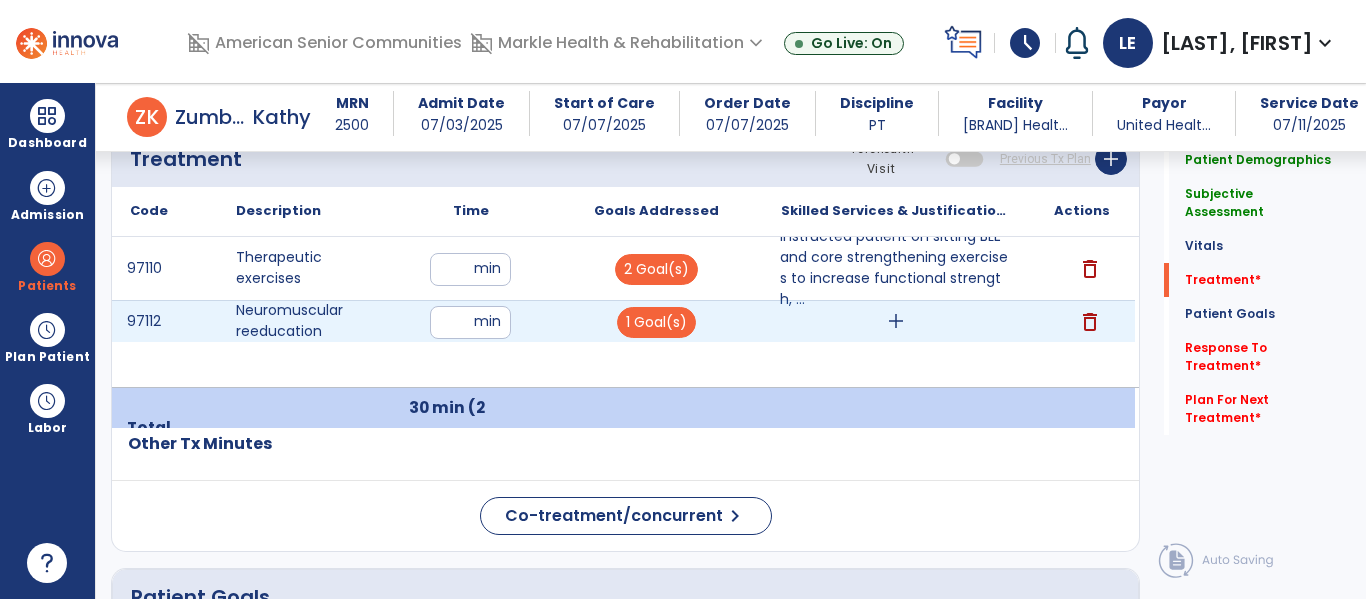 click on "add" at bounding box center (896, 321) 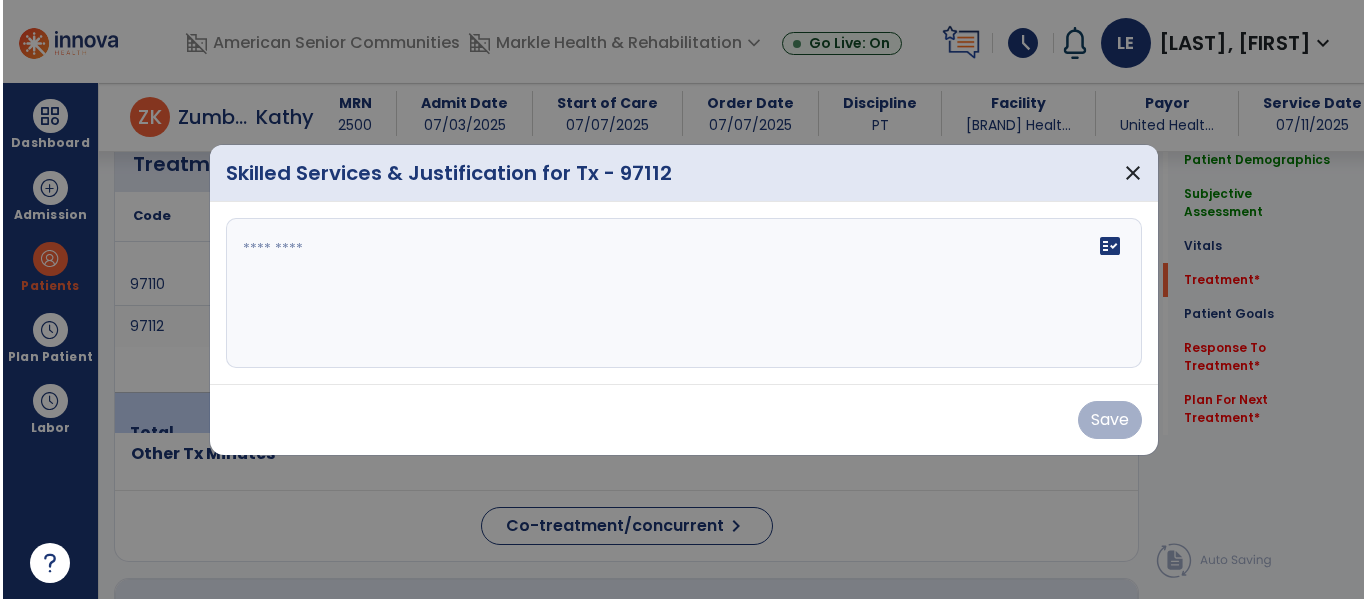 scroll, scrollTop: 1229, scrollLeft: 0, axis: vertical 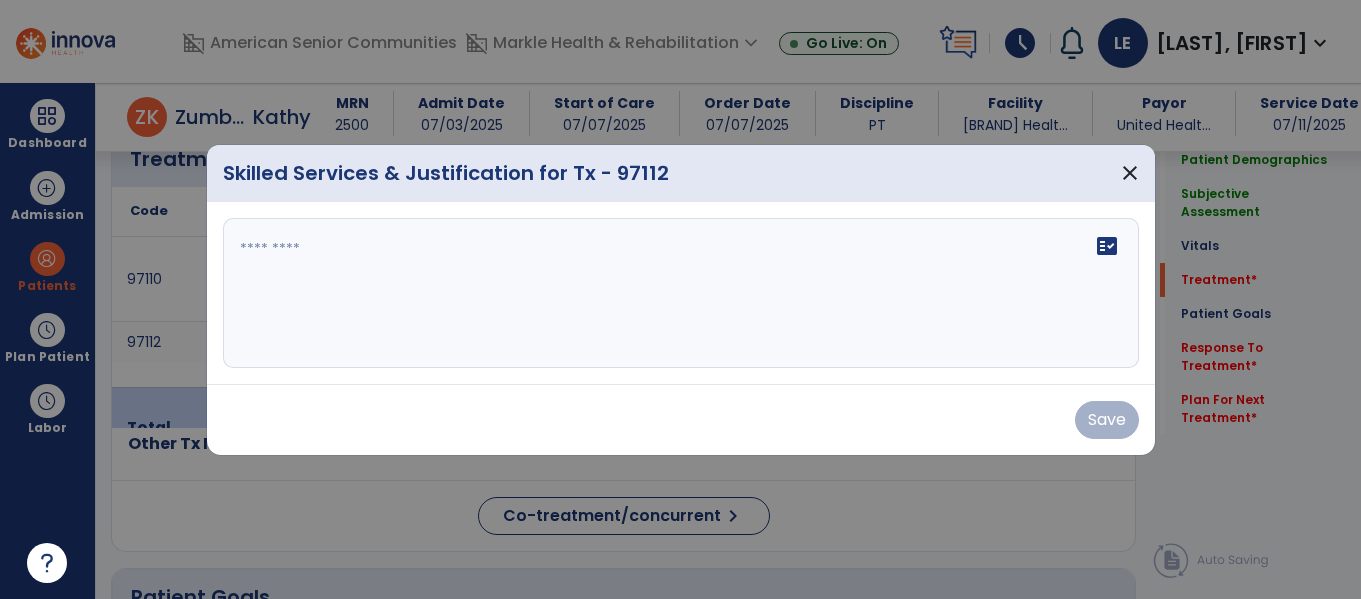 click at bounding box center (681, 293) 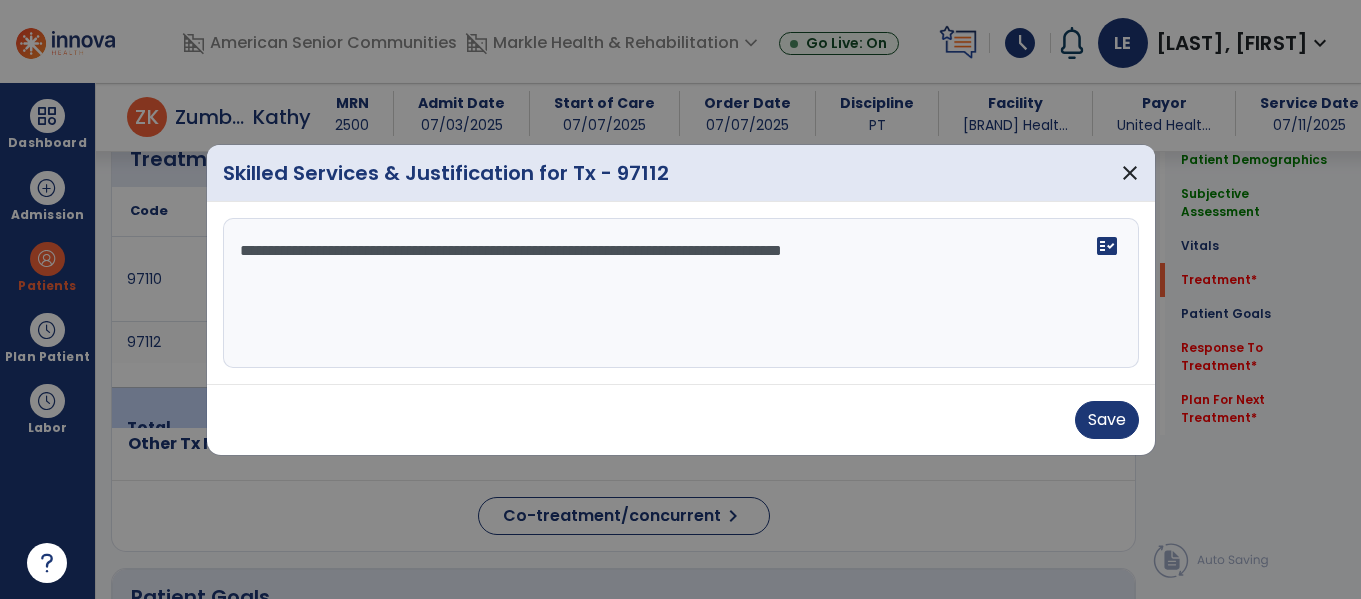 click on "**********" at bounding box center (681, 293) 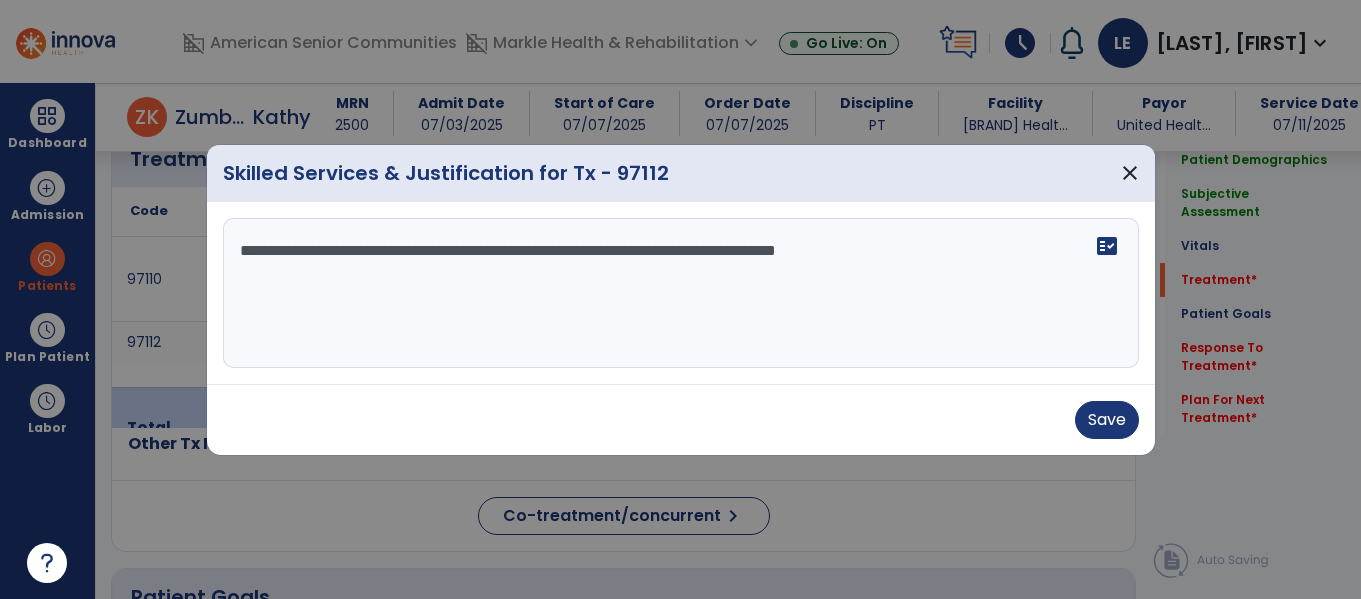 click on "**********" at bounding box center (681, 293) 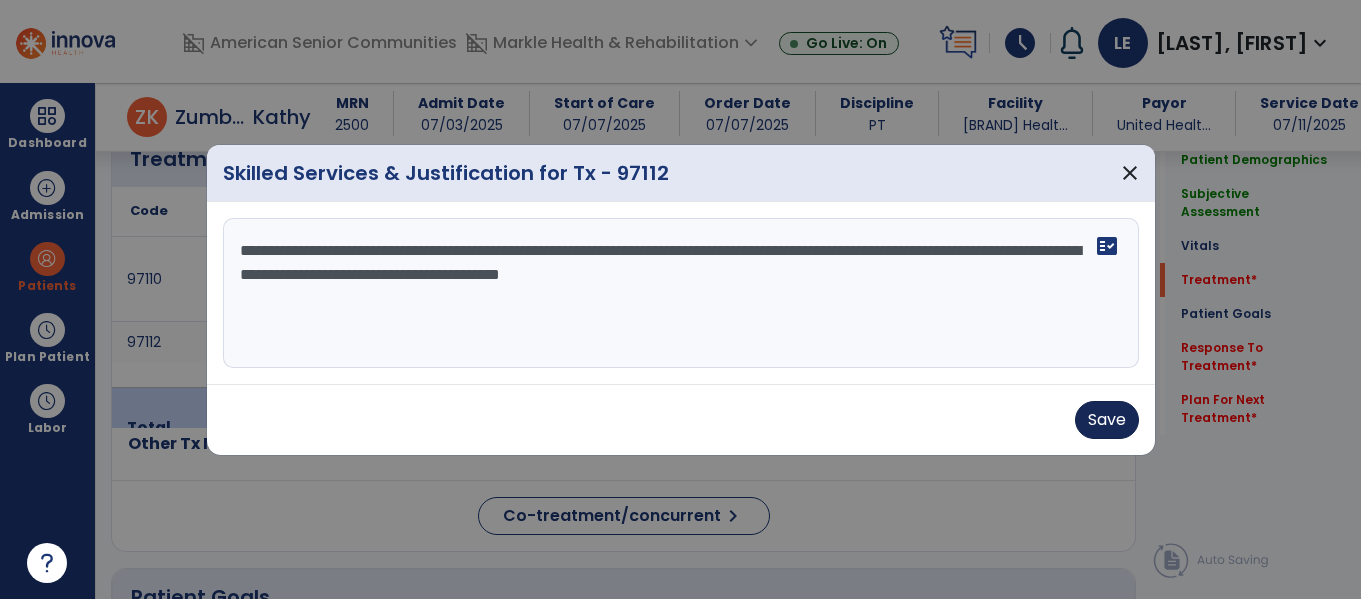 type on "**********" 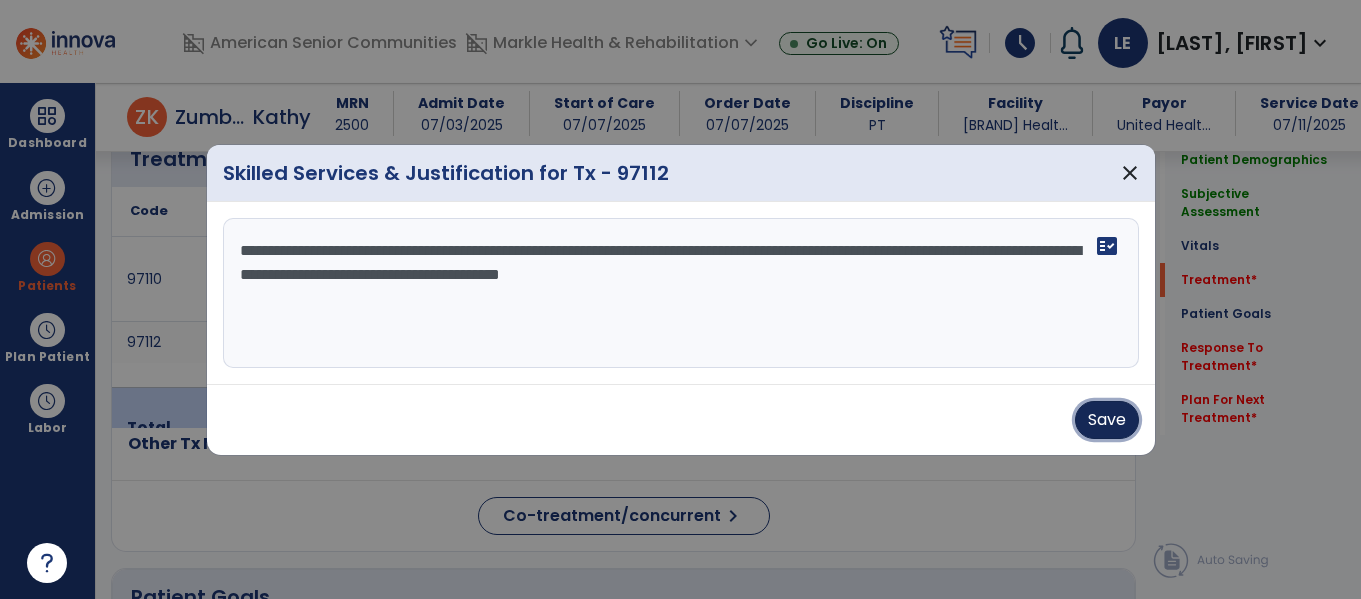 click on "Save" at bounding box center (1107, 420) 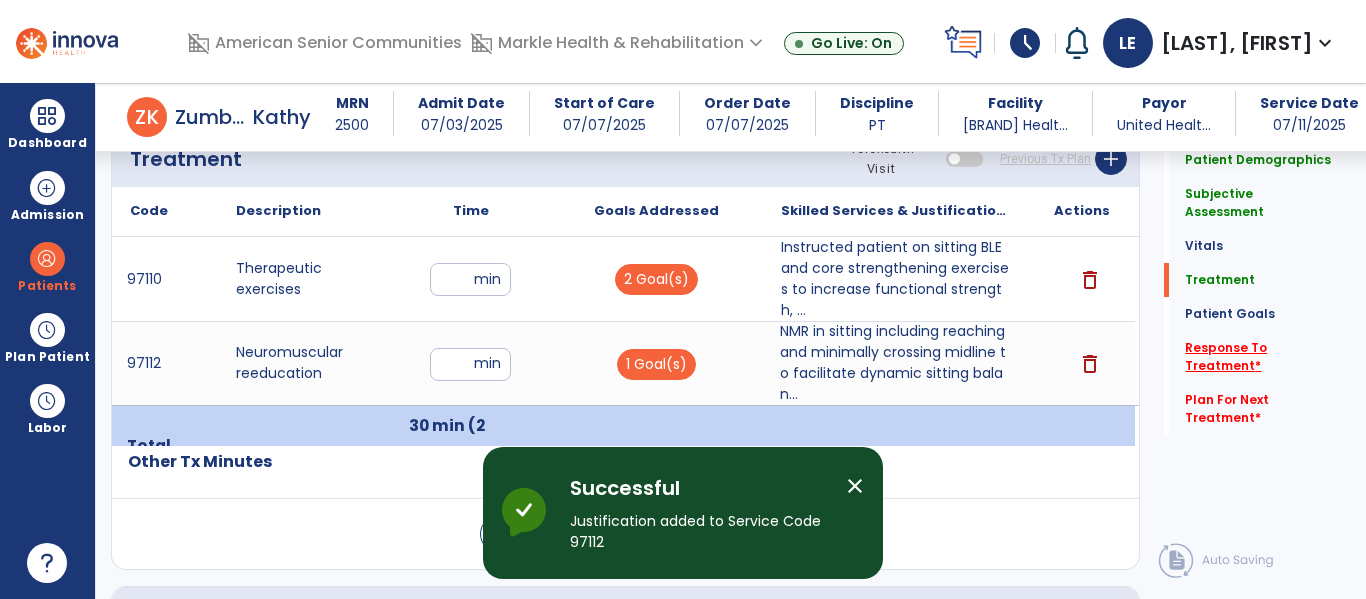 click on "Response To Treatment   *" 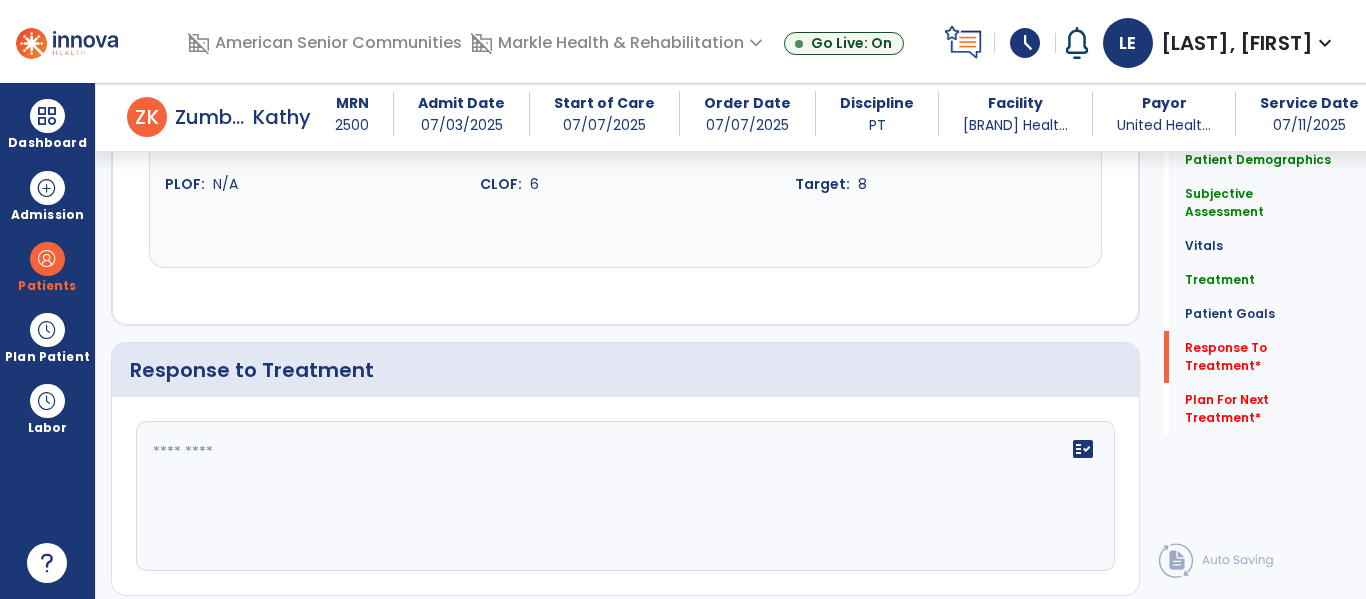 scroll, scrollTop: 2905, scrollLeft: 0, axis: vertical 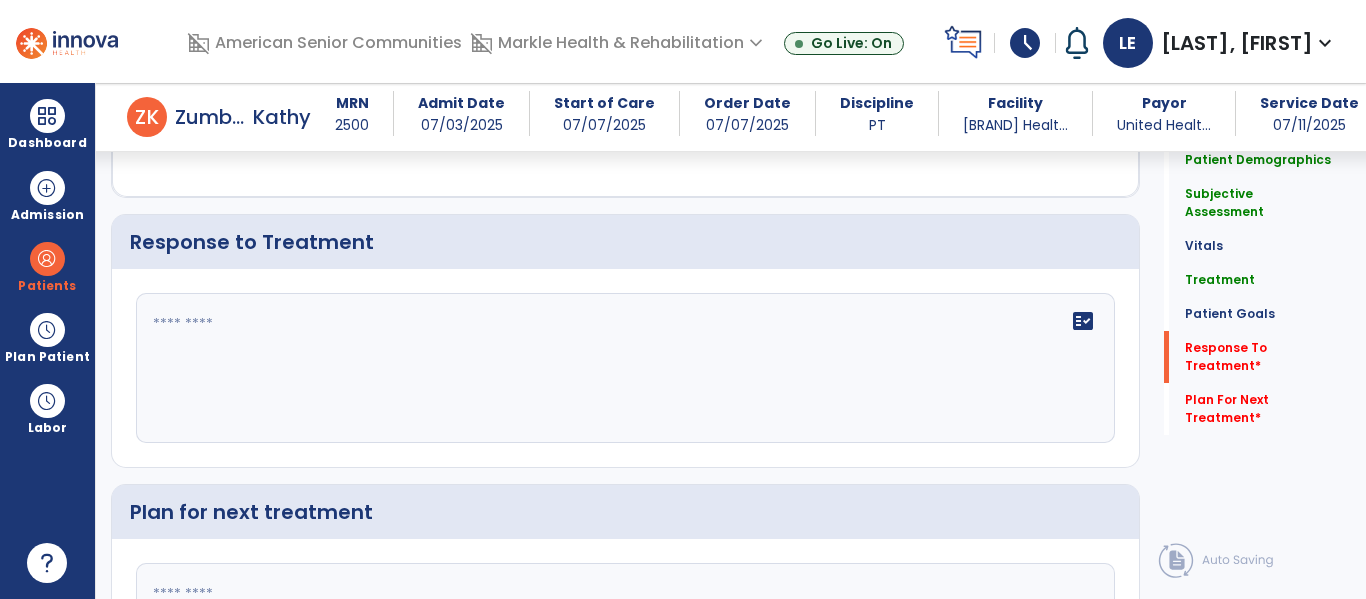 click on "fact_check" 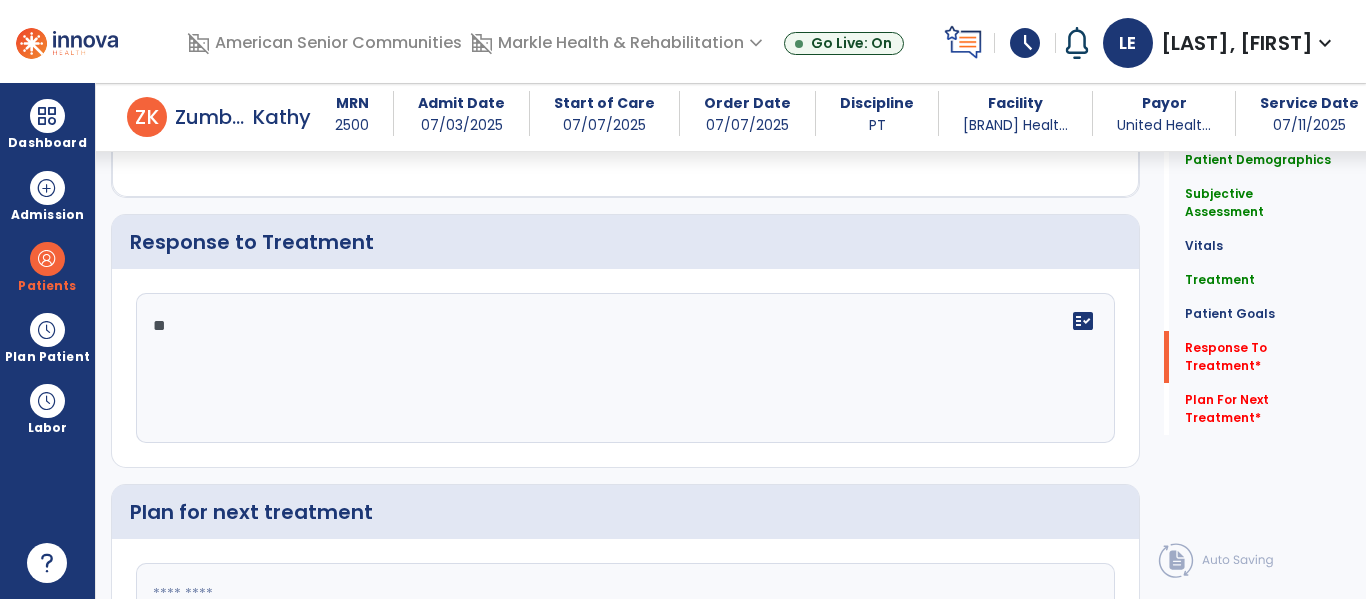 type on "*" 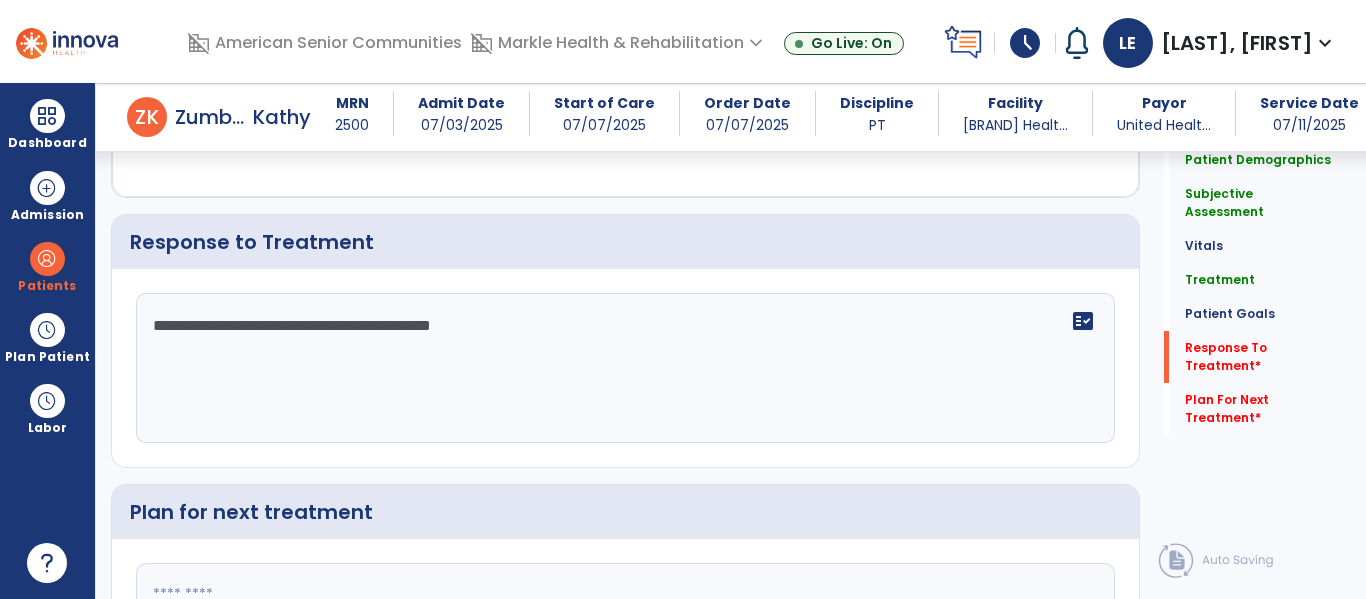 scroll, scrollTop: 3110, scrollLeft: 0, axis: vertical 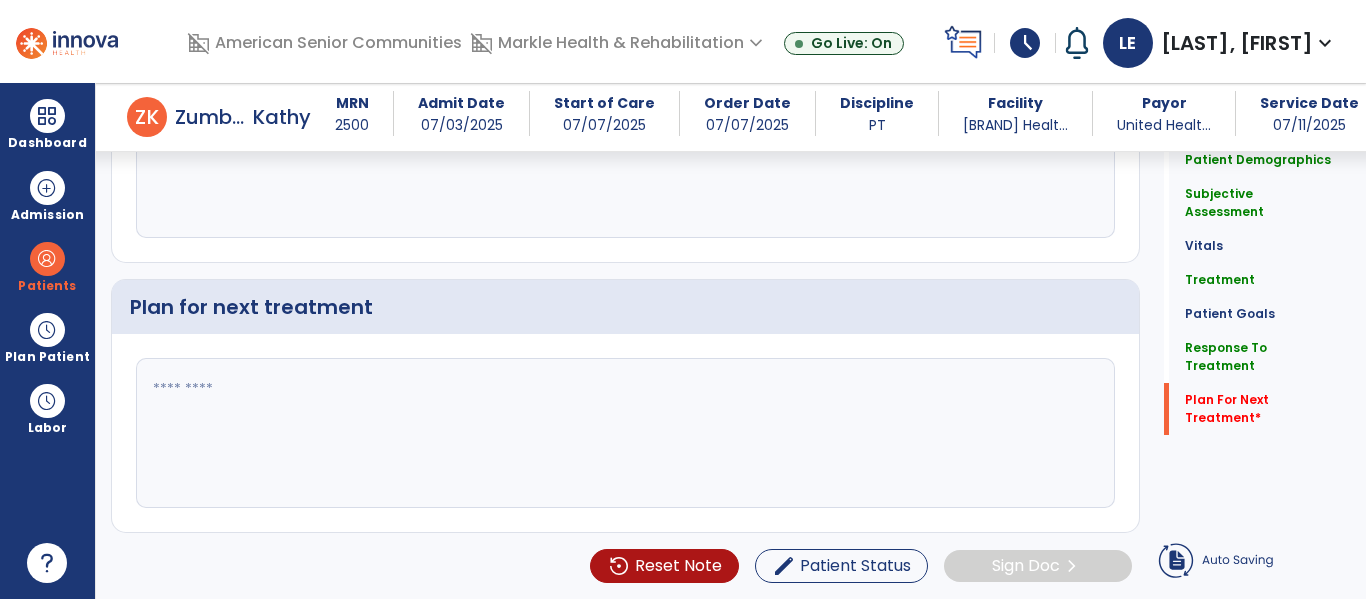 click 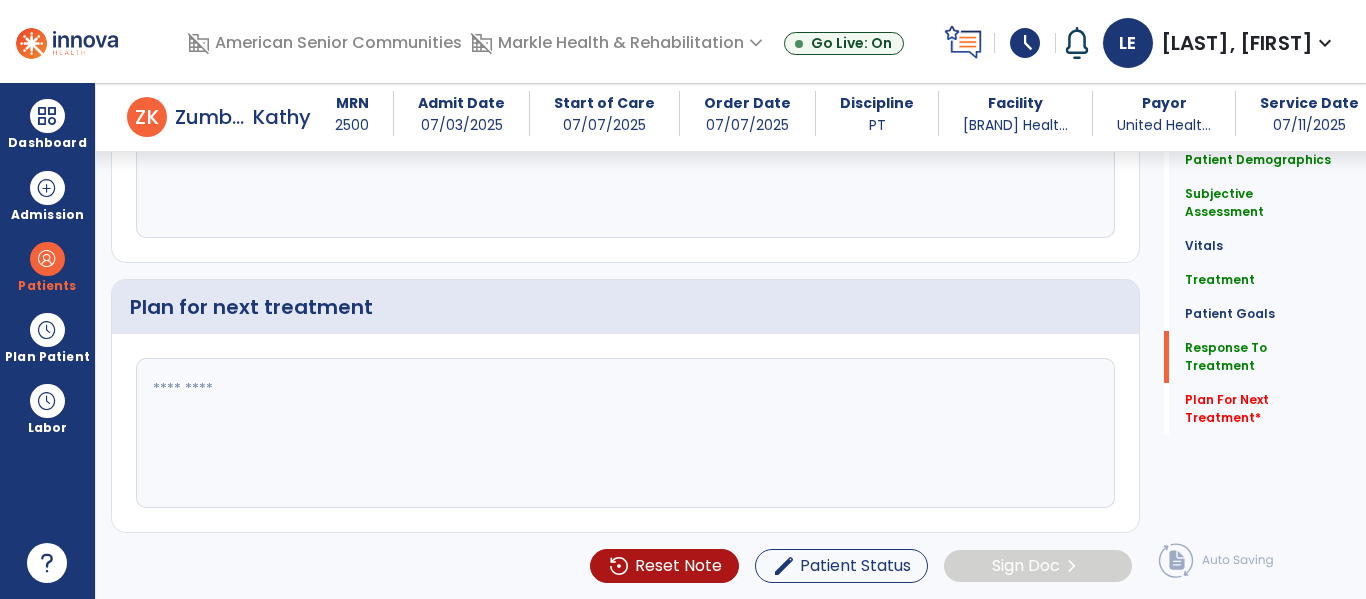 scroll, scrollTop: 2967, scrollLeft: 0, axis: vertical 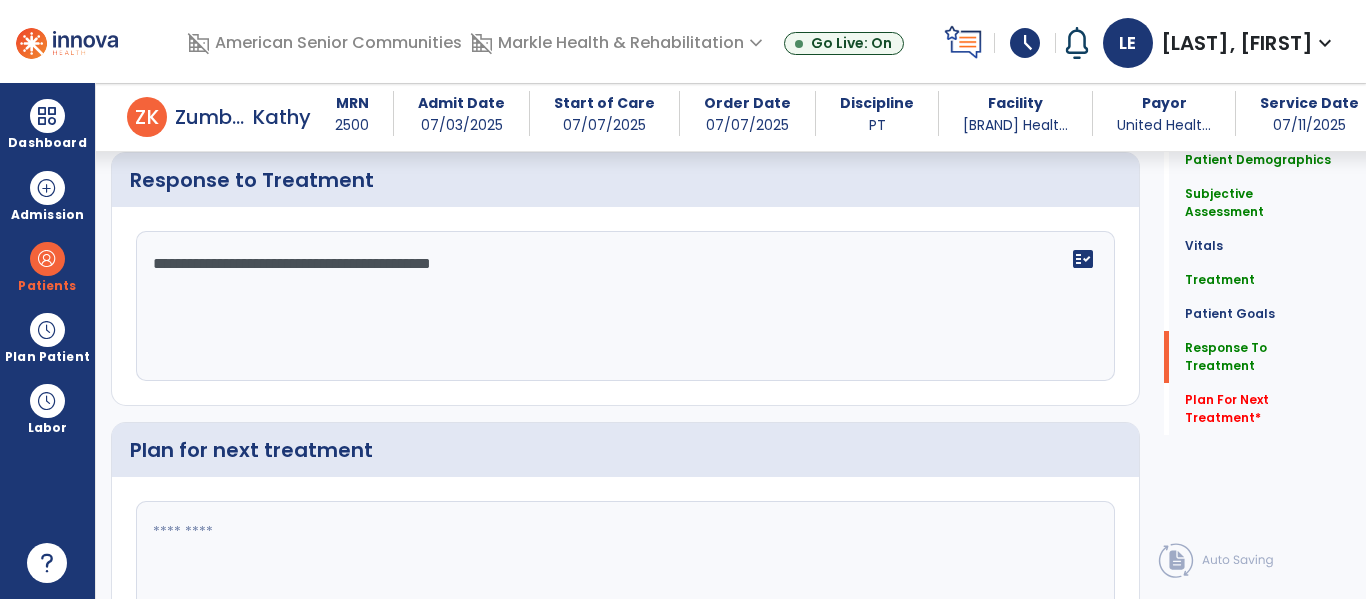 click on "**********" 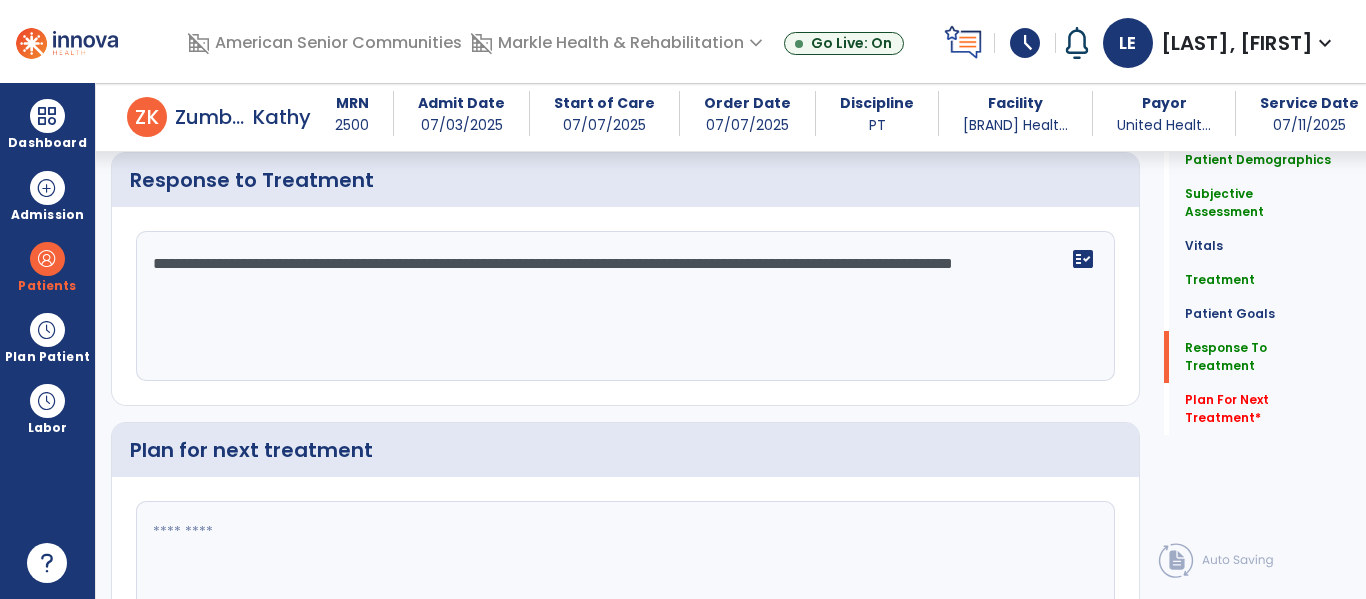 scroll, scrollTop: 3110, scrollLeft: 0, axis: vertical 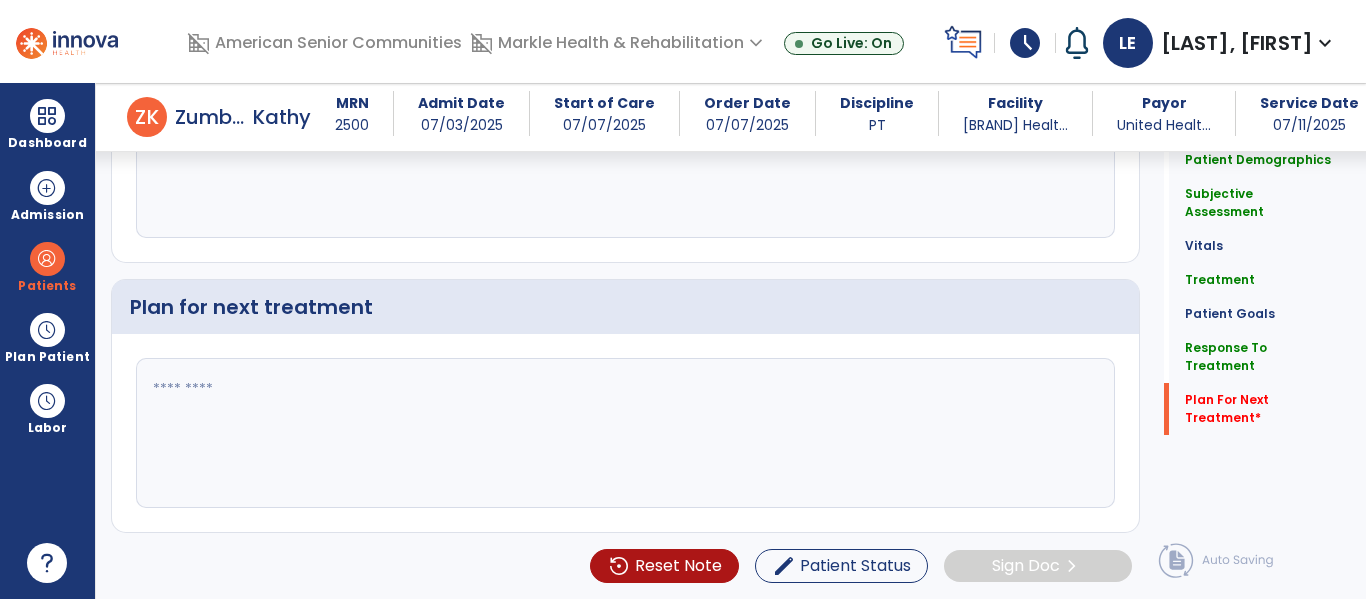type on "**********" 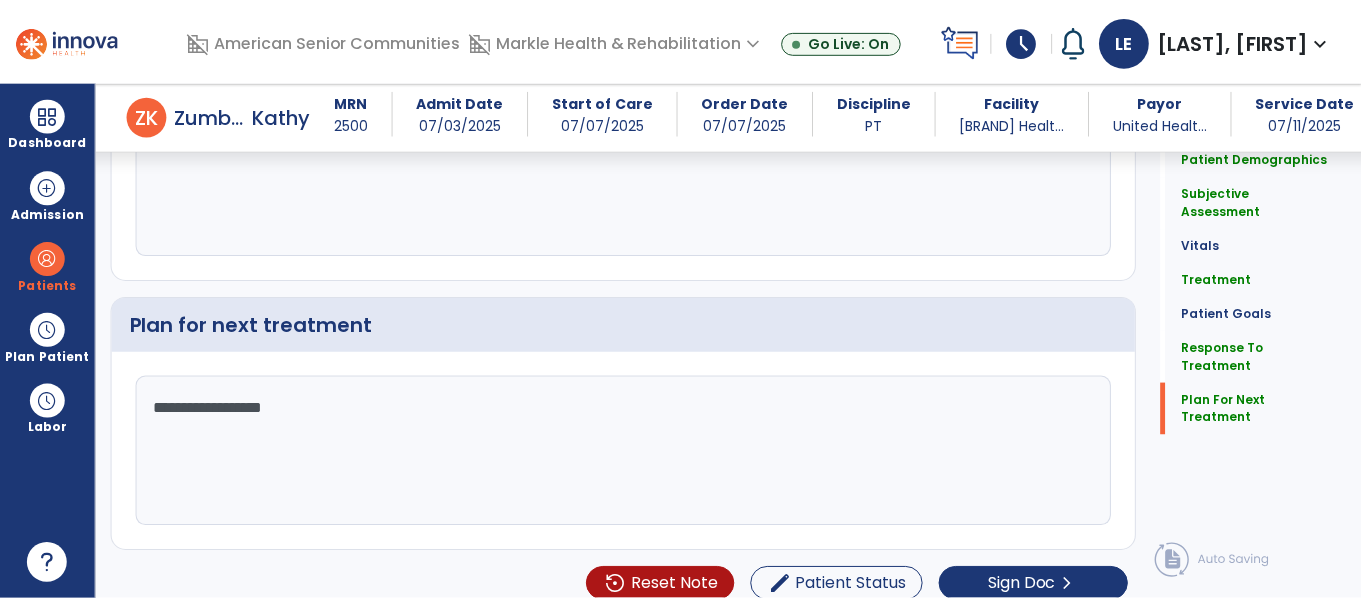 scroll, scrollTop: 3110, scrollLeft: 0, axis: vertical 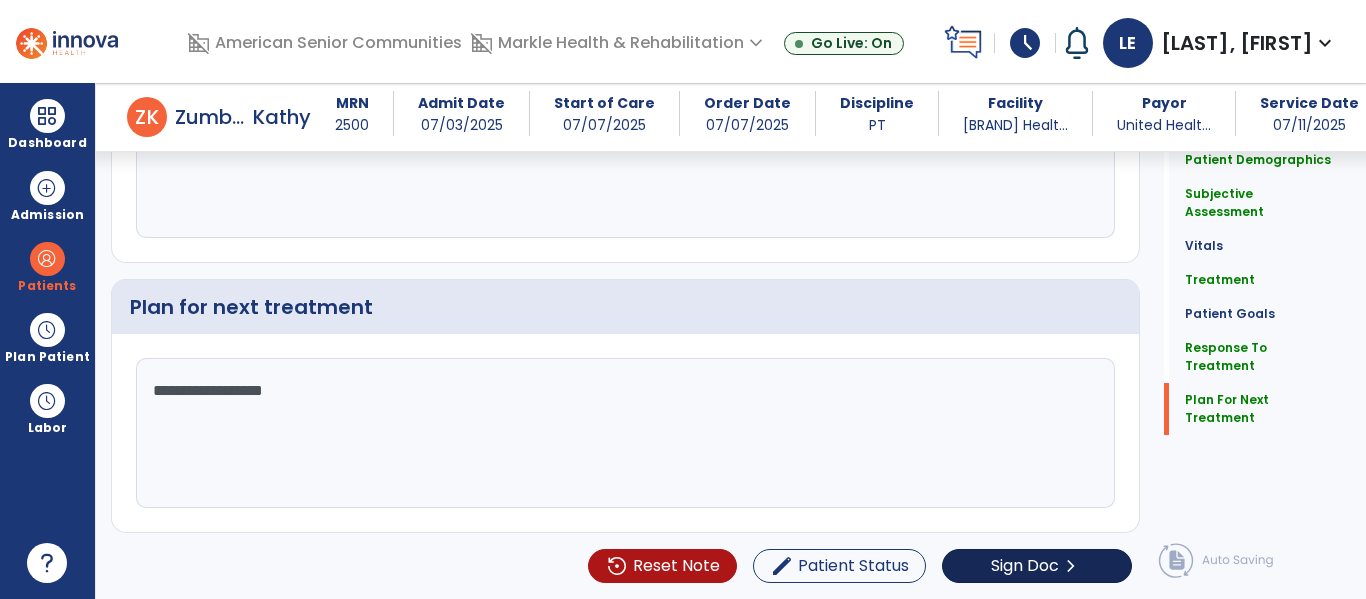 type on "**********" 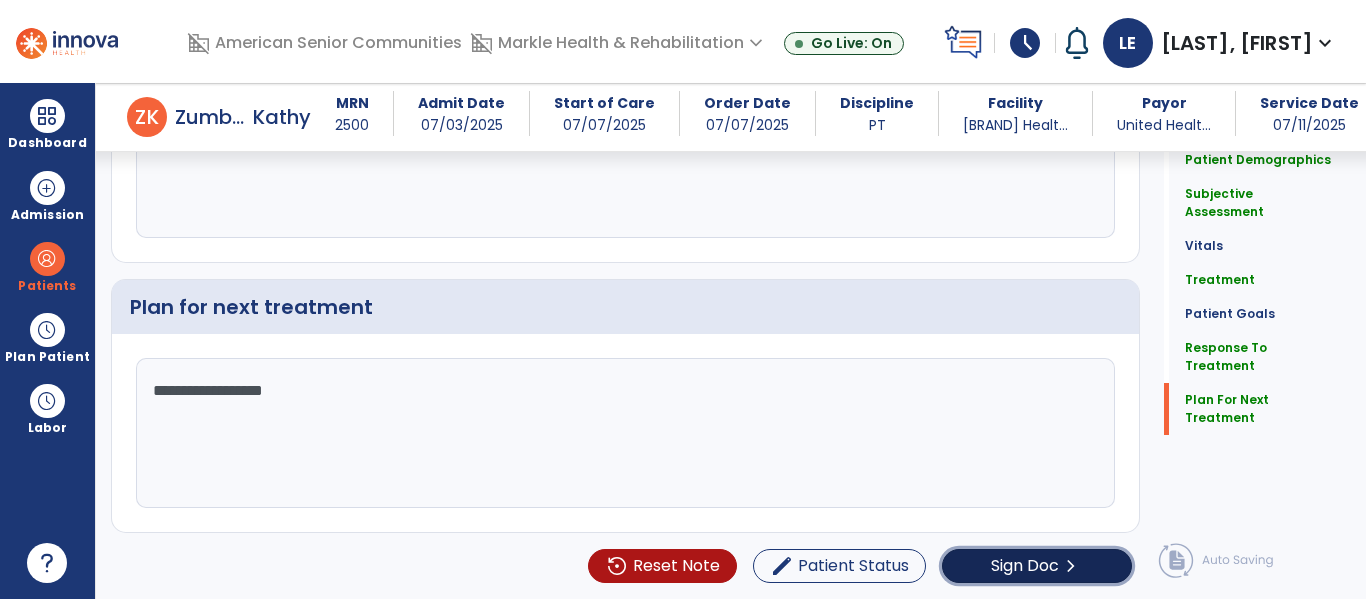 click on "Sign Doc" 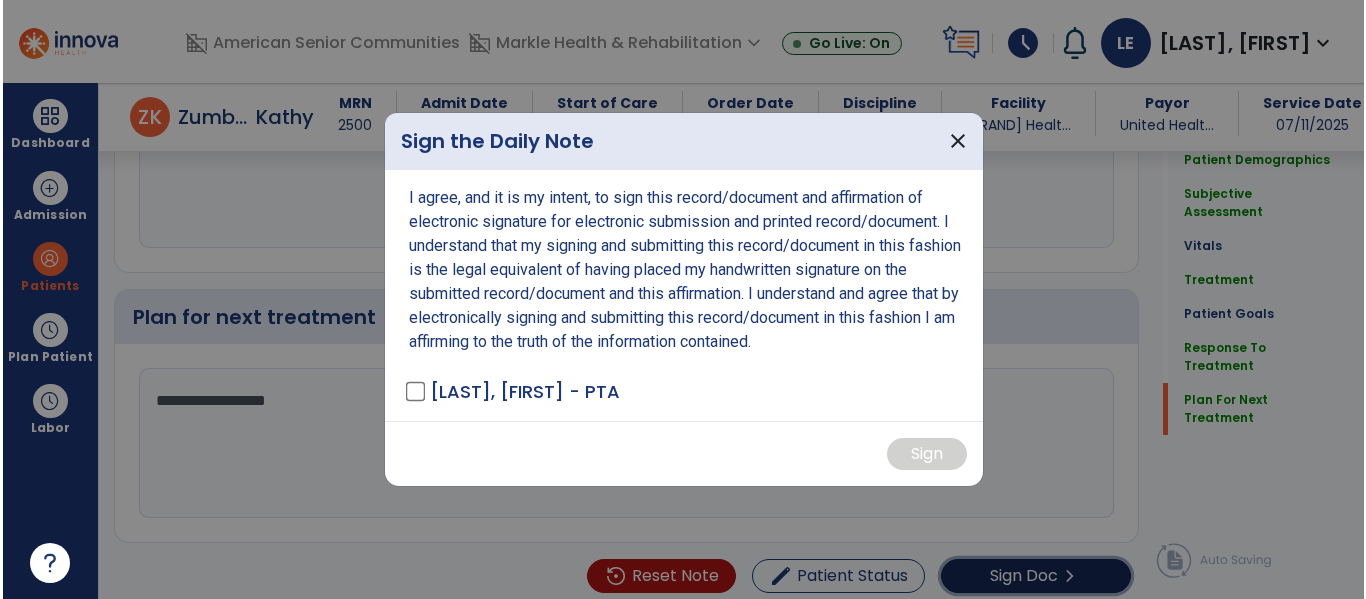 scroll, scrollTop: 3110, scrollLeft: 0, axis: vertical 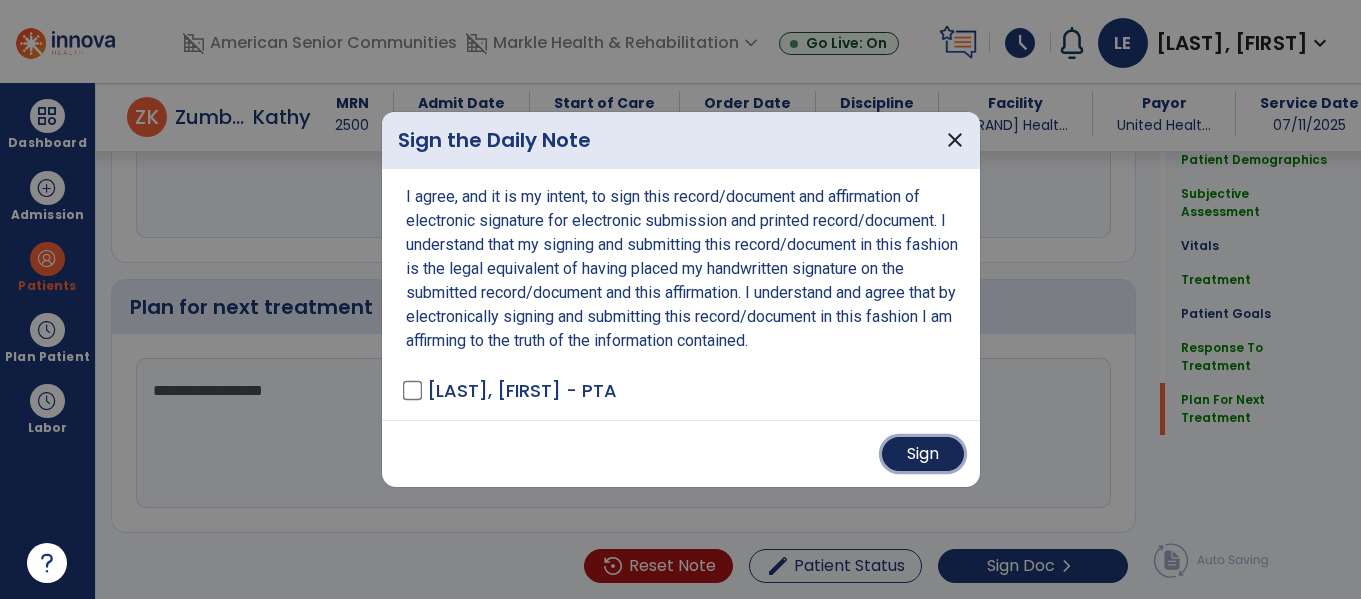 click on "Sign" at bounding box center (923, 454) 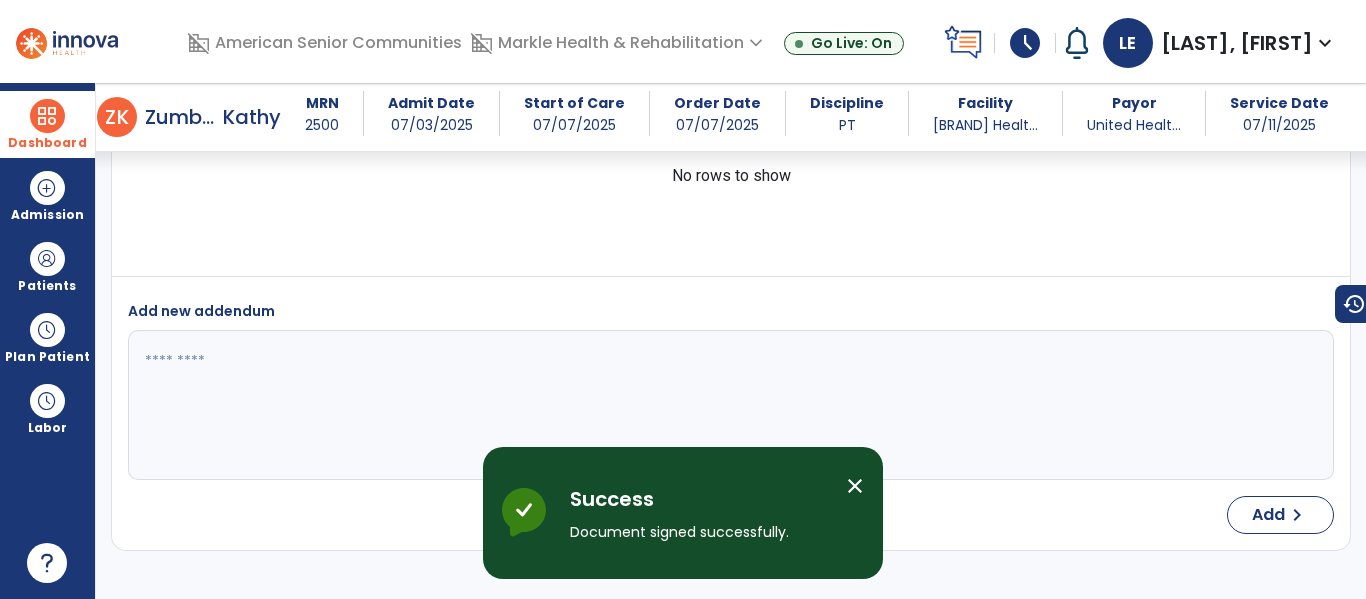 click at bounding box center (47, 116) 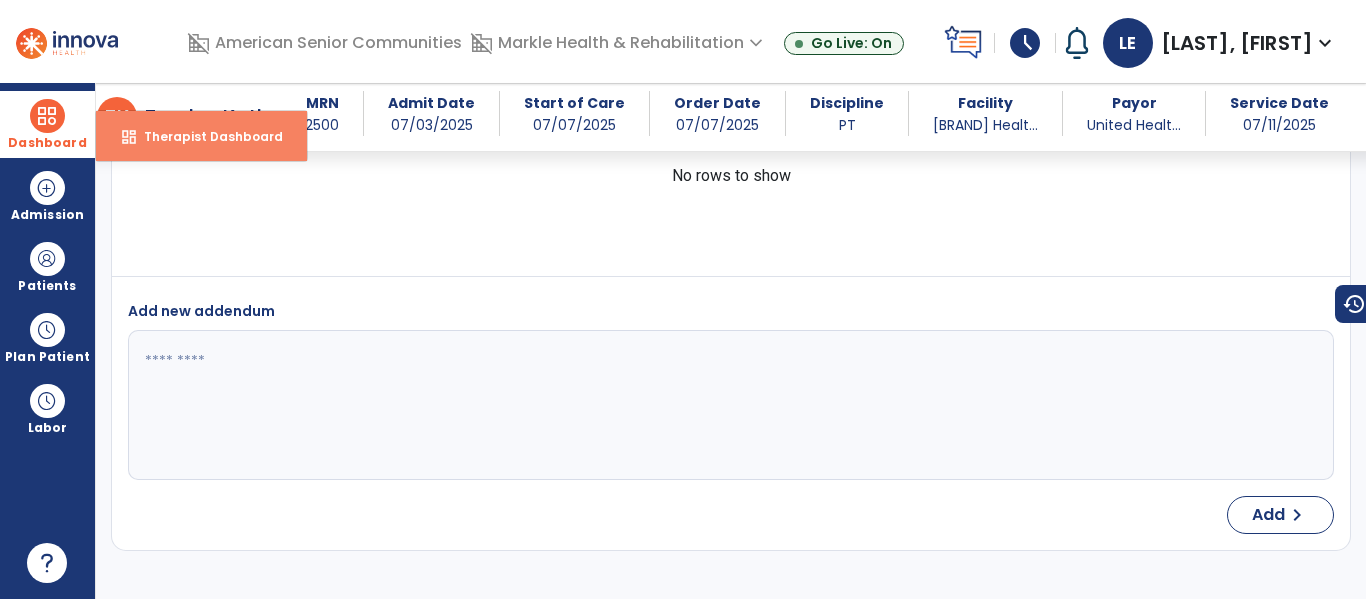 click on "dashboard" at bounding box center [129, 137] 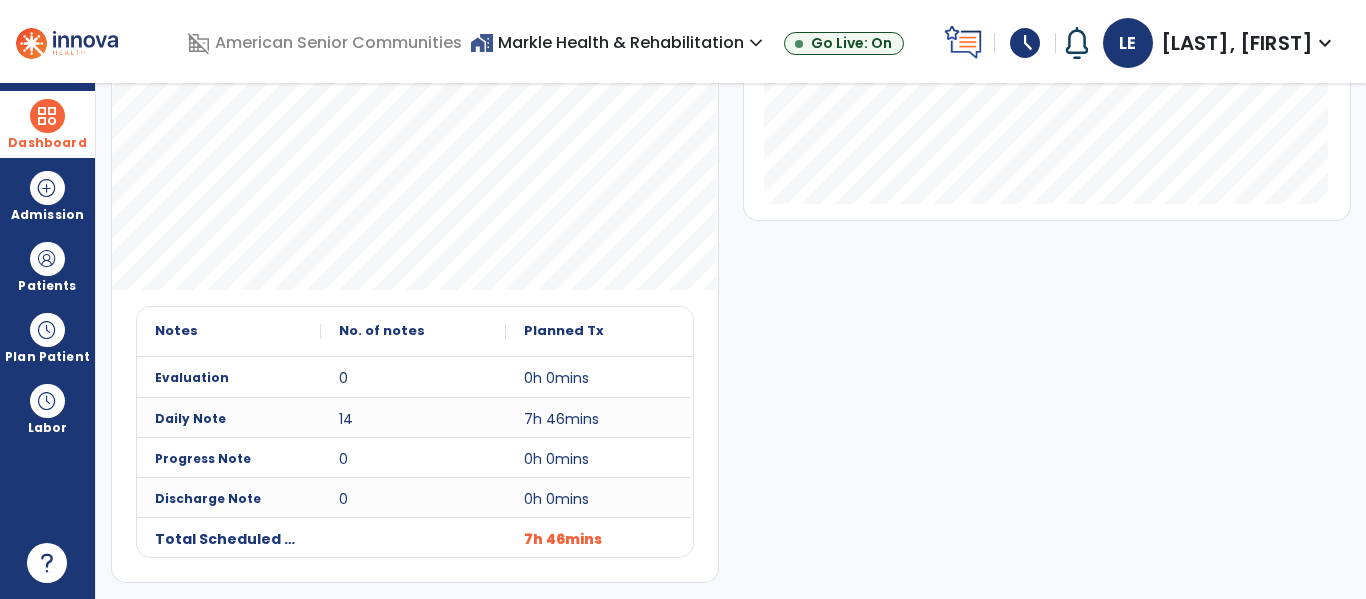 scroll, scrollTop: 0, scrollLeft: 0, axis: both 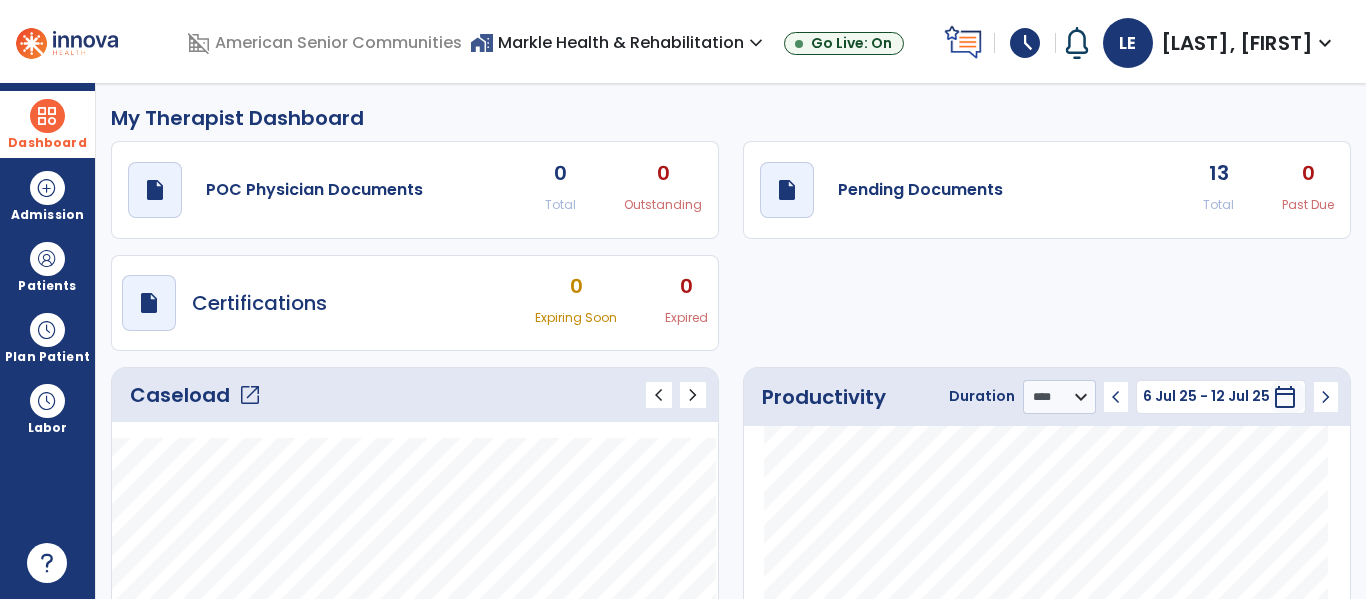 click on "open_in_new" 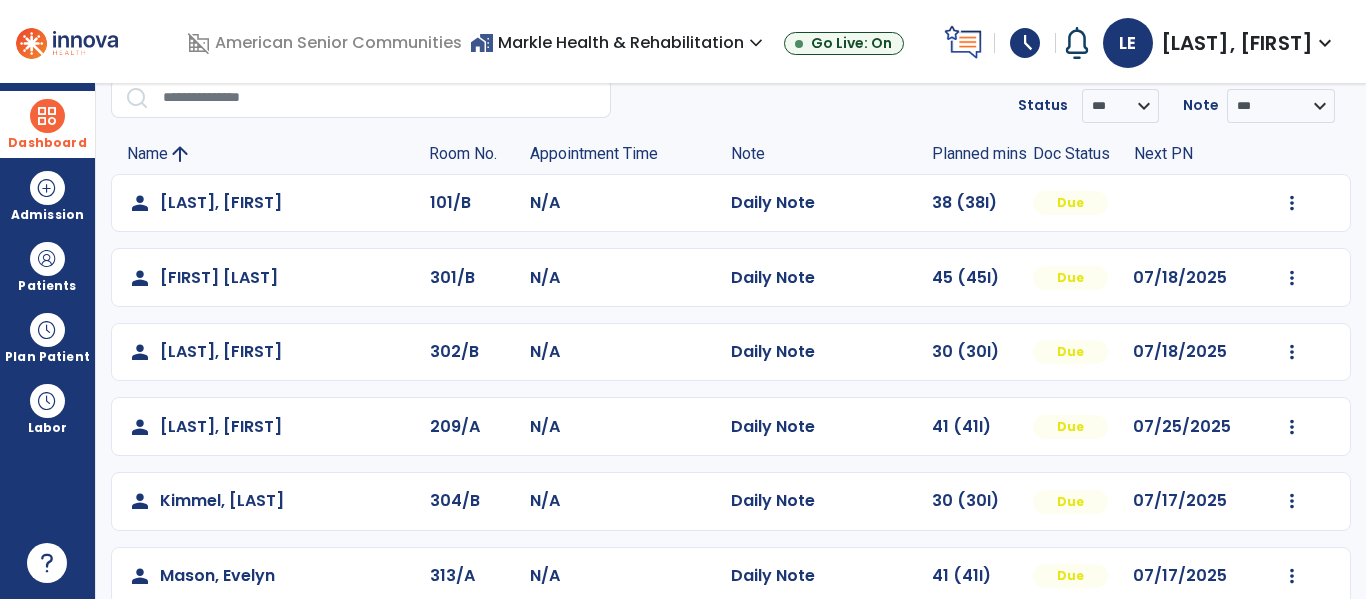 scroll, scrollTop: 86, scrollLeft: 0, axis: vertical 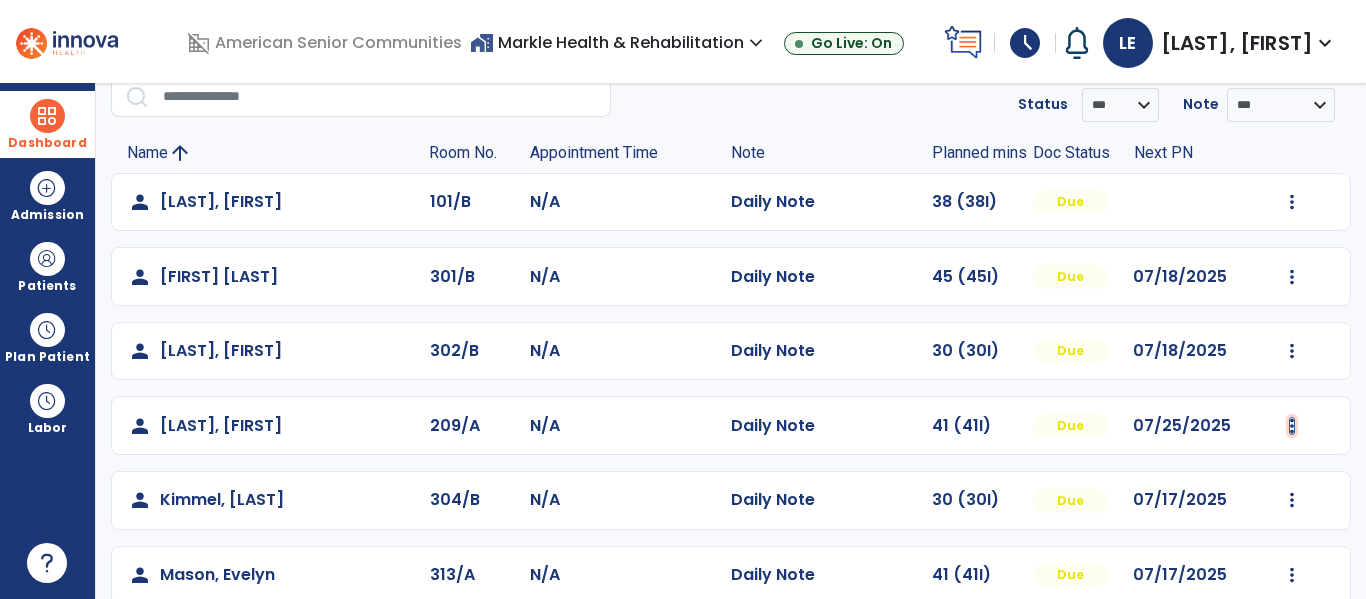 click at bounding box center (1292, 202) 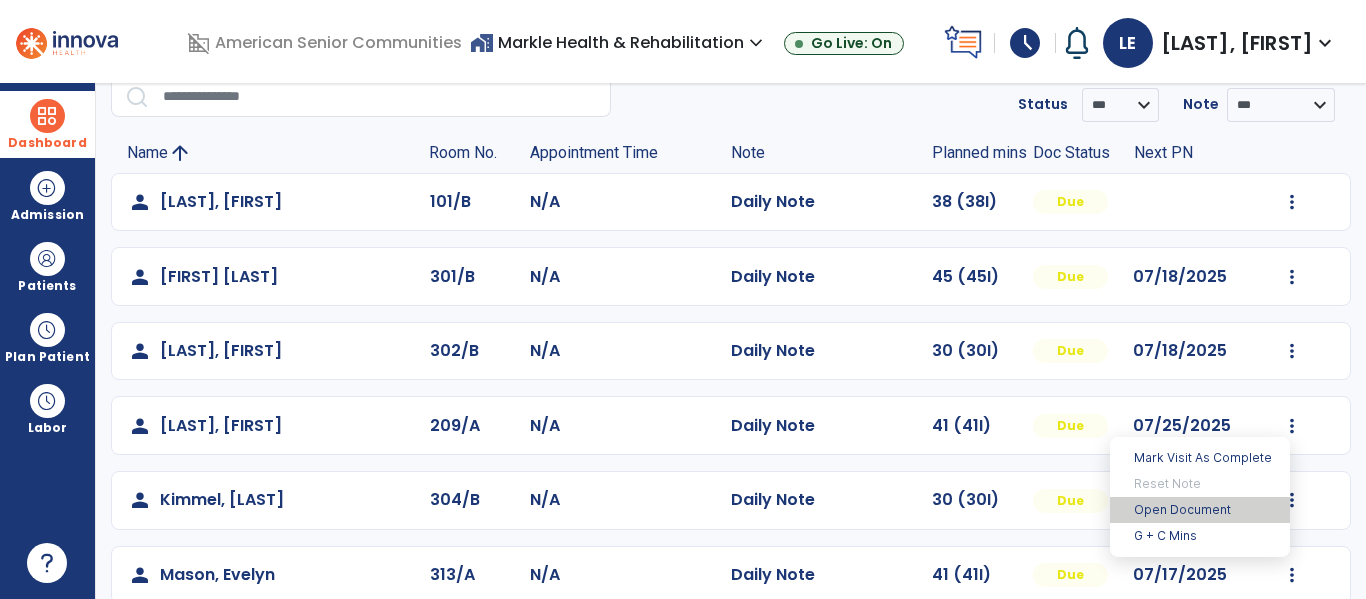 click on "Open Document" at bounding box center [1200, 510] 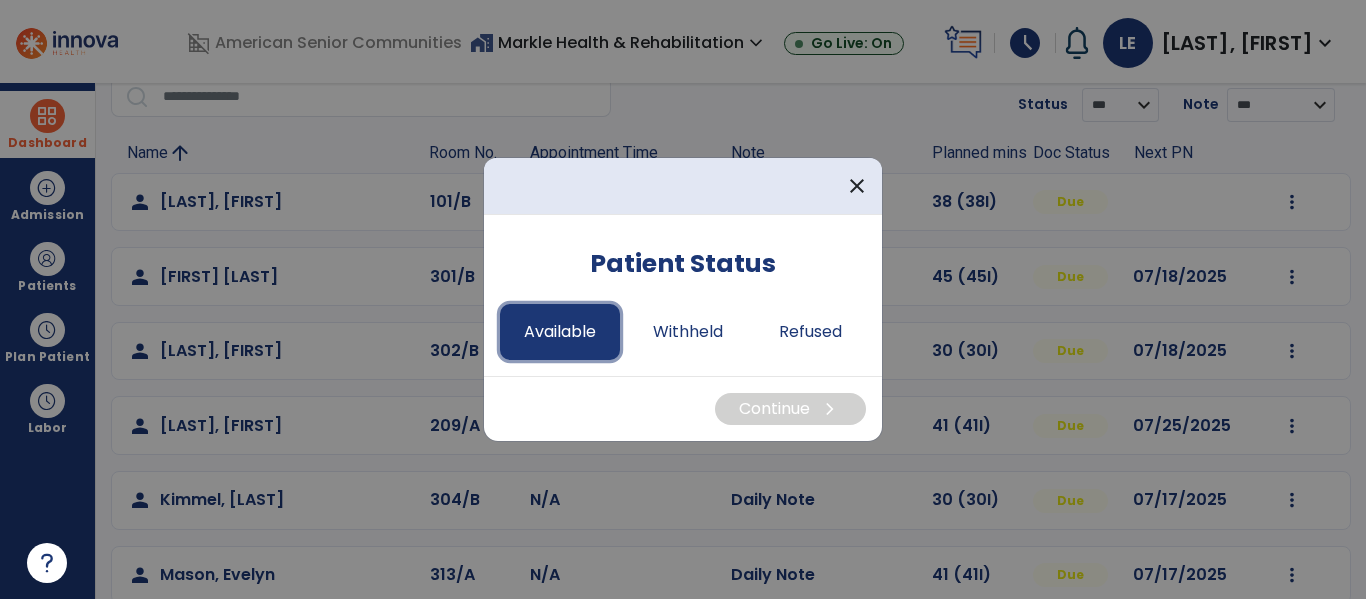 click on "Available" at bounding box center (560, 332) 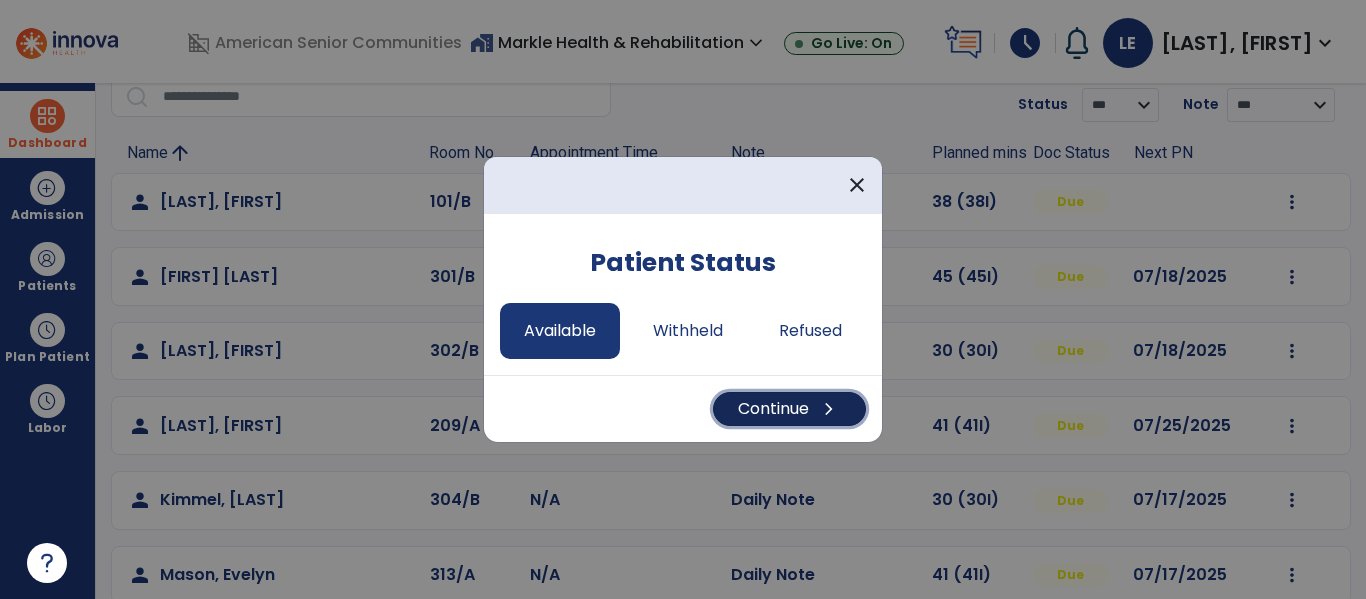 click on "Continue   chevron_right" at bounding box center [789, 409] 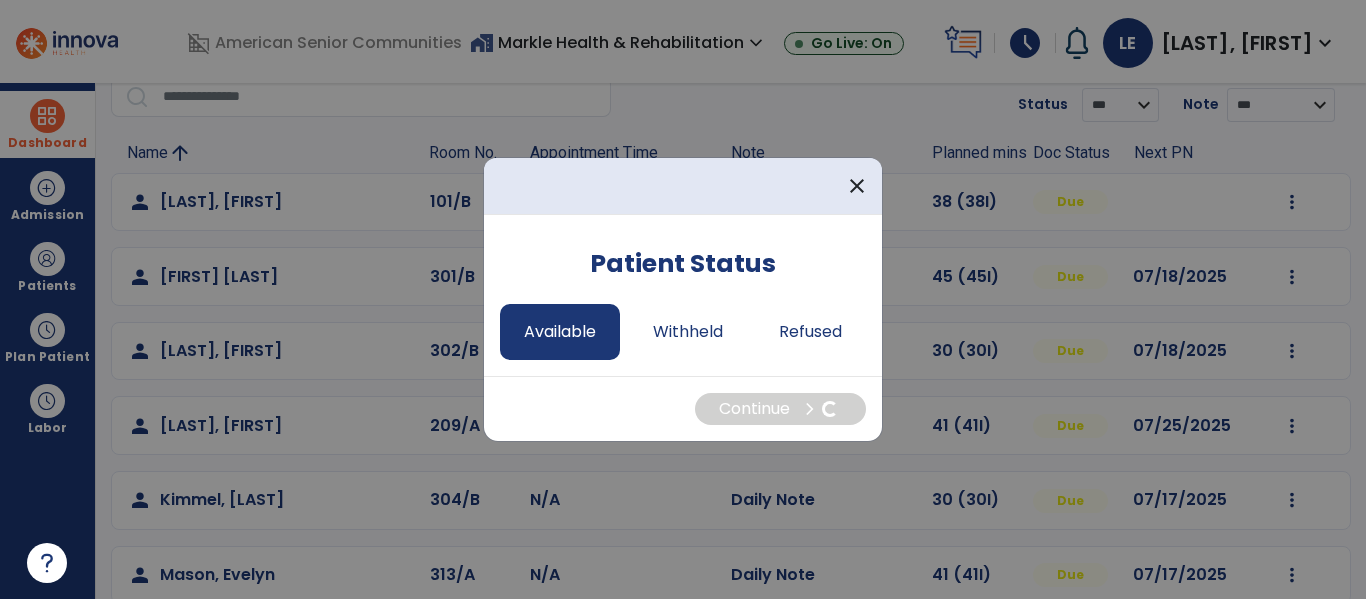 select on "*" 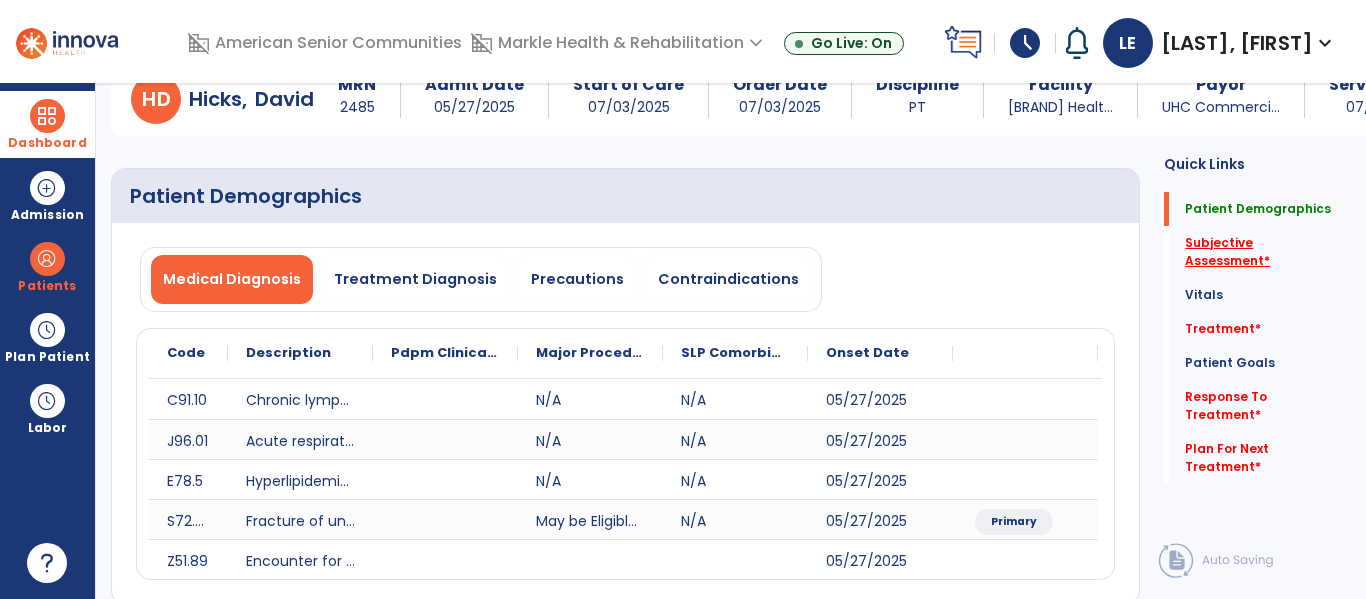 click on "Subjective Assessment   *" 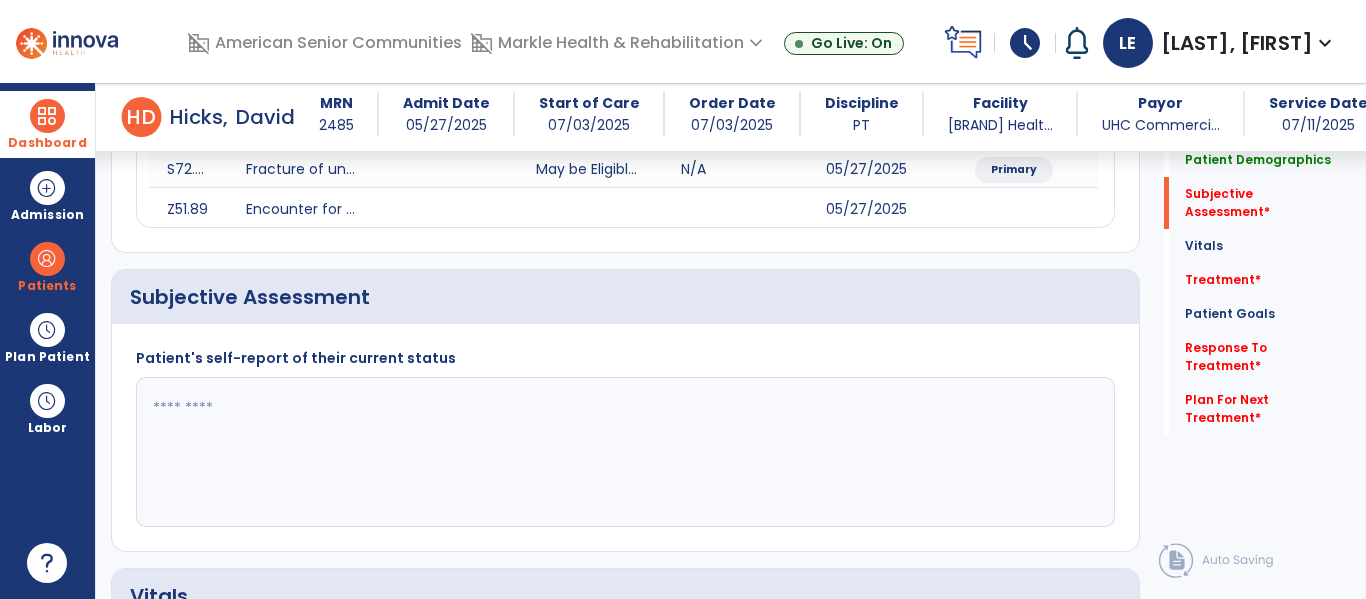 scroll, scrollTop: 507, scrollLeft: 0, axis: vertical 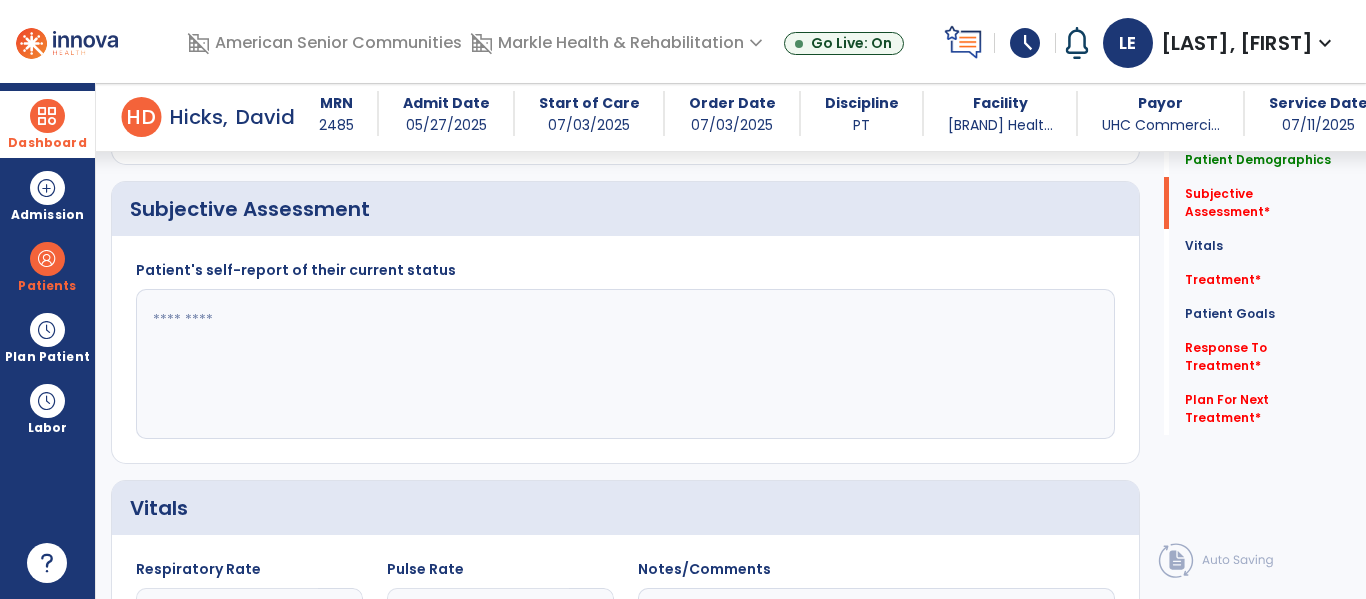 click 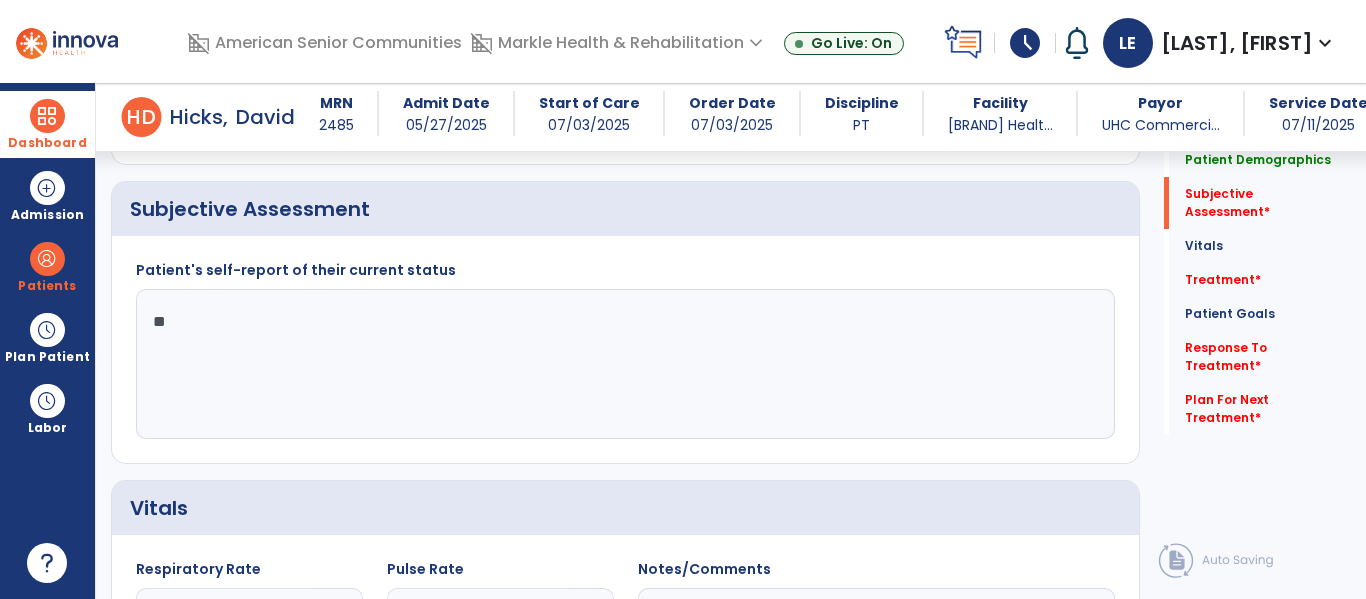 type on "*" 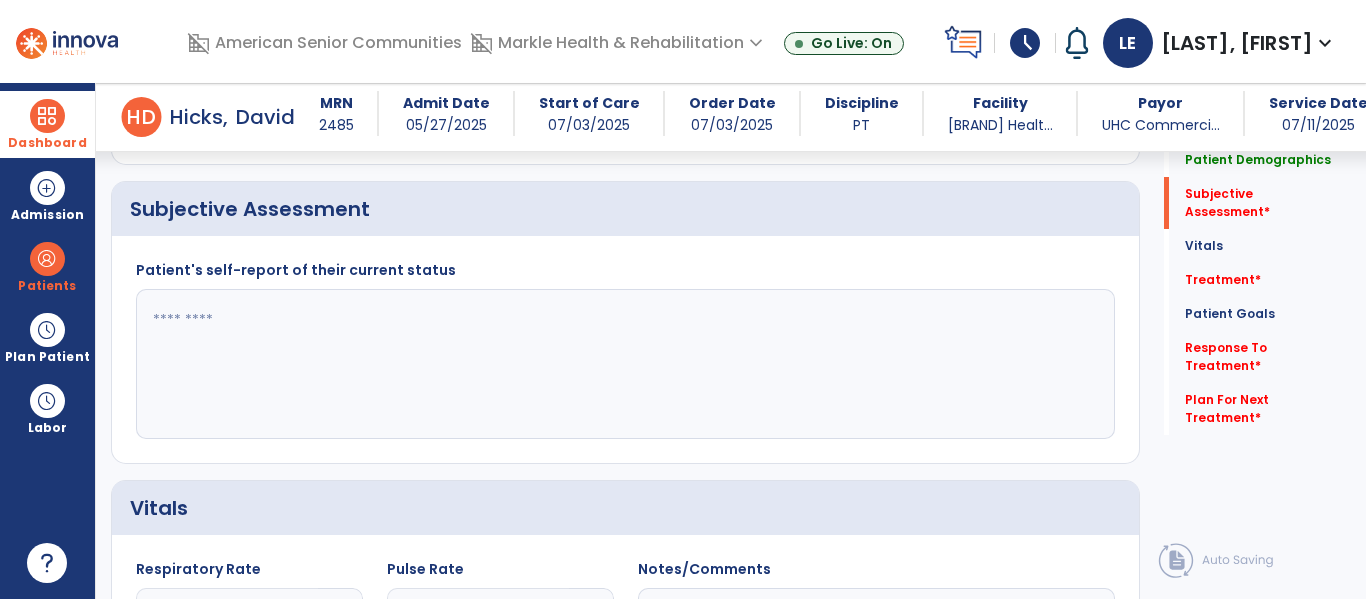 type on "*" 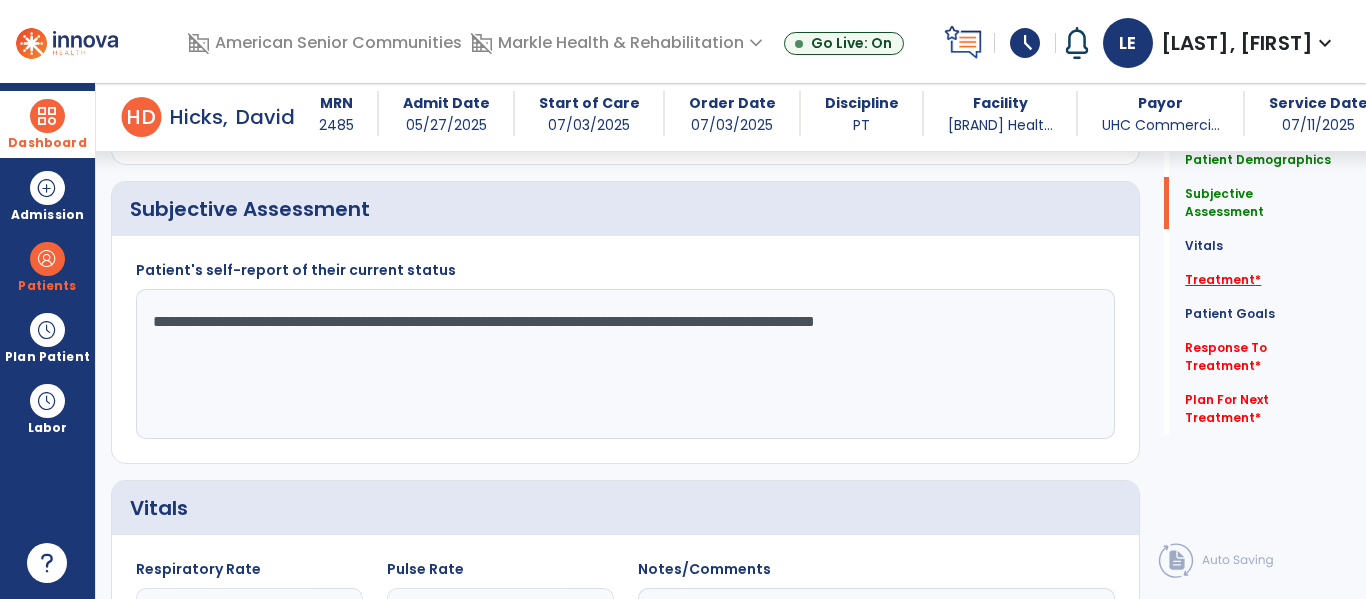 type on "**********" 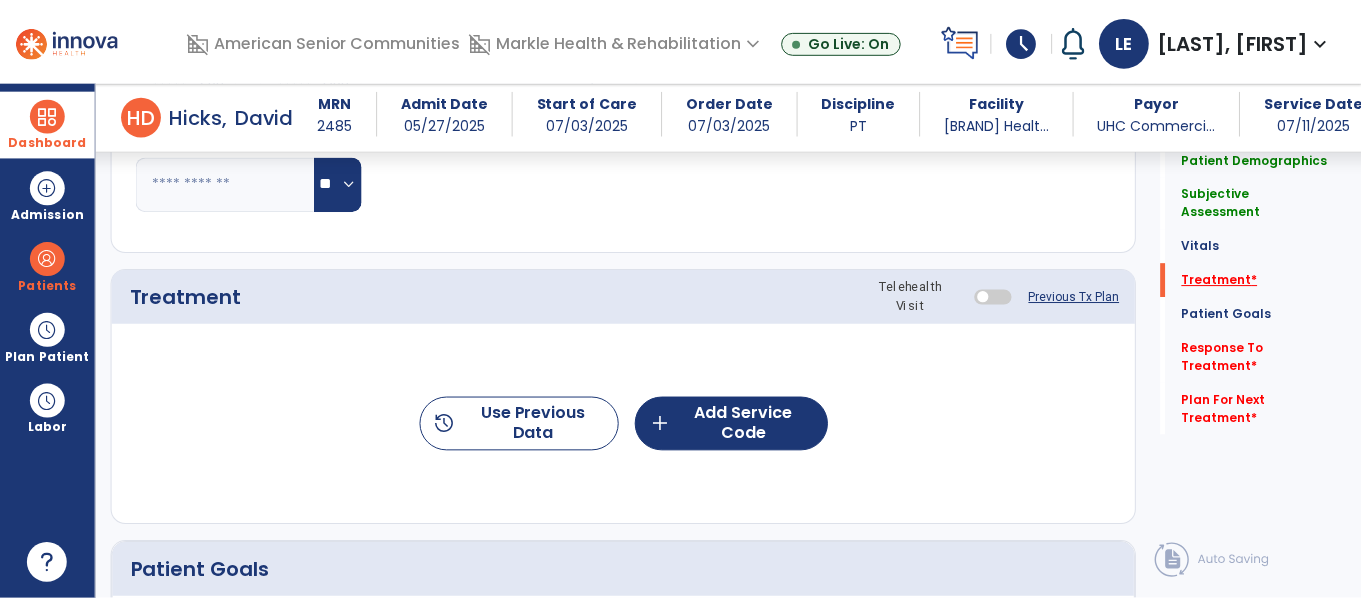 scroll, scrollTop: 1196, scrollLeft: 0, axis: vertical 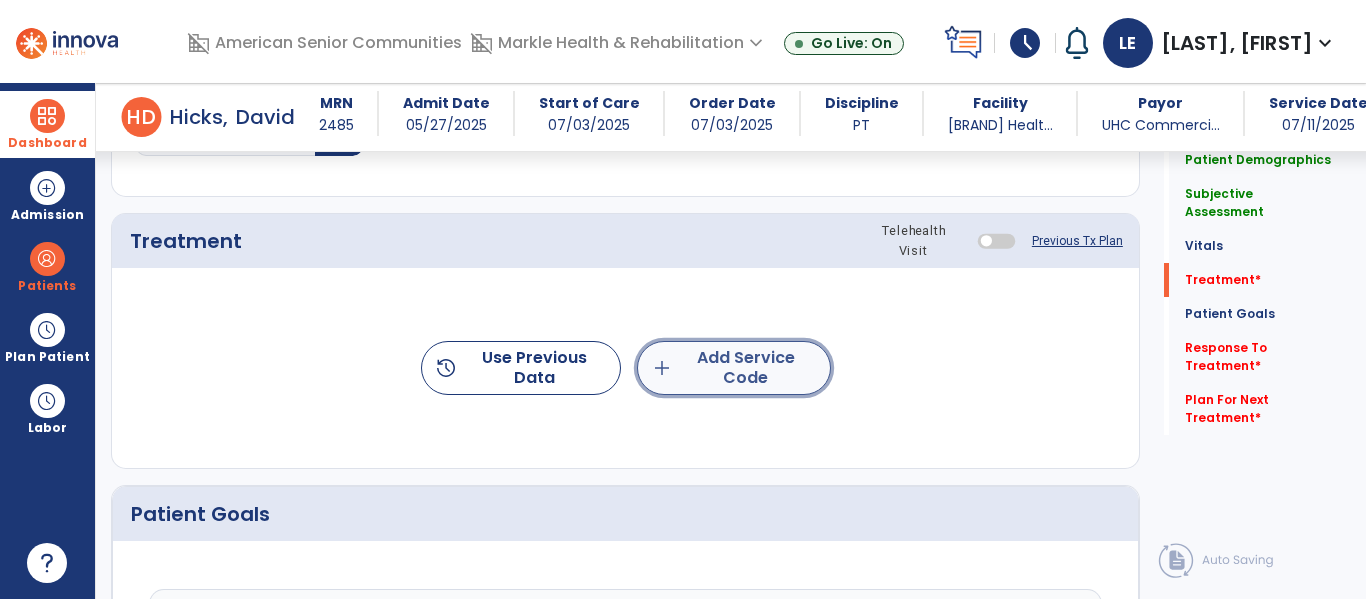 click on "add  Add Service Code" 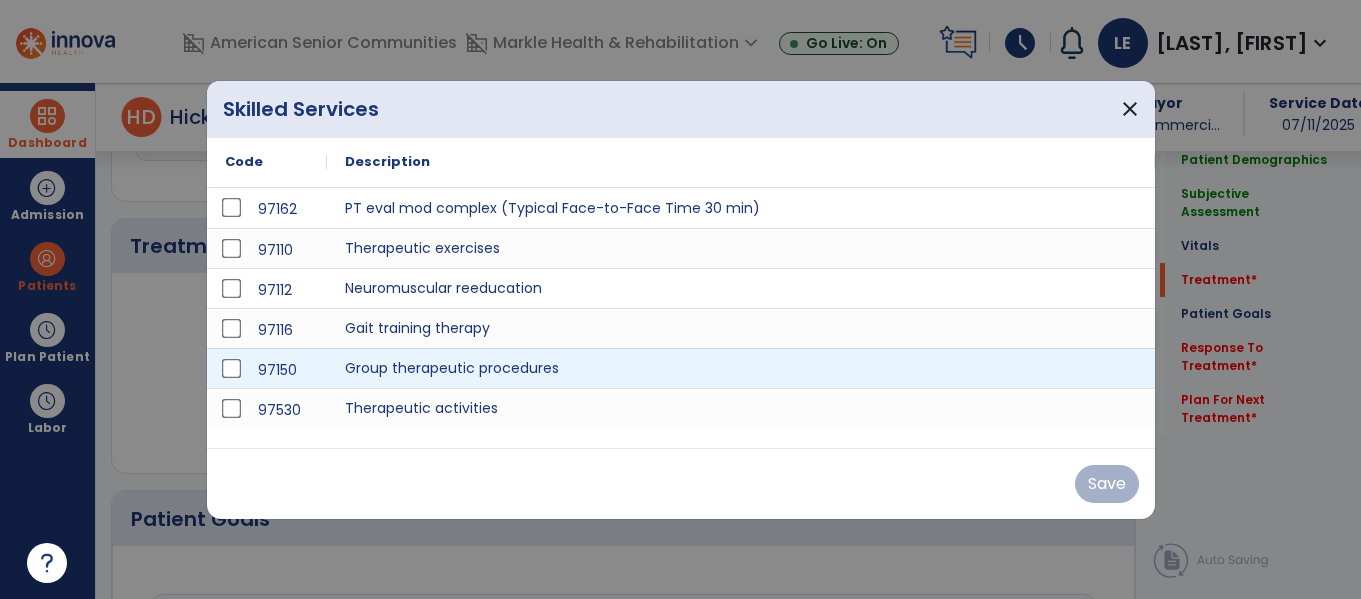 scroll, scrollTop: 1196, scrollLeft: 0, axis: vertical 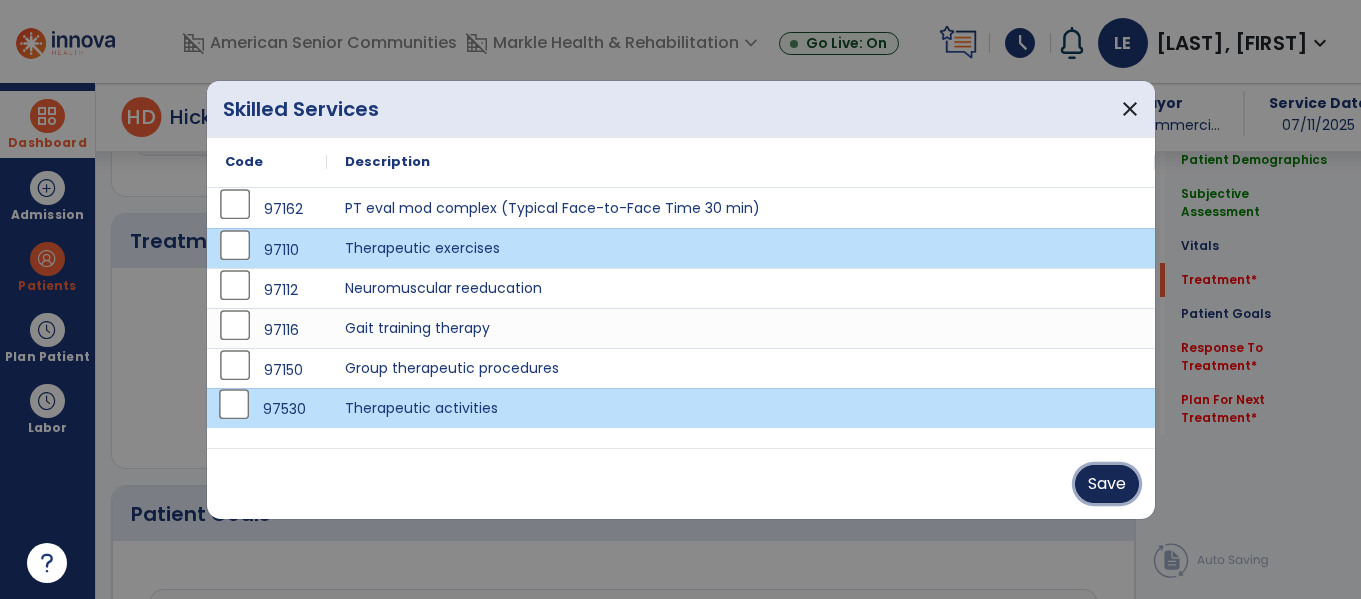 click on "Save" at bounding box center [1107, 484] 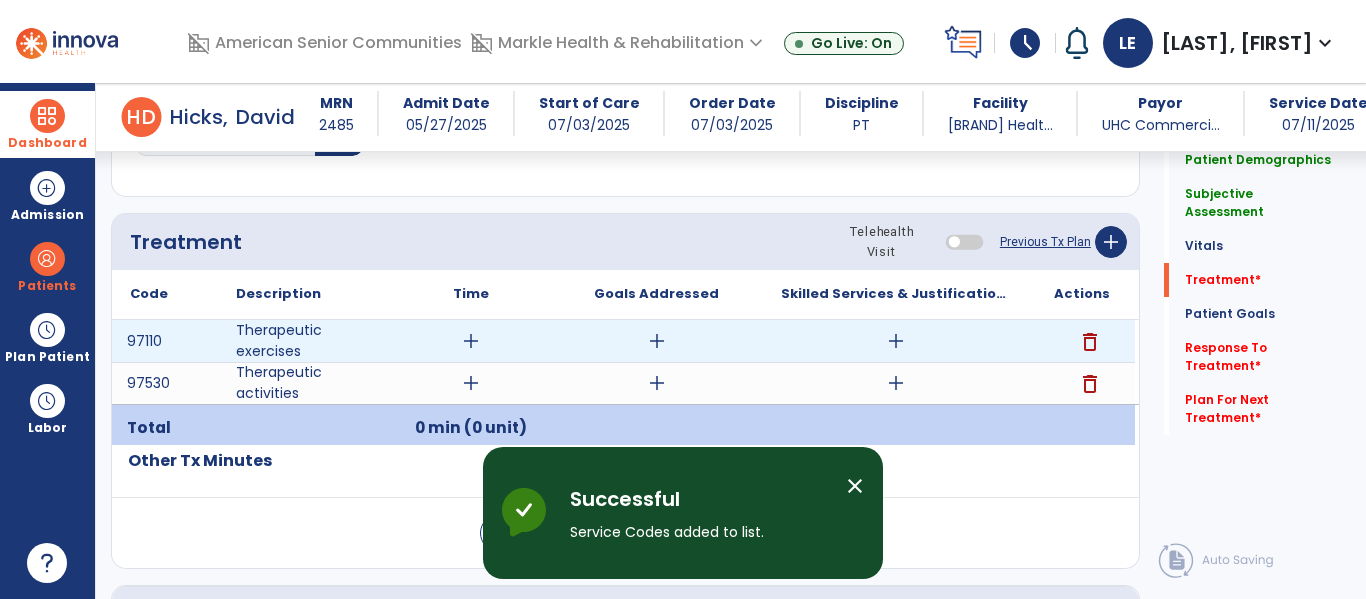 click on "add" at bounding box center (471, 341) 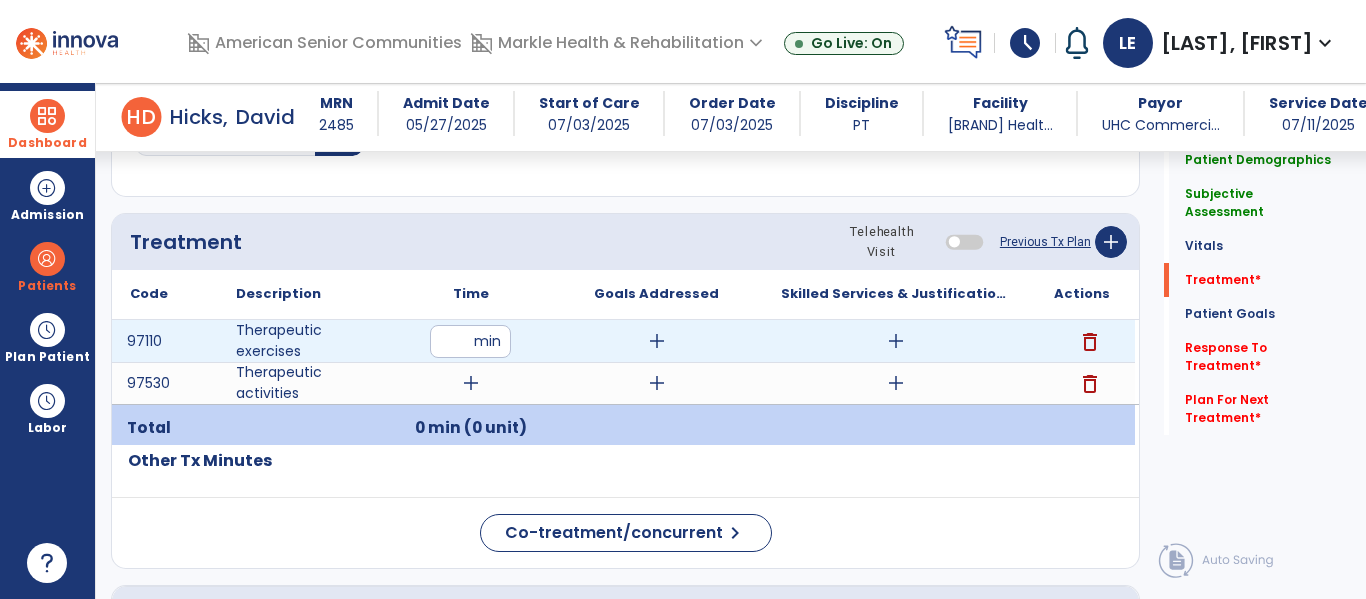 type on "**" 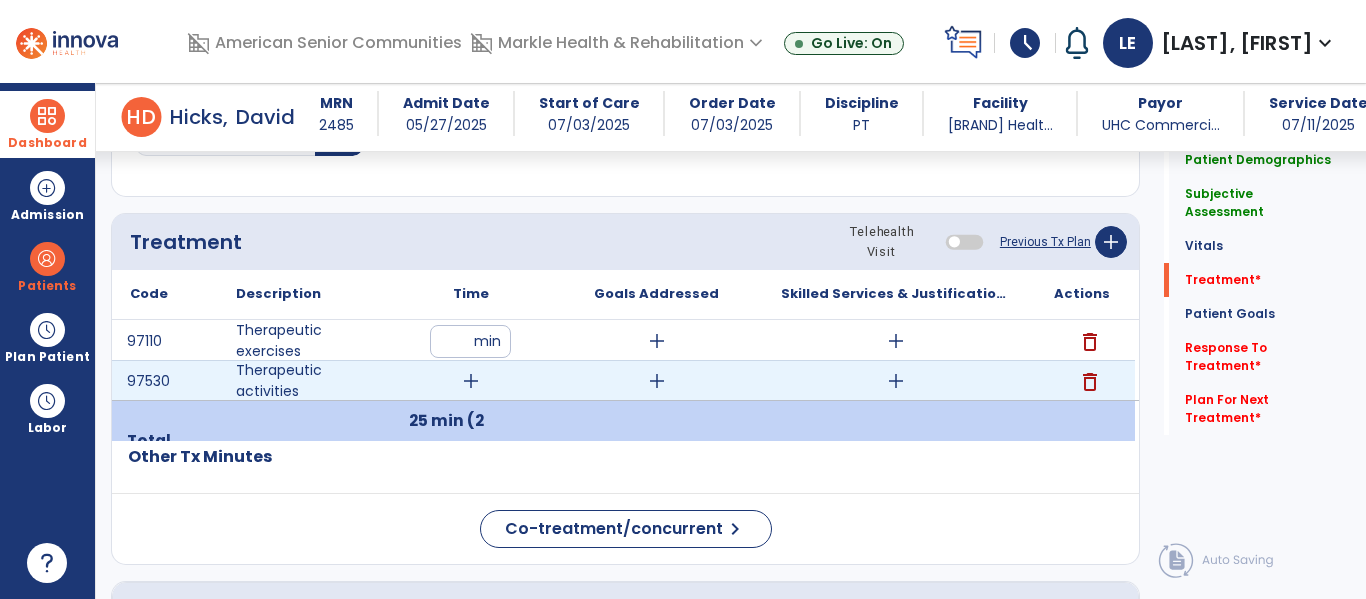 click on "add" at bounding box center (471, 381) 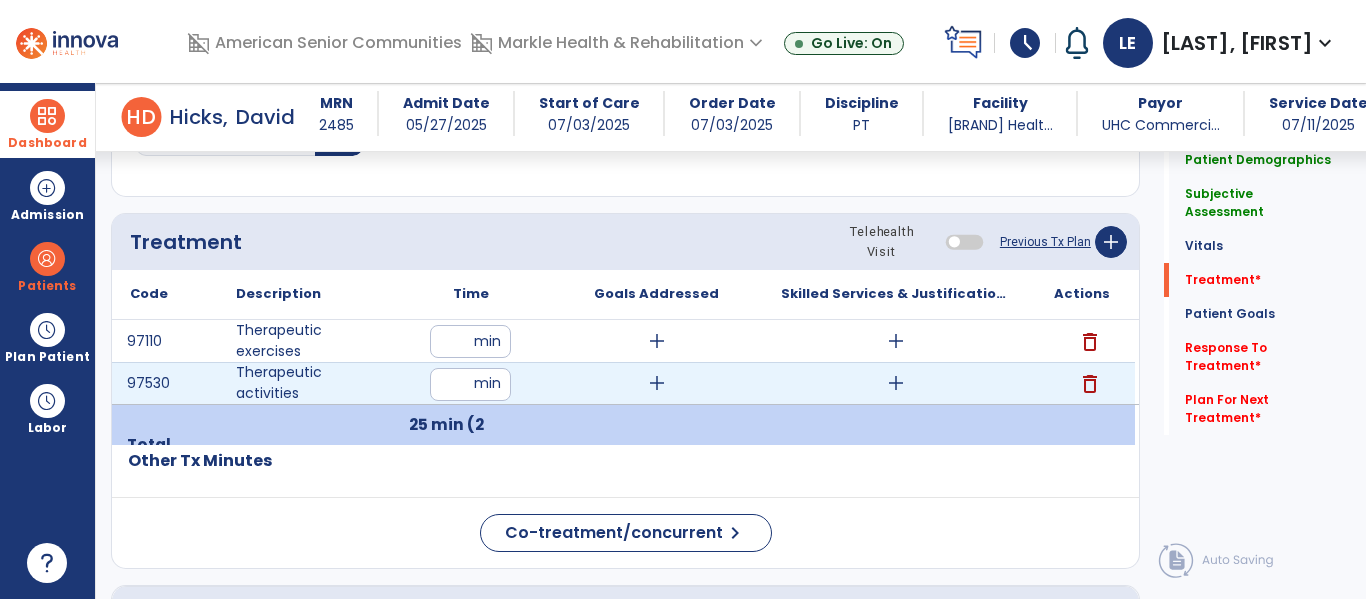 type on "**" 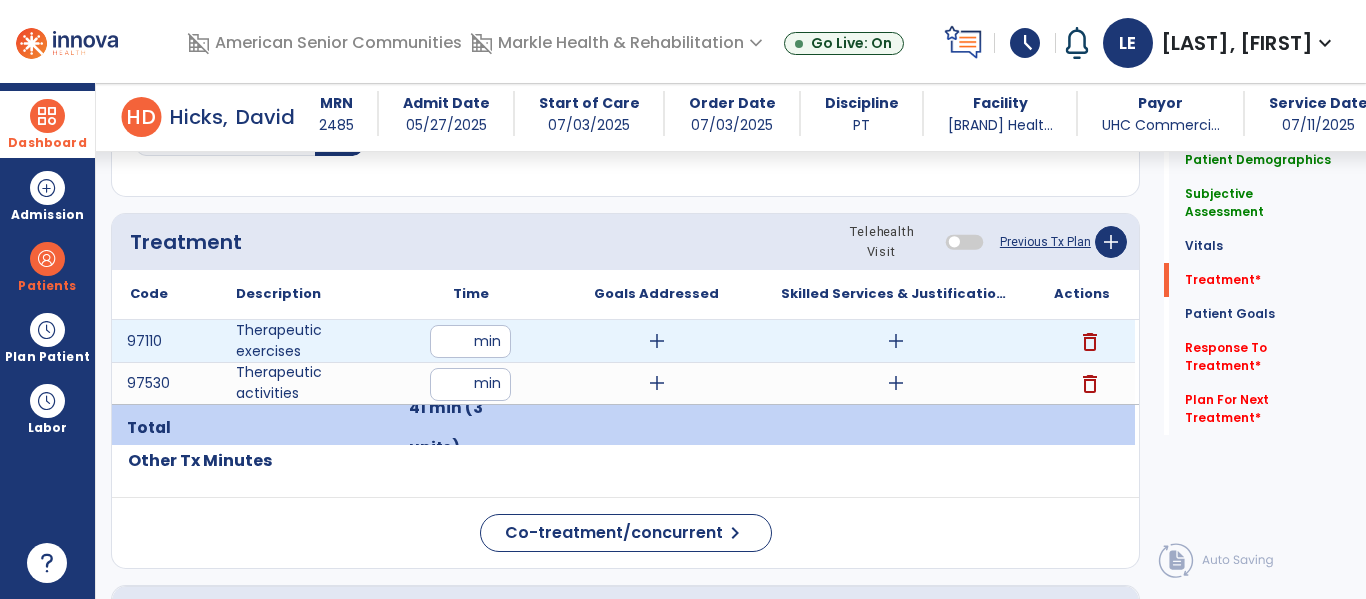 click on "add" at bounding box center [657, 341] 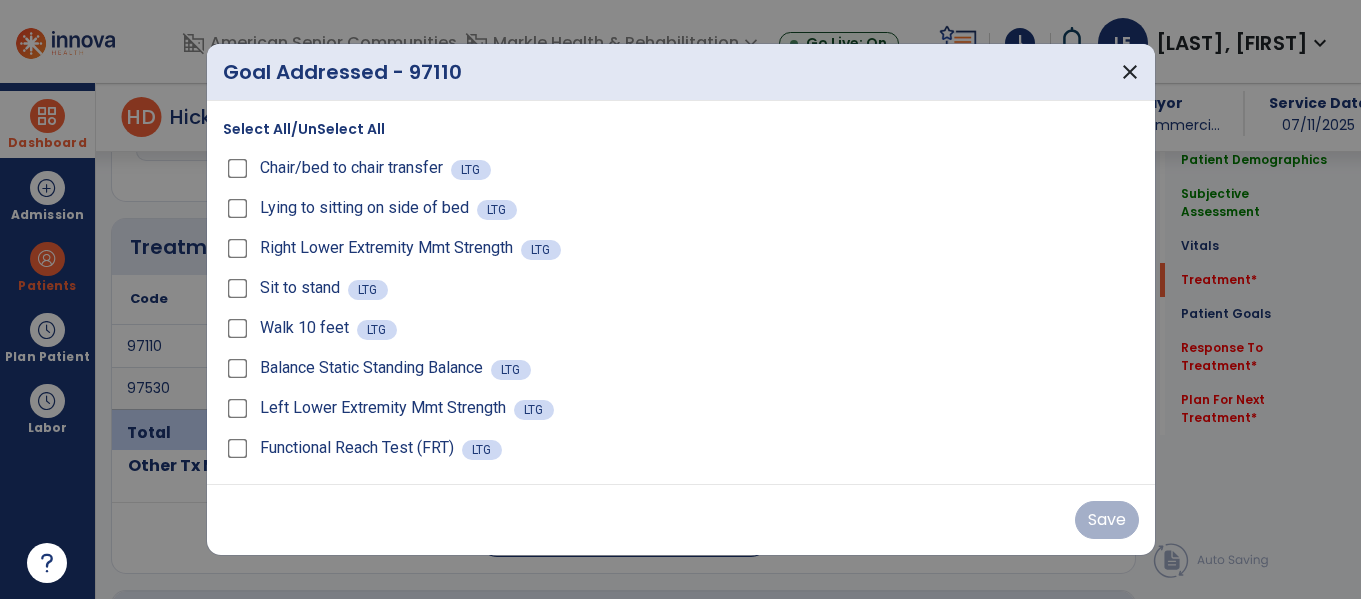 scroll, scrollTop: 1196, scrollLeft: 0, axis: vertical 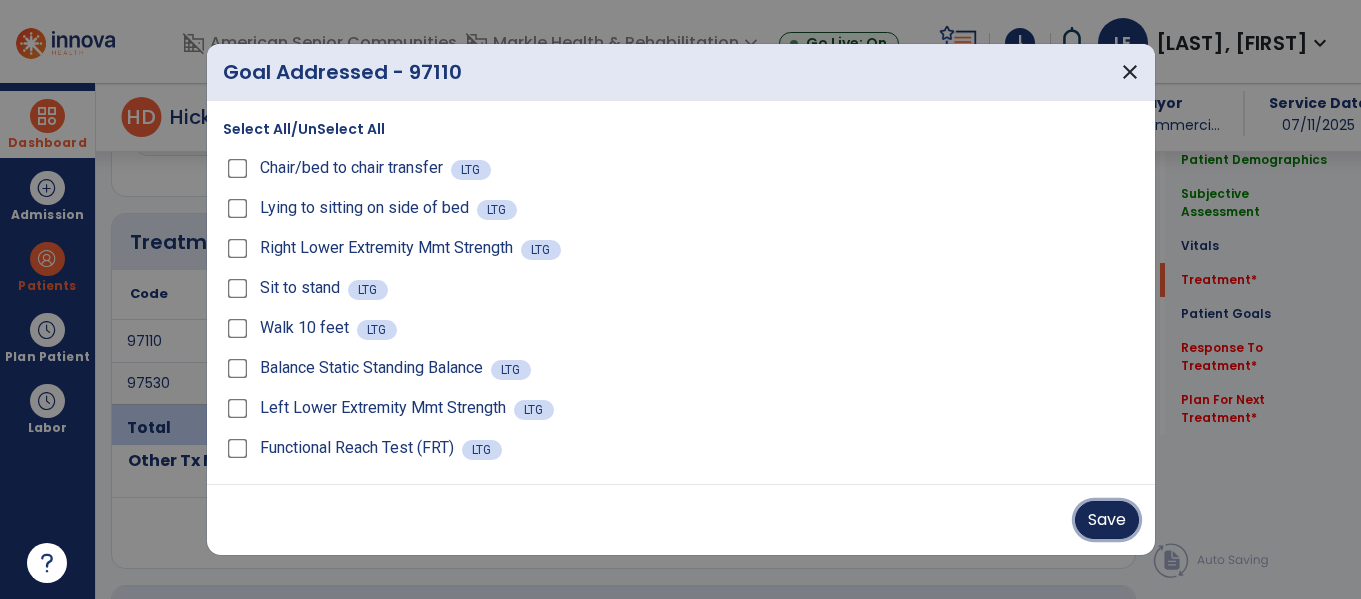 click on "Save" at bounding box center (1107, 520) 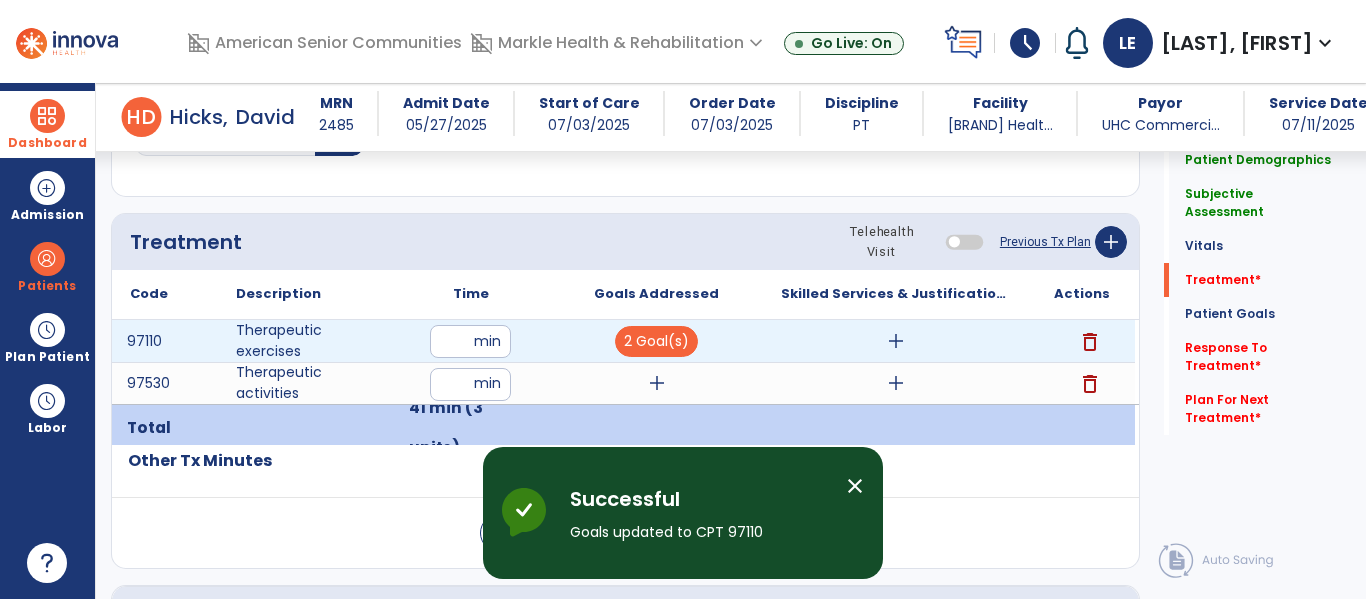 click on "add" at bounding box center (896, 341) 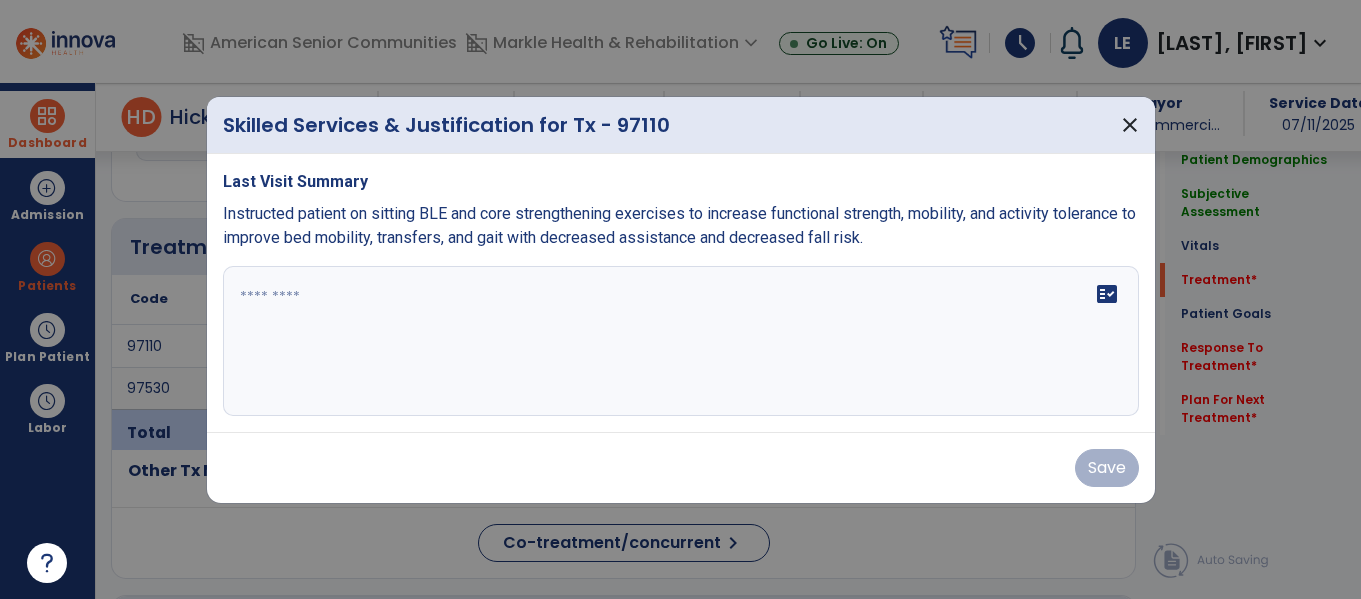 scroll, scrollTop: 1196, scrollLeft: 0, axis: vertical 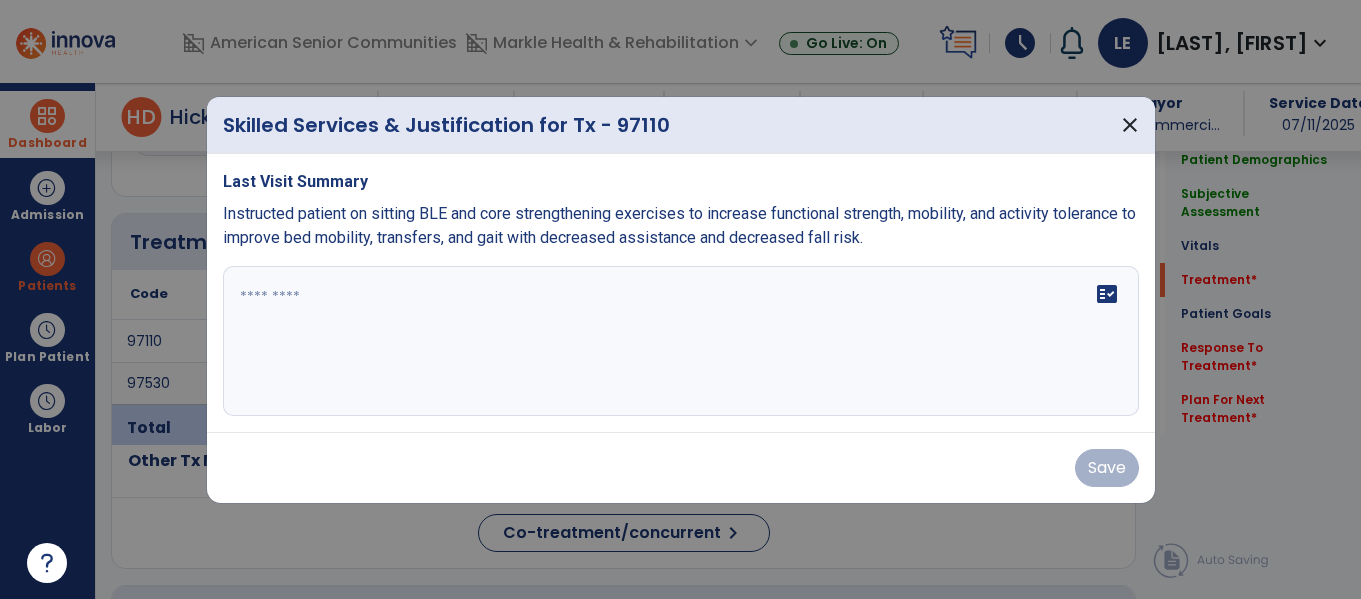 click on "fact_check" at bounding box center (681, 341) 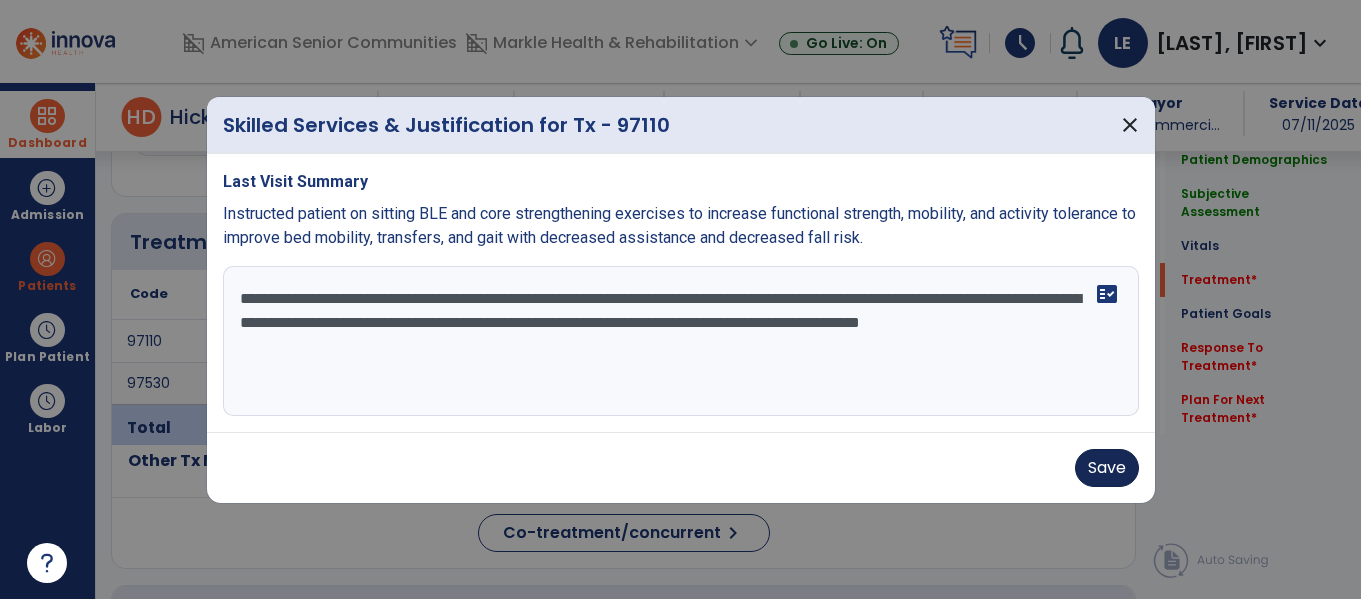 type on "**********" 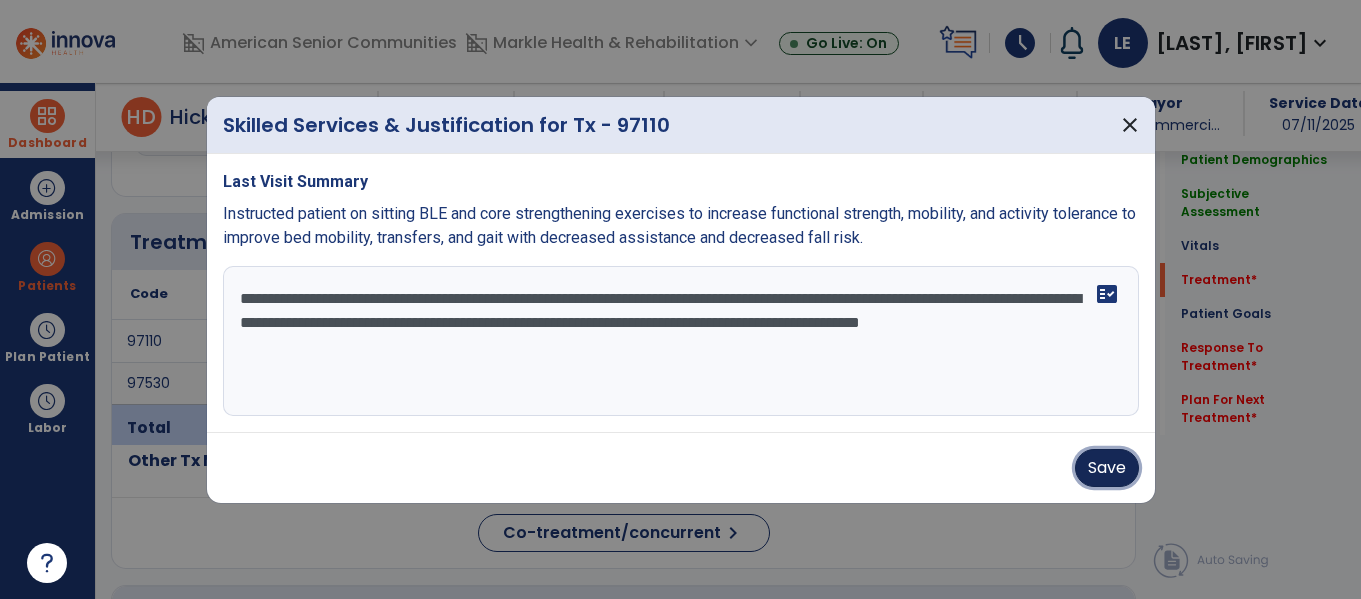 click on "Save" at bounding box center [1107, 468] 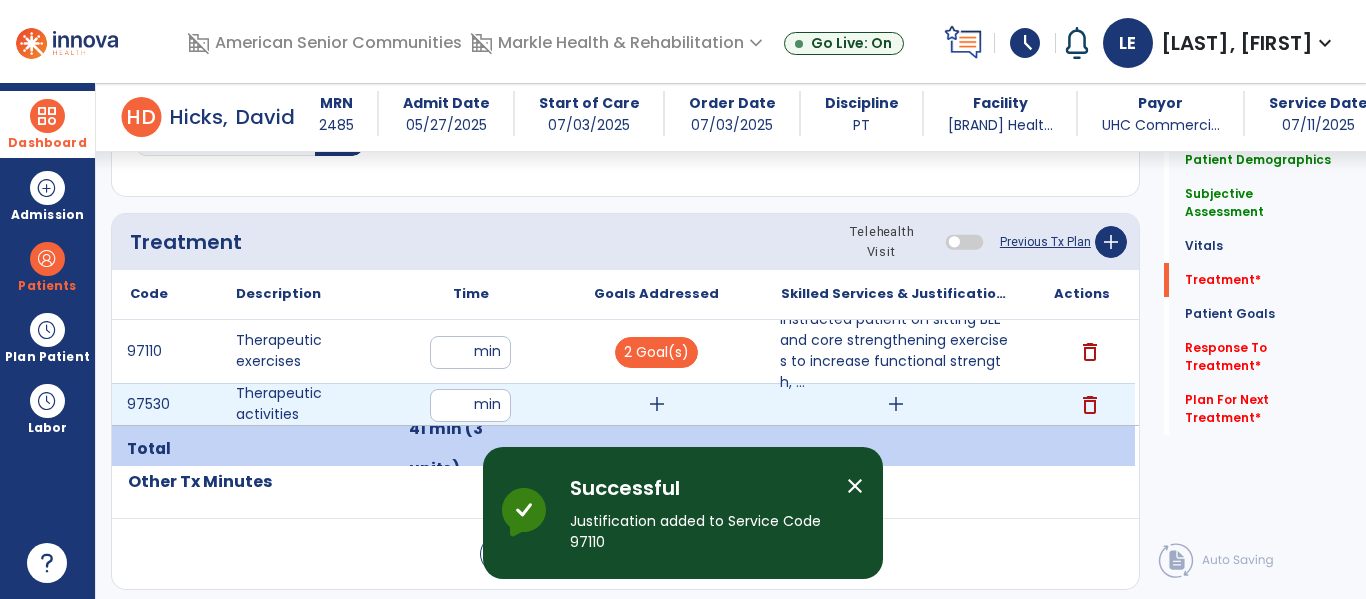 click on "add" at bounding box center (657, 404) 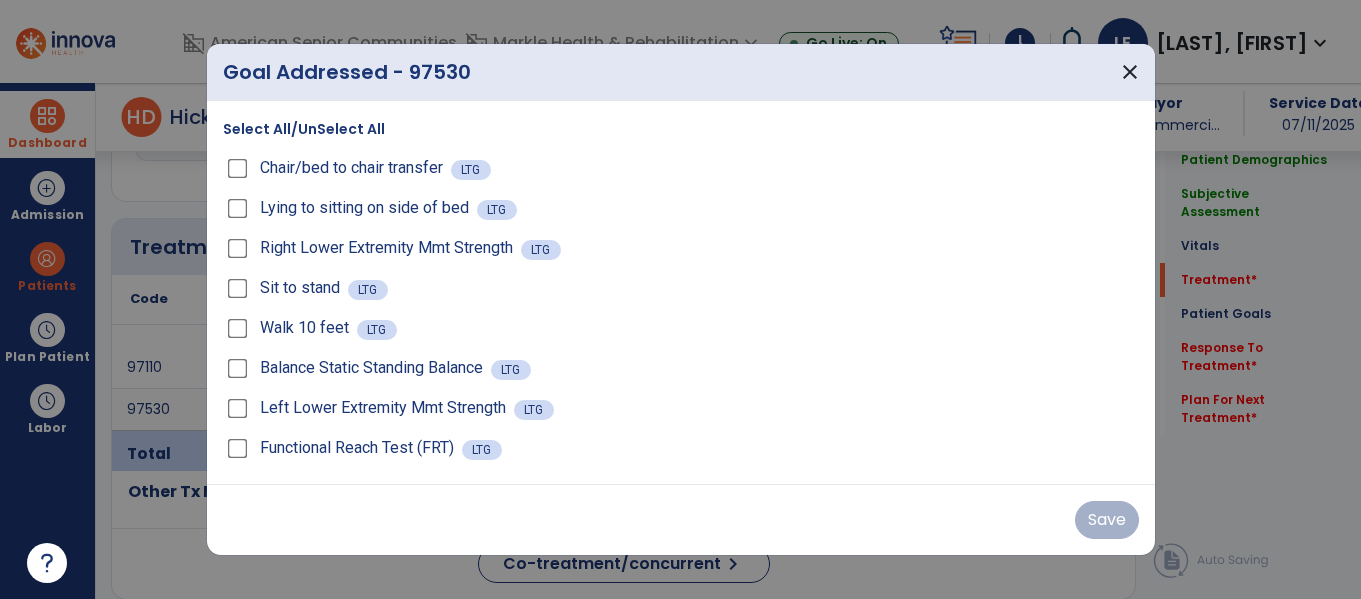 scroll, scrollTop: 1196, scrollLeft: 0, axis: vertical 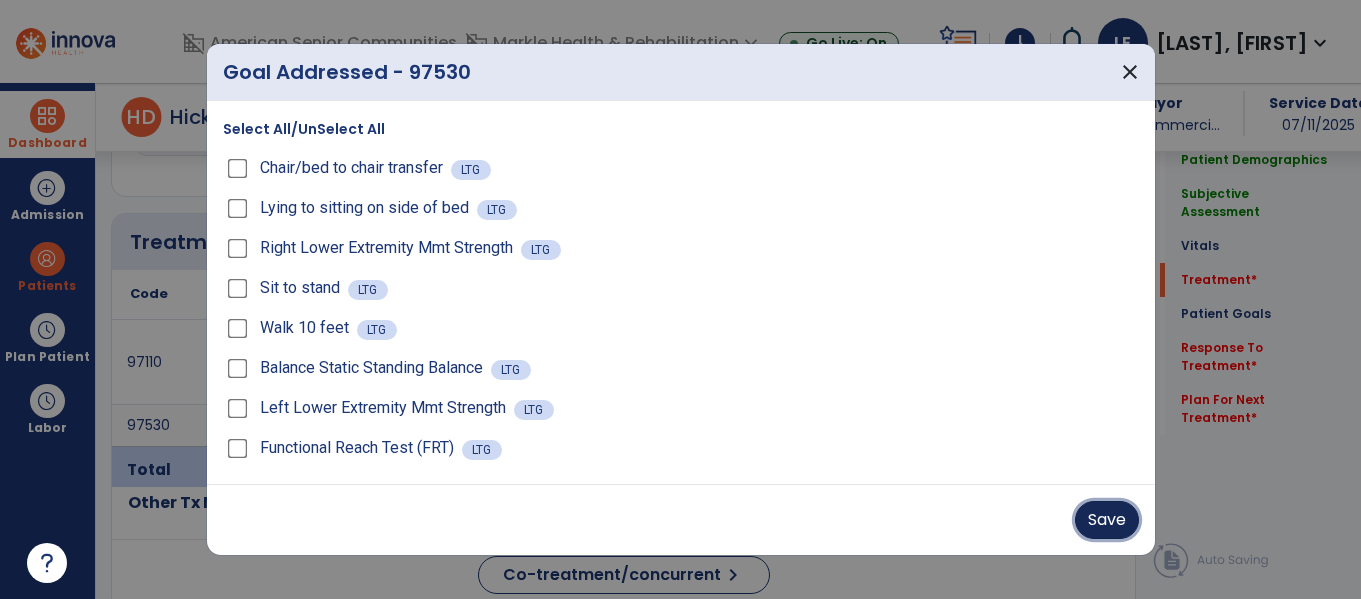 click on "Save" at bounding box center [1107, 520] 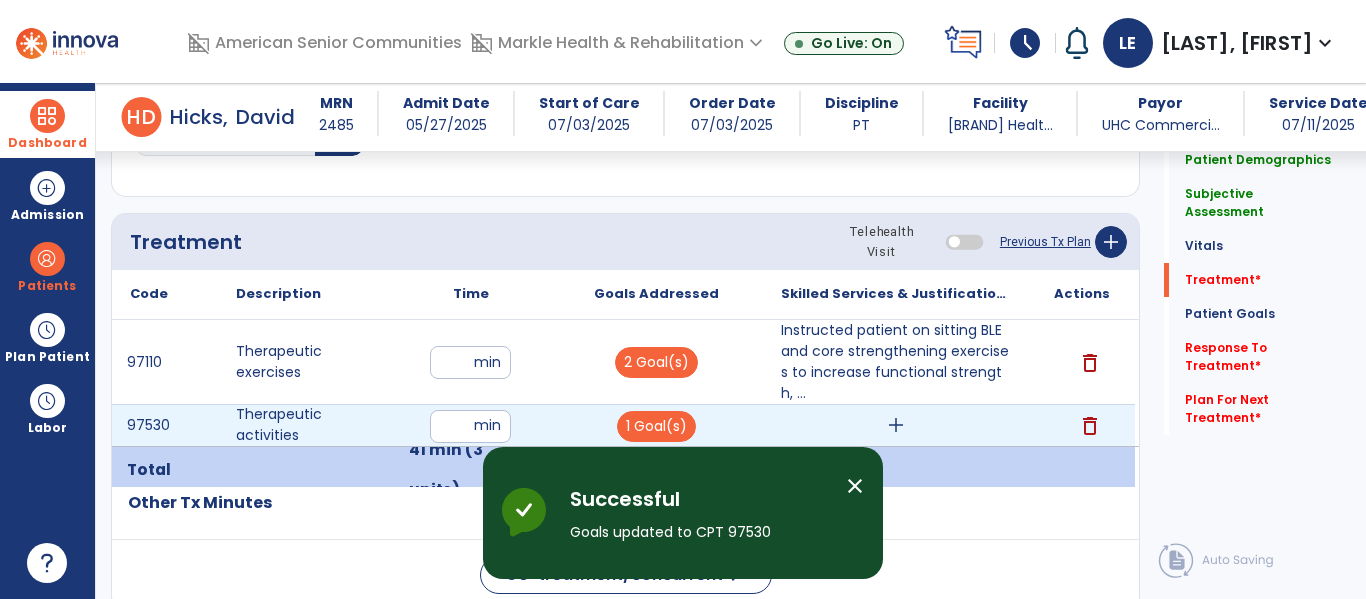 click on "add" at bounding box center [896, 425] 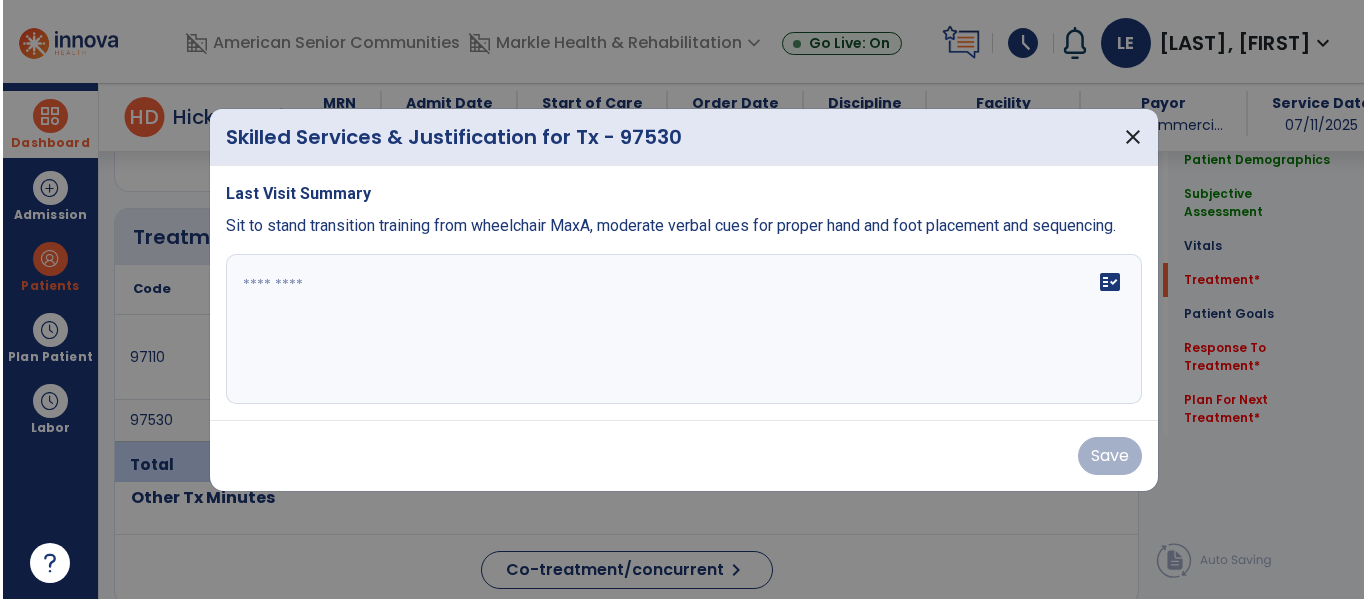 scroll, scrollTop: 1196, scrollLeft: 0, axis: vertical 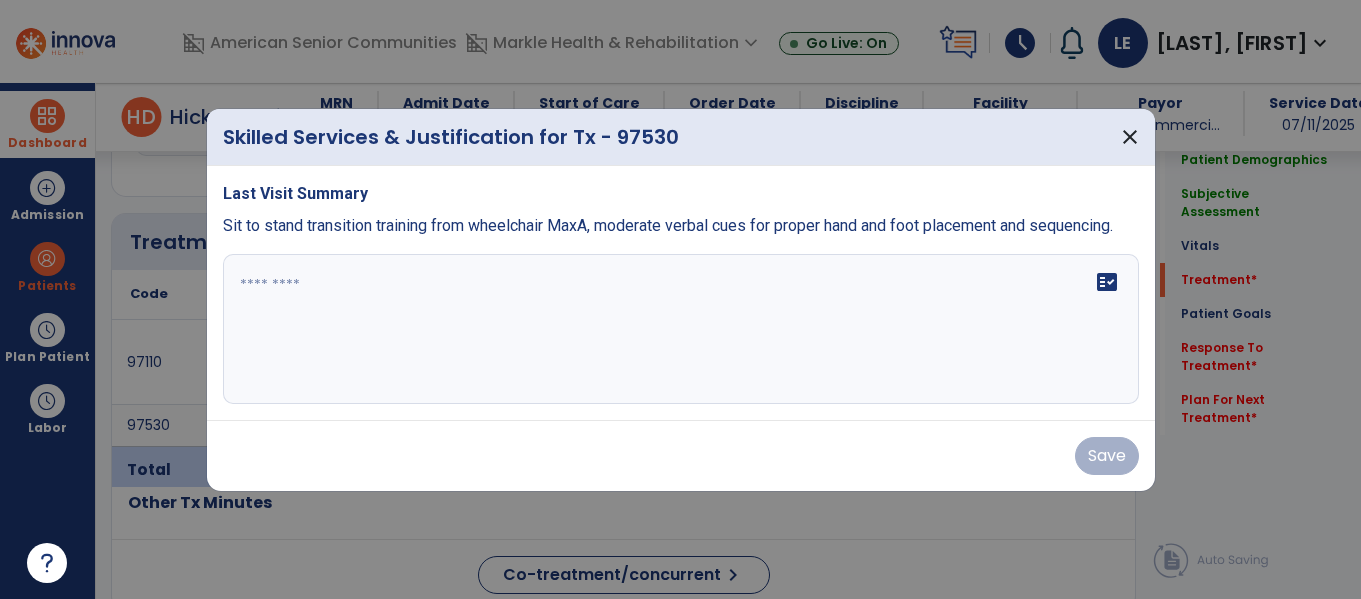 click on "fact_check" at bounding box center [681, 329] 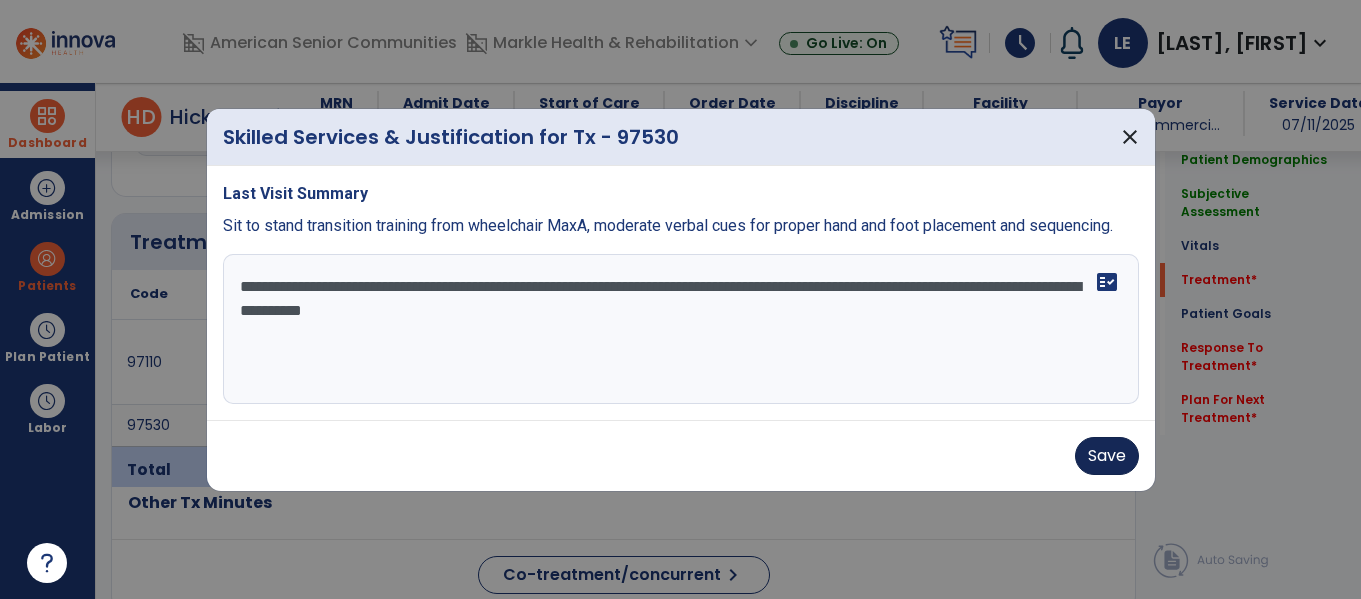 type on "**********" 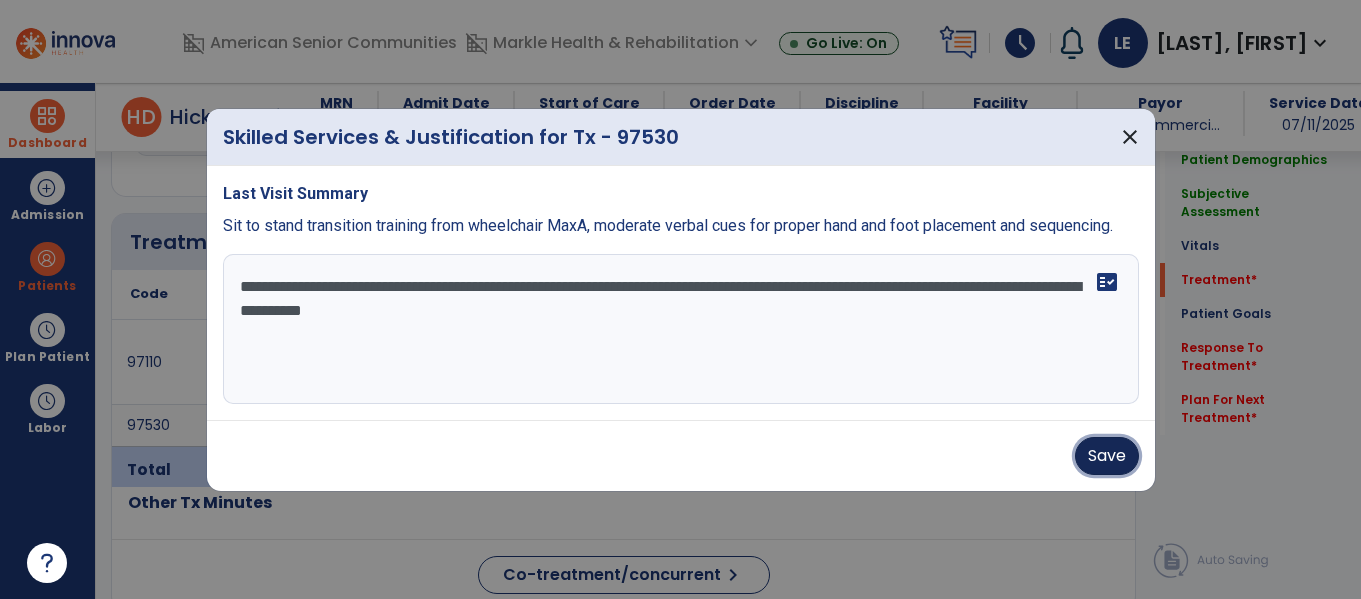 click on "Save" at bounding box center [1107, 456] 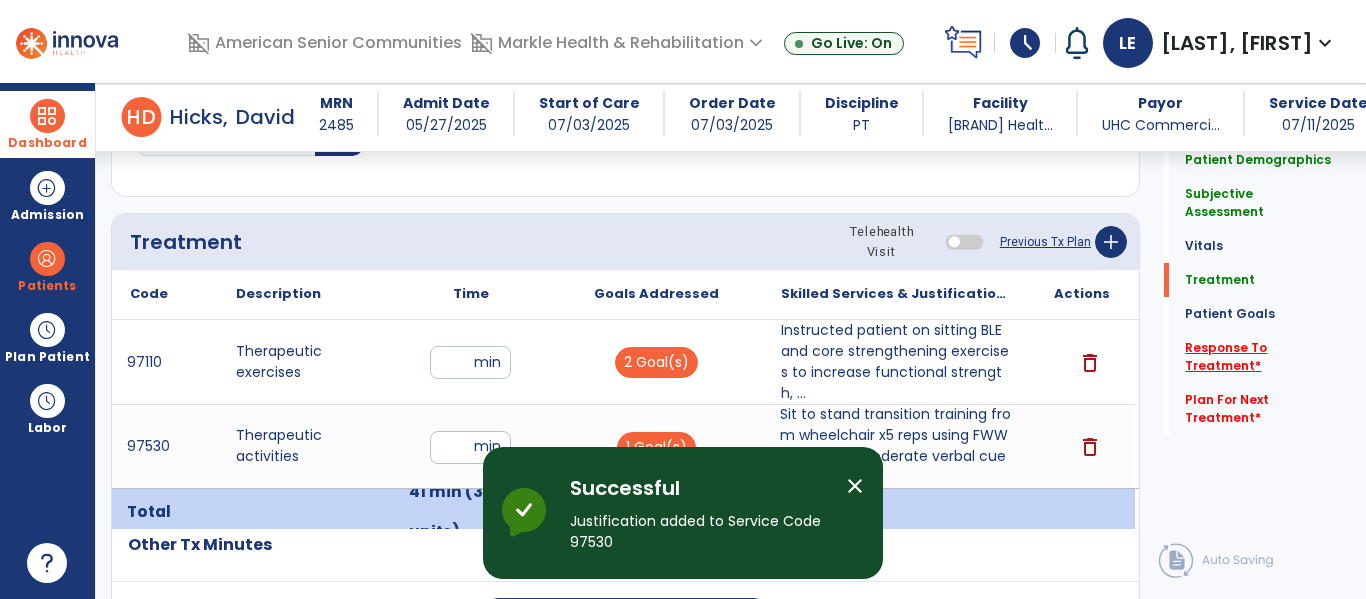 click on "Response To Treatment   *" 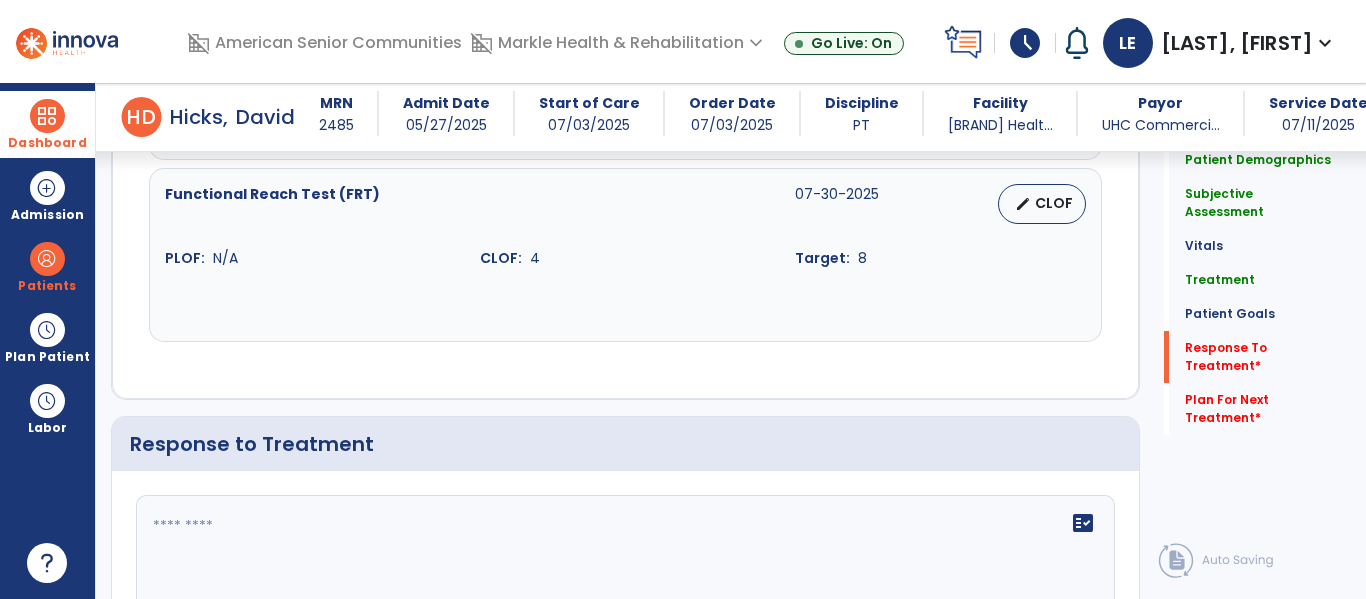 scroll, scrollTop: 3340, scrollLeft: 0, axis: vertical 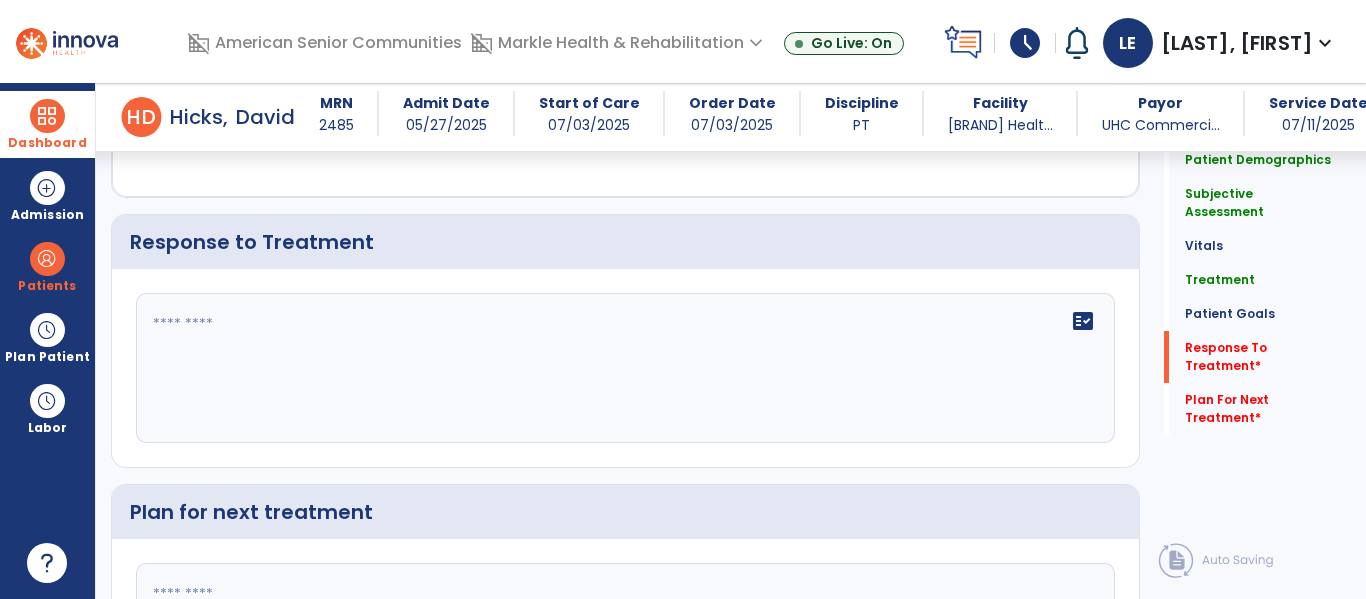 click on "fact_check" 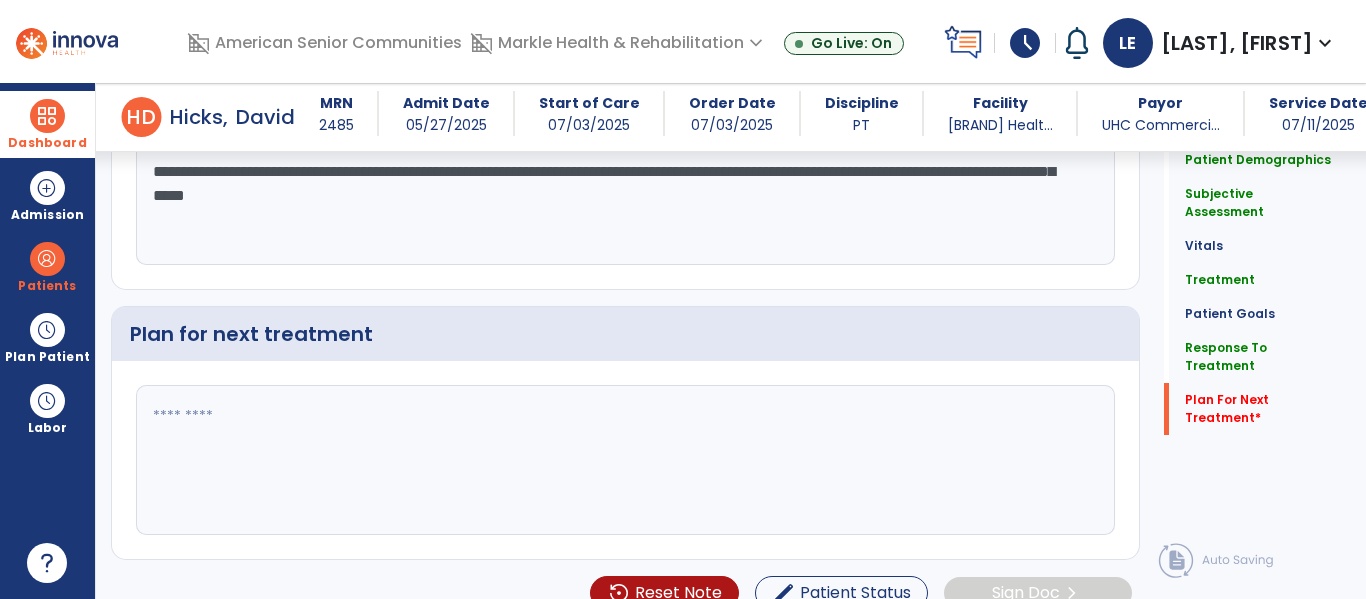 scroll, scrollTop: 3533, scrollLeft: 0, axis: vertical 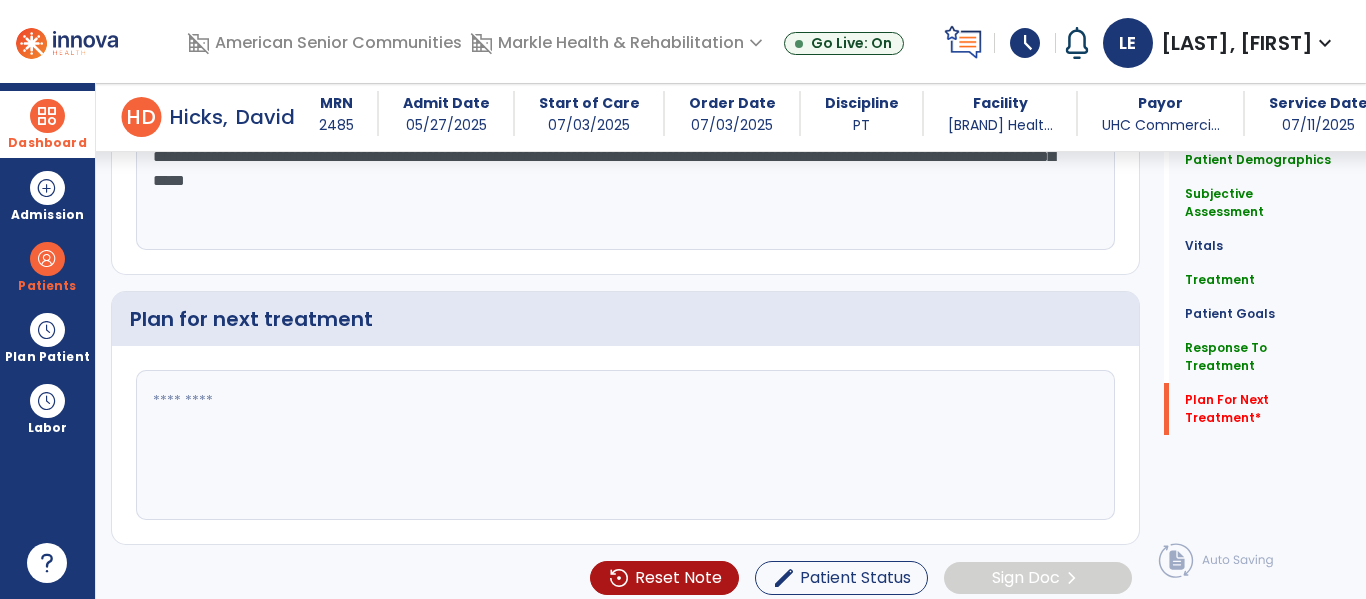 type on "**********" 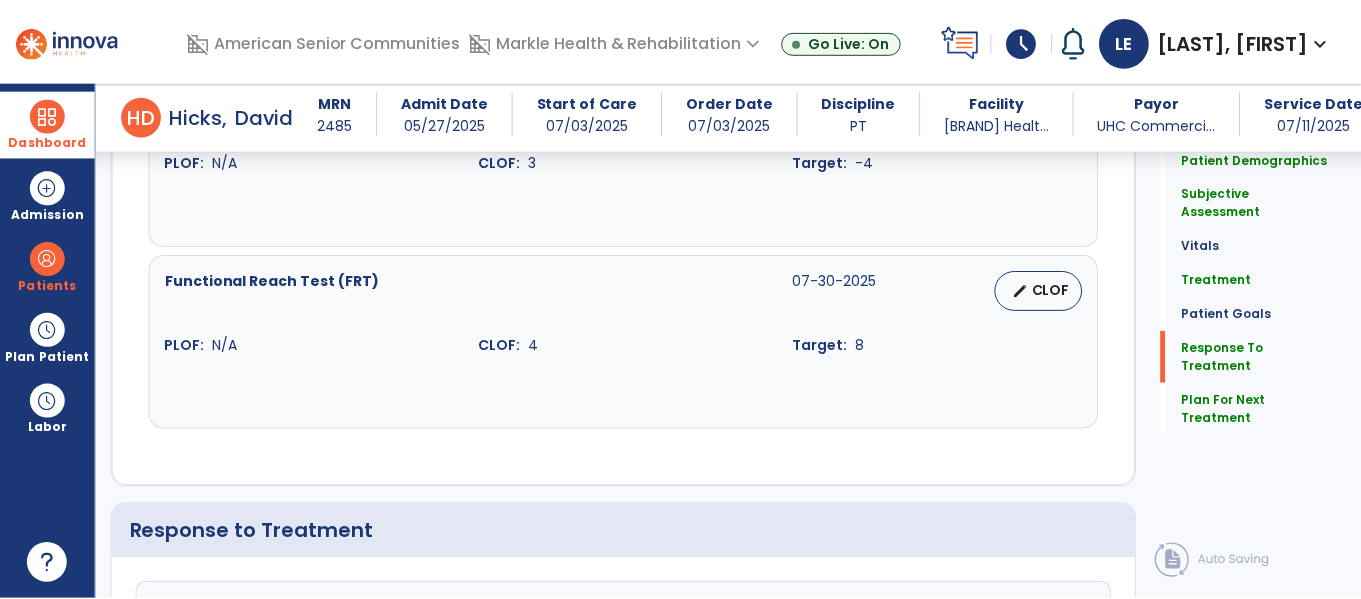 scroll, scrollTop: 3545, scrollLeft: 0, axis: vertical 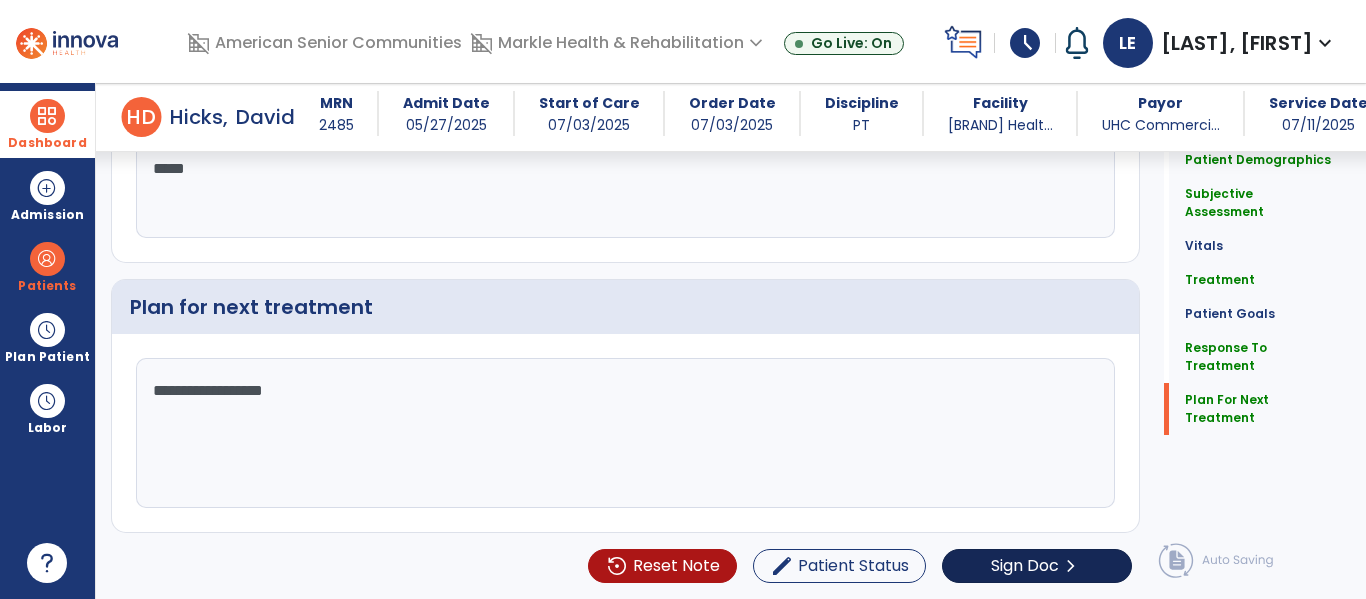 type on "**********" 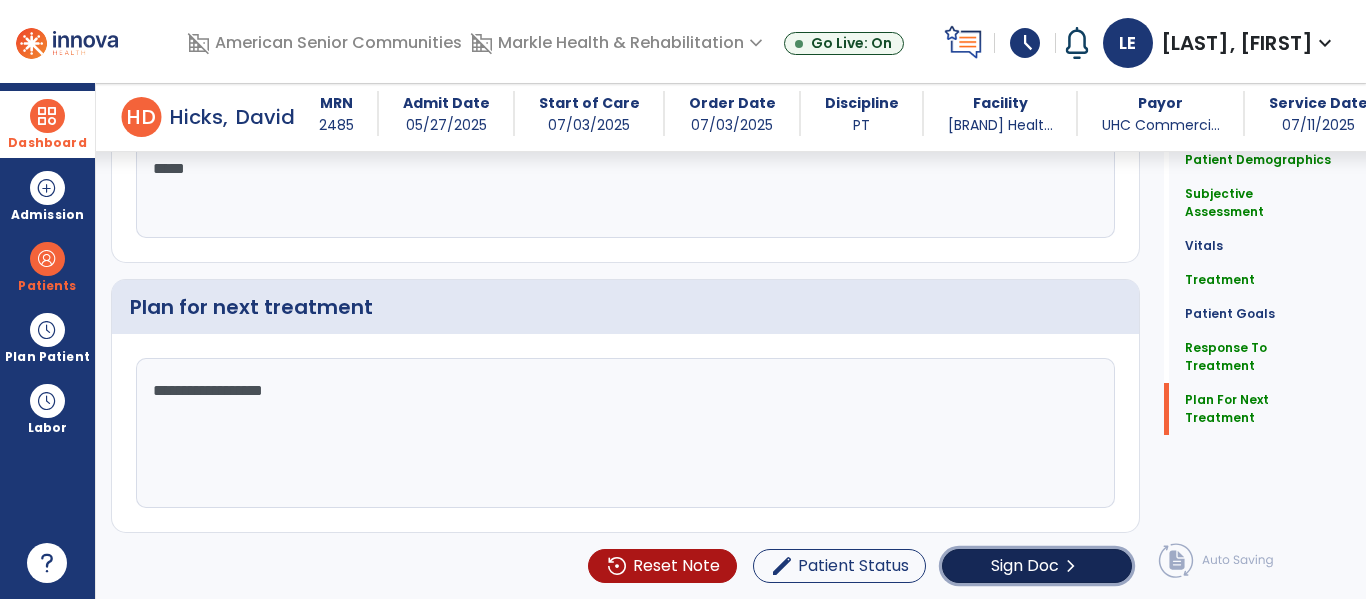 click on "Sign Doc" 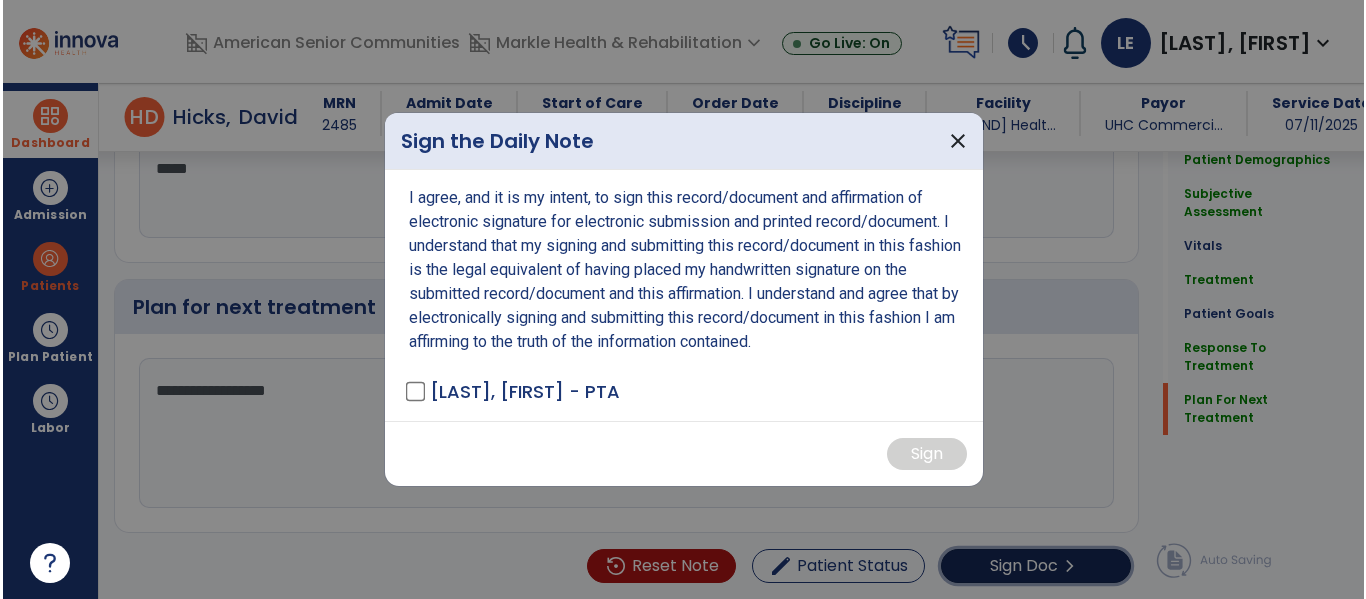 scroll, scrollTop: 3545, scrollLeft: 0, axis: vertical 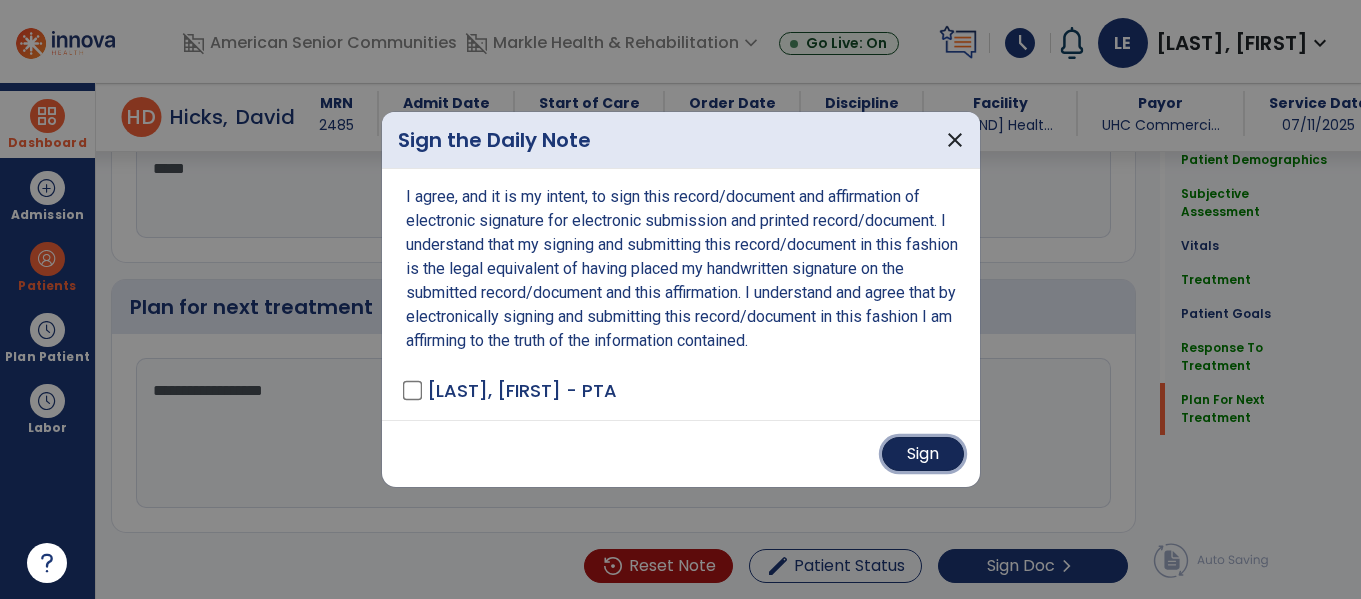 click on "Sign" at bounding box center [923, 454] 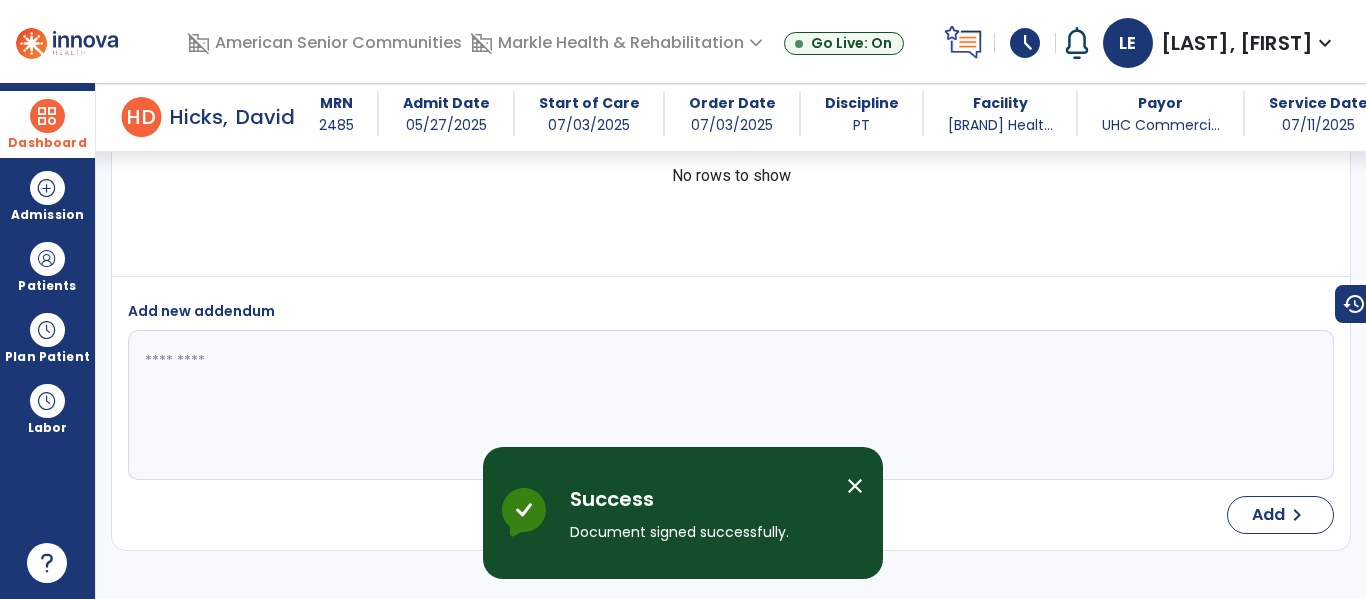 scroll, scrollTop: 4697, scrollLeft: 0, axis: vertical 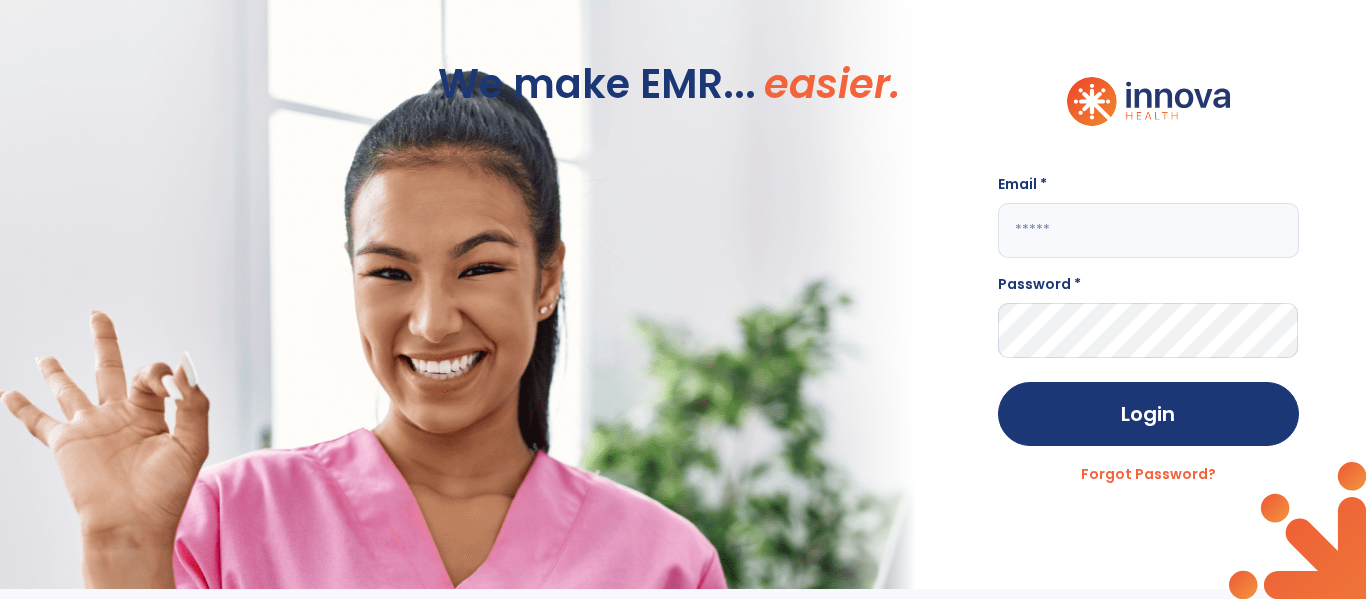 click 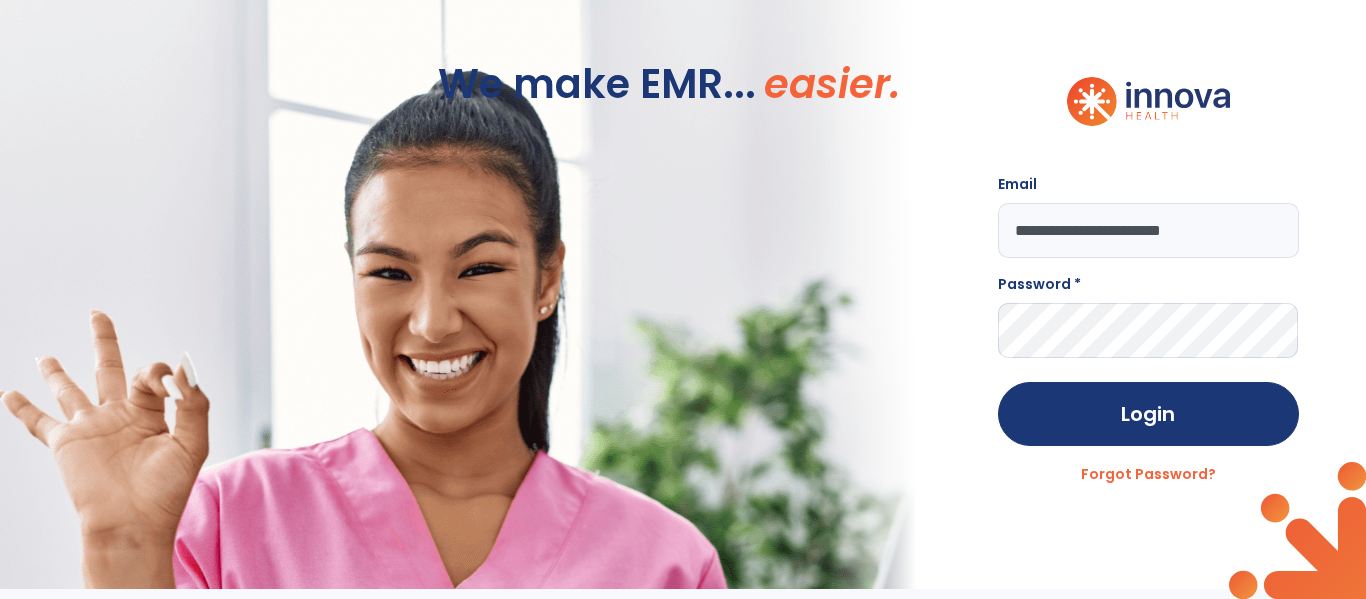 type on "**********" 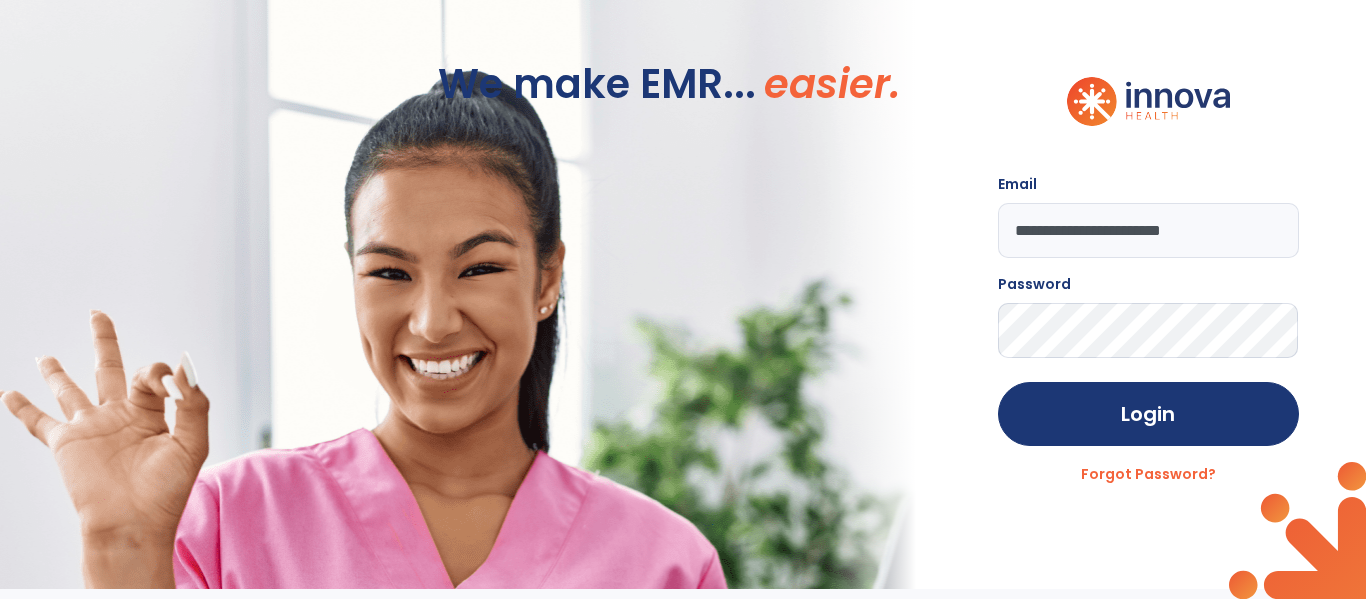click on "Login" 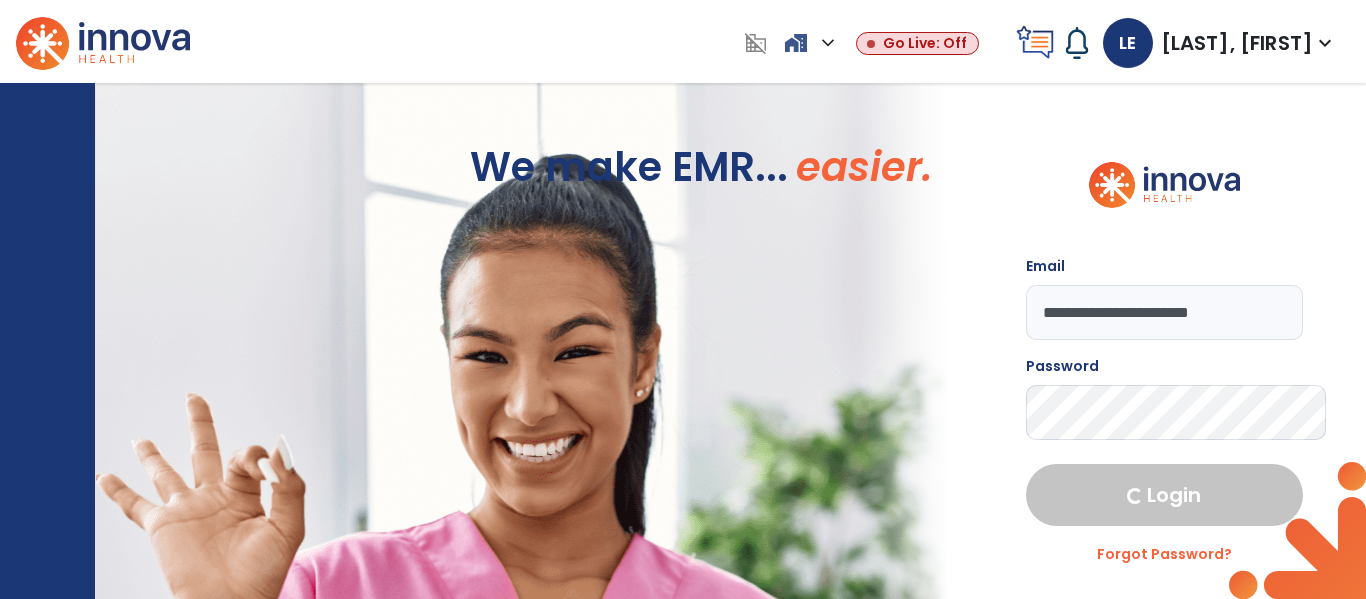select on "****" 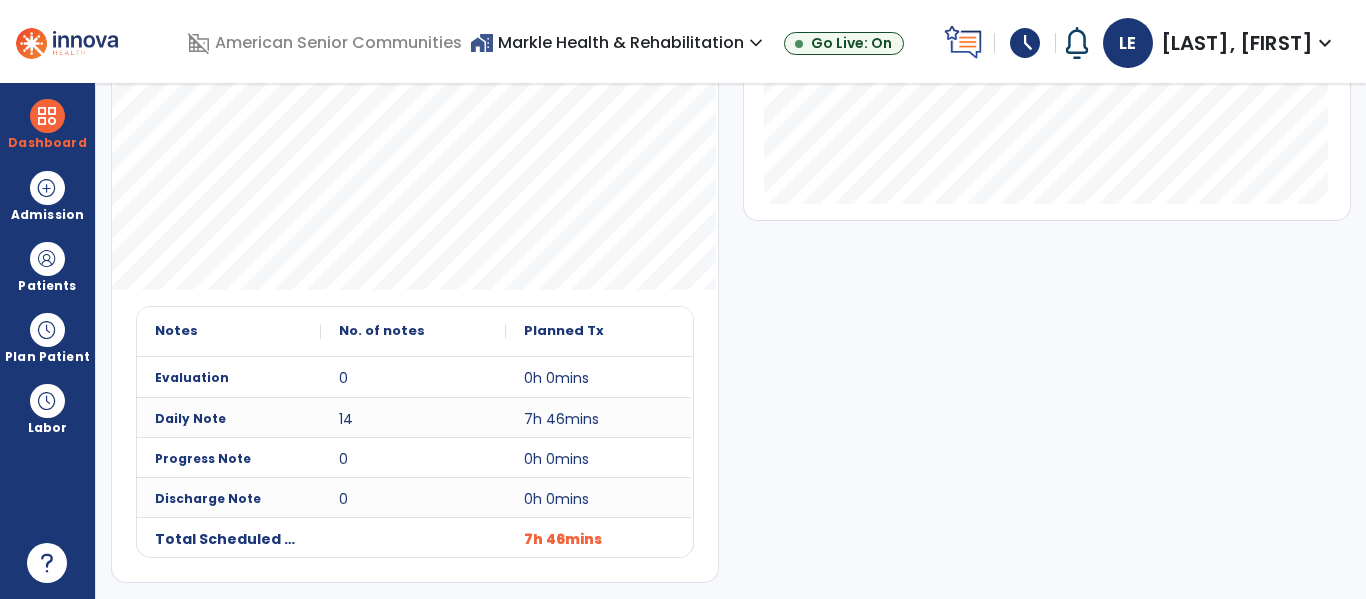 scroll, scrollTop: 0, scrollLeft: 0, axis: both 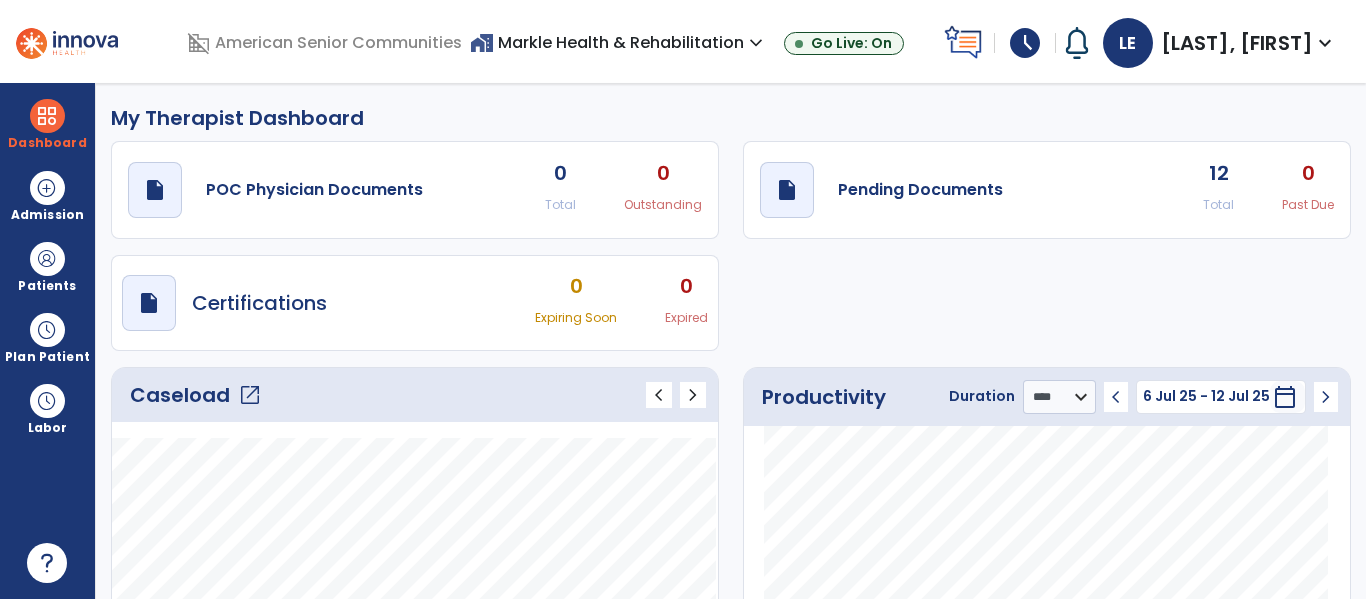 click on "open_in_new" 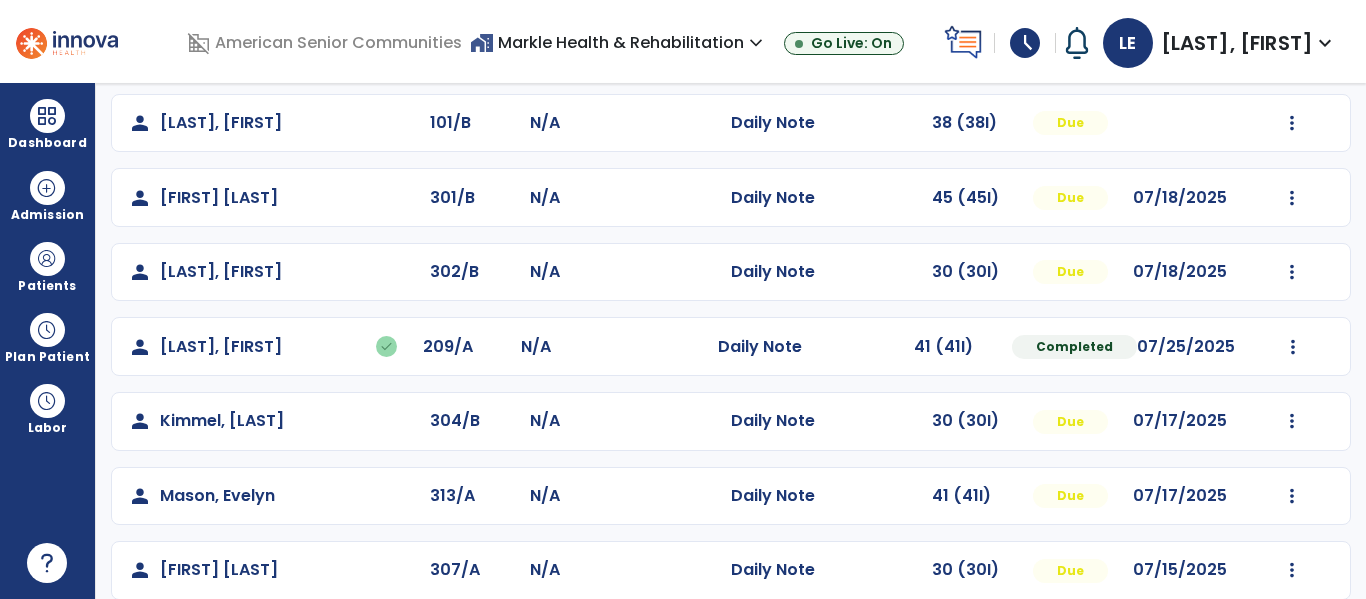 scroll, scrollTop: 188, scrollLeft: 0, axis: vertical 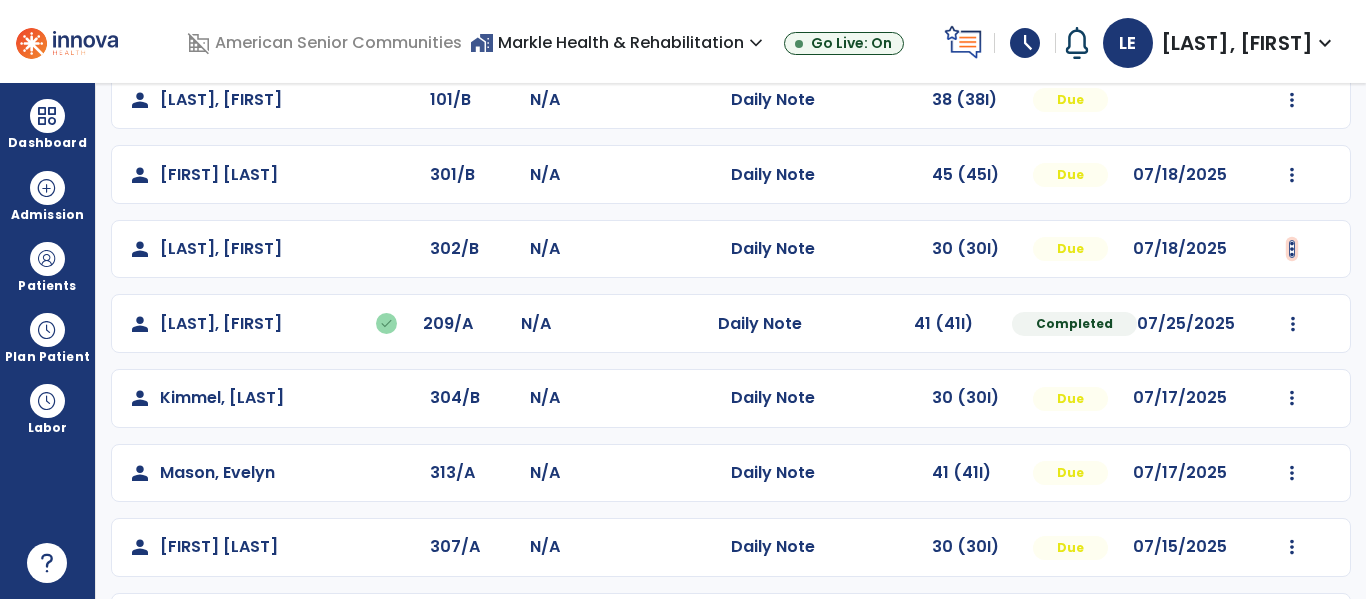 click at bounding box center (1292, 100) 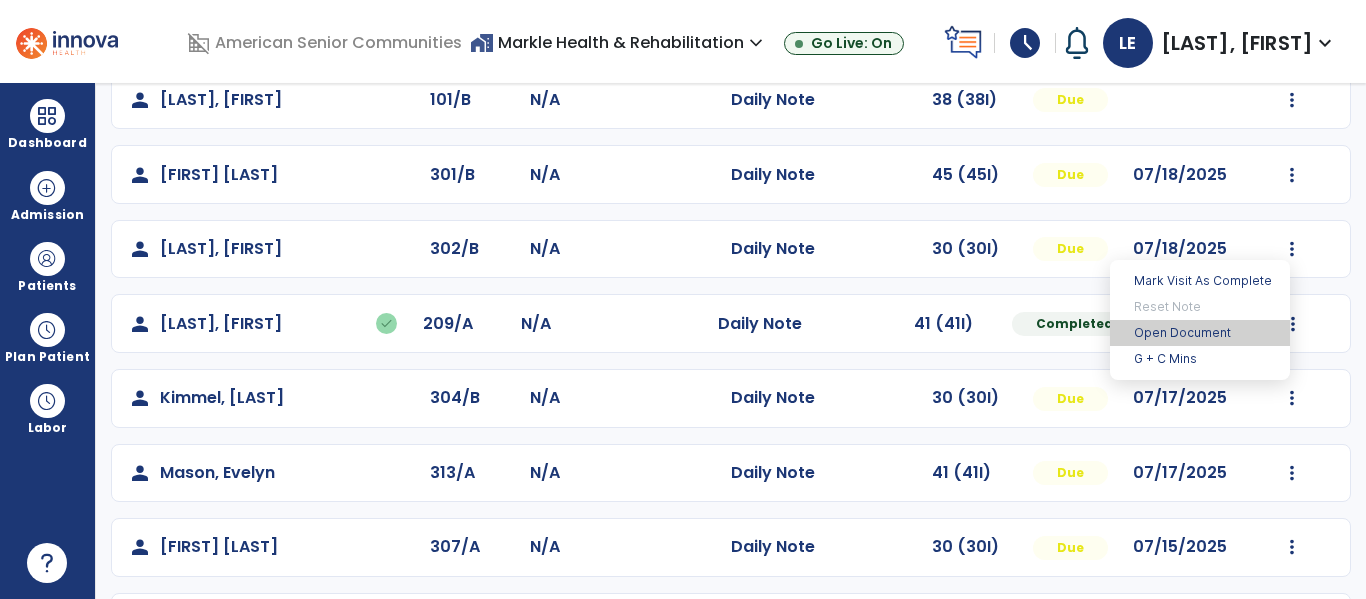 click on "Open Document" at bounding box center [1200, 333] 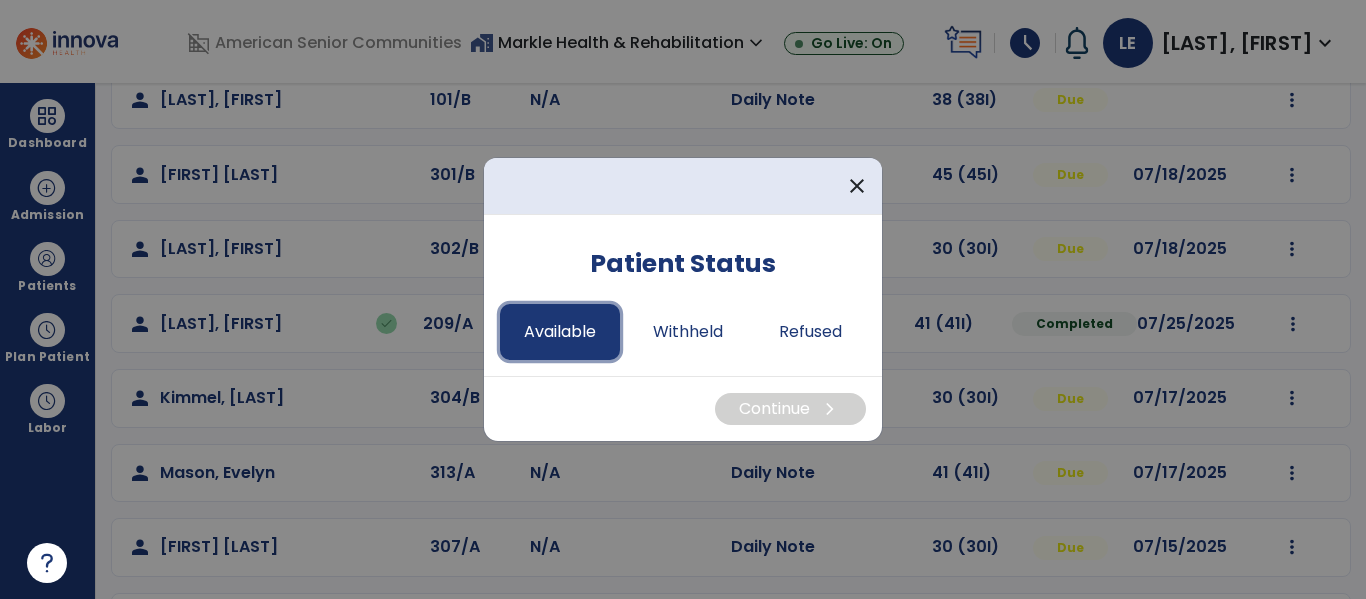 click on "Available" at bounding box center (560, 332) 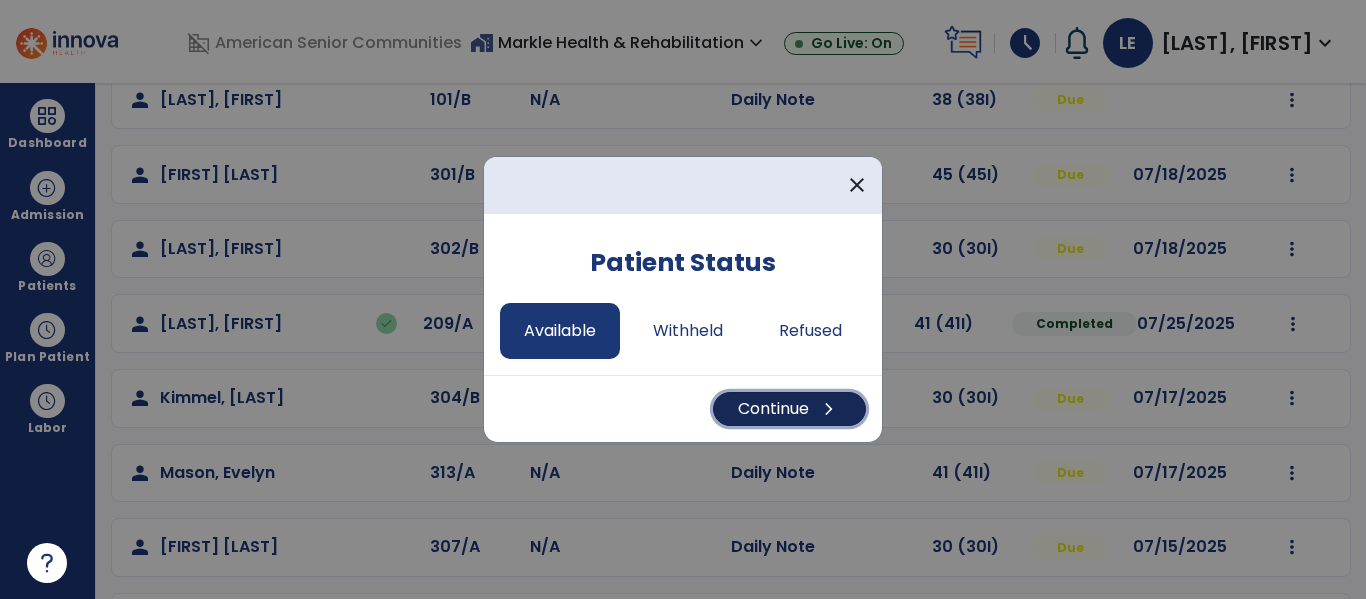 click on "Continue   chevron_right" at bounding box center [789, 409] 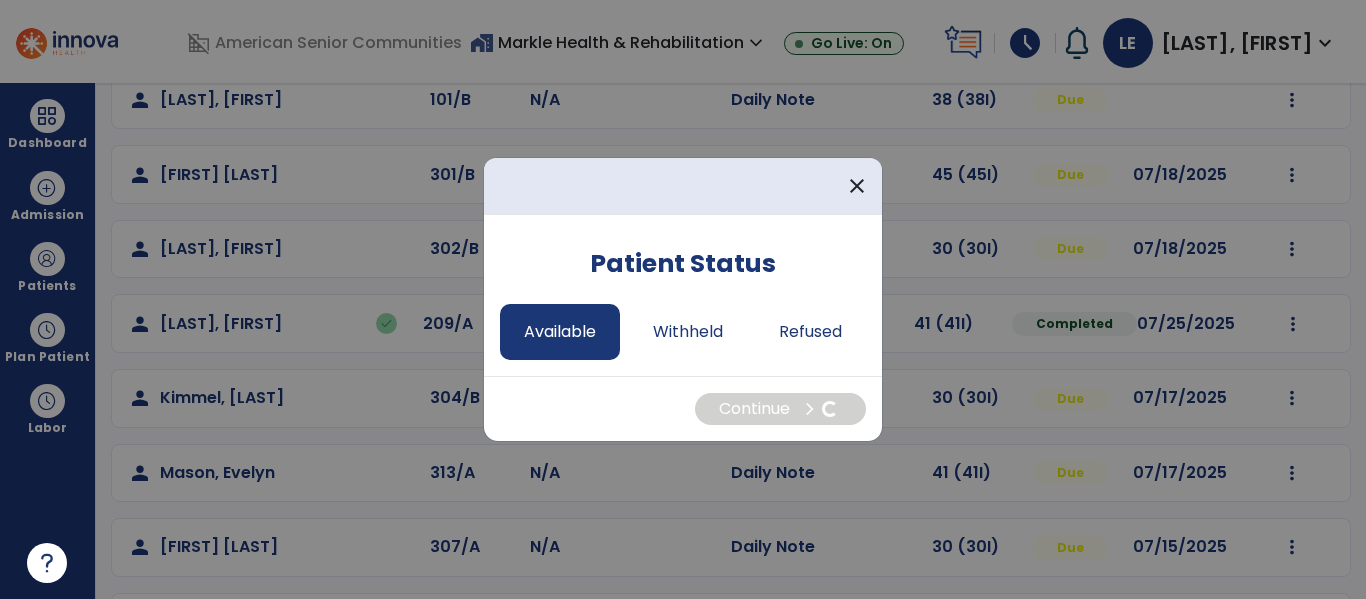 select on "*" 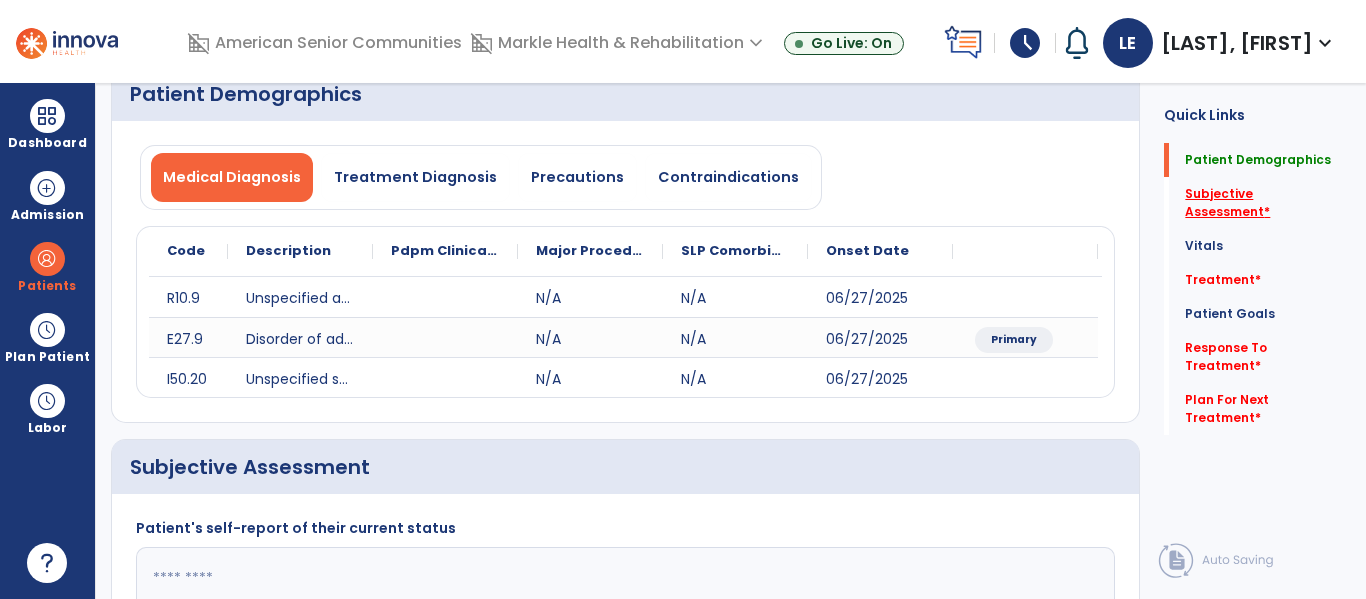 click on "Subjective Assessment   *" 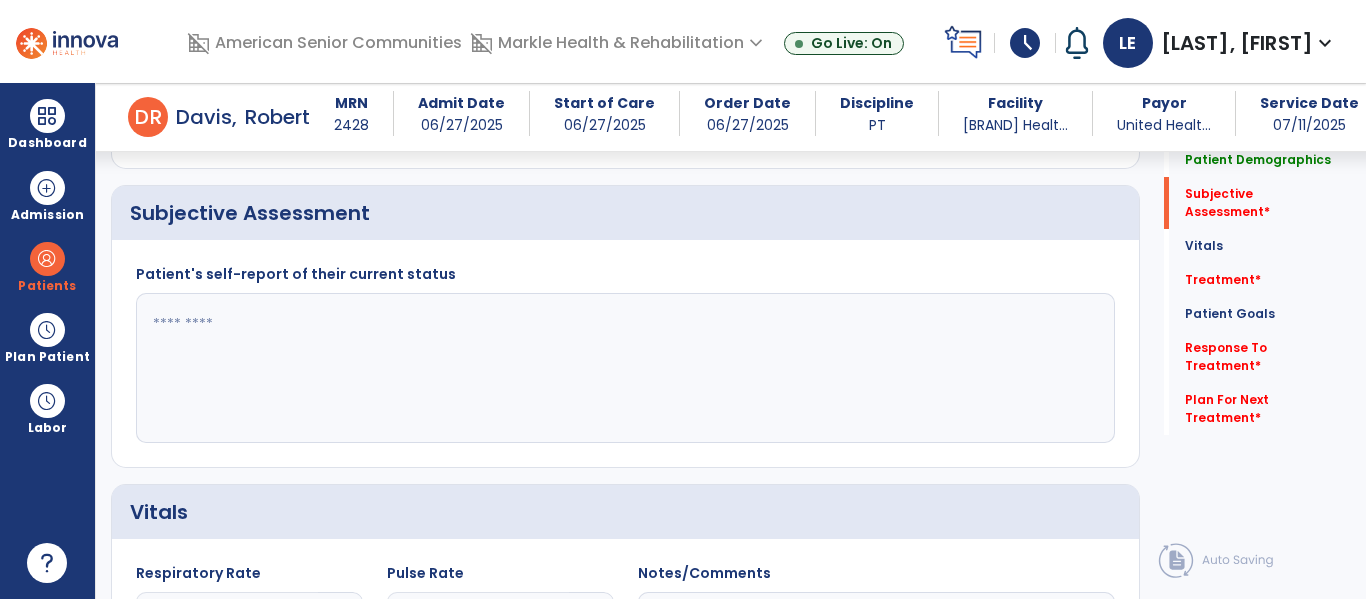 scroll, scrollTop: 427, scrollLeft: 0, axis: vertical 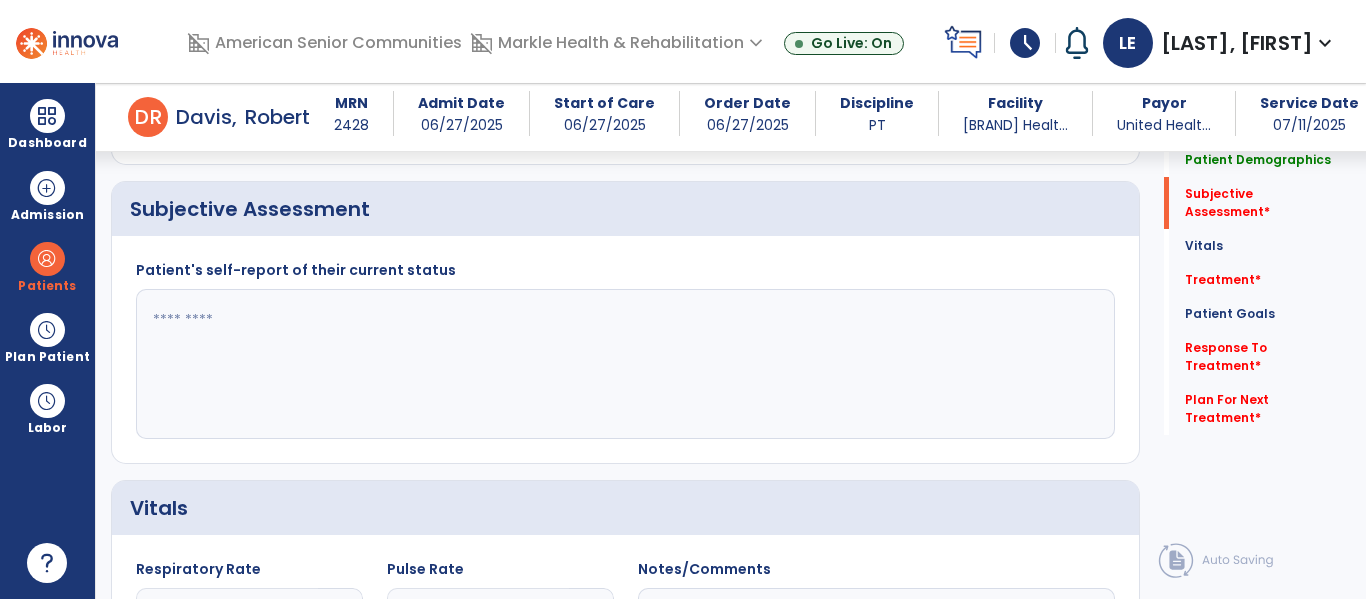 click 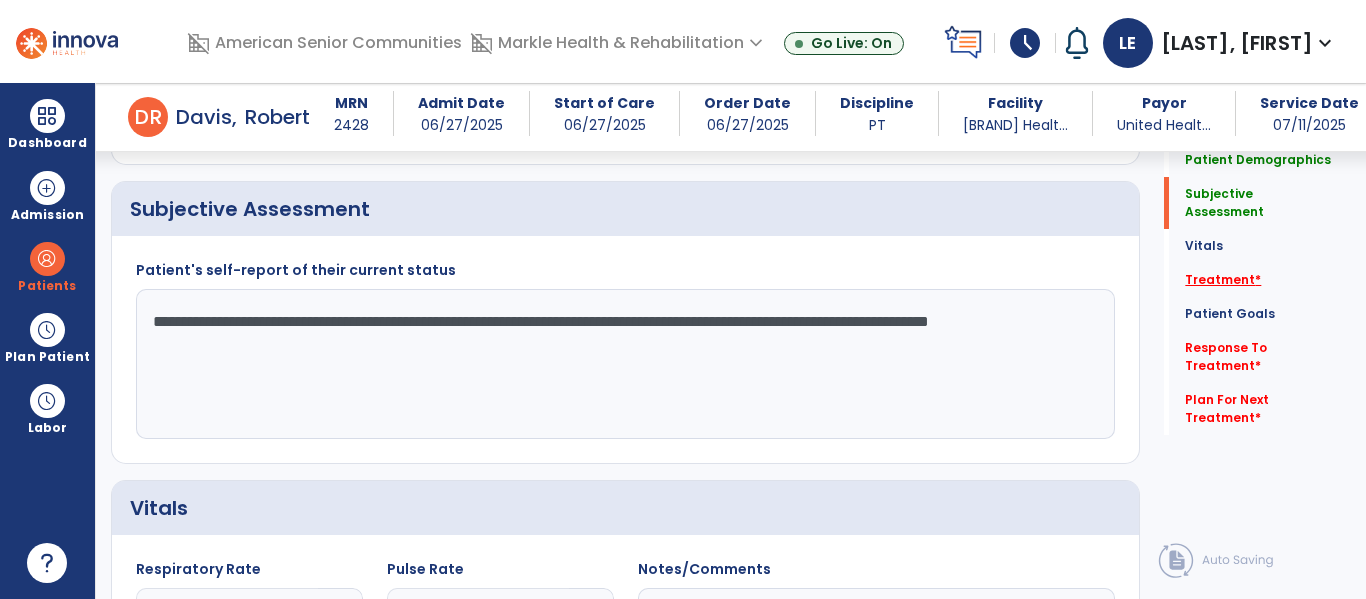 type on "**********" 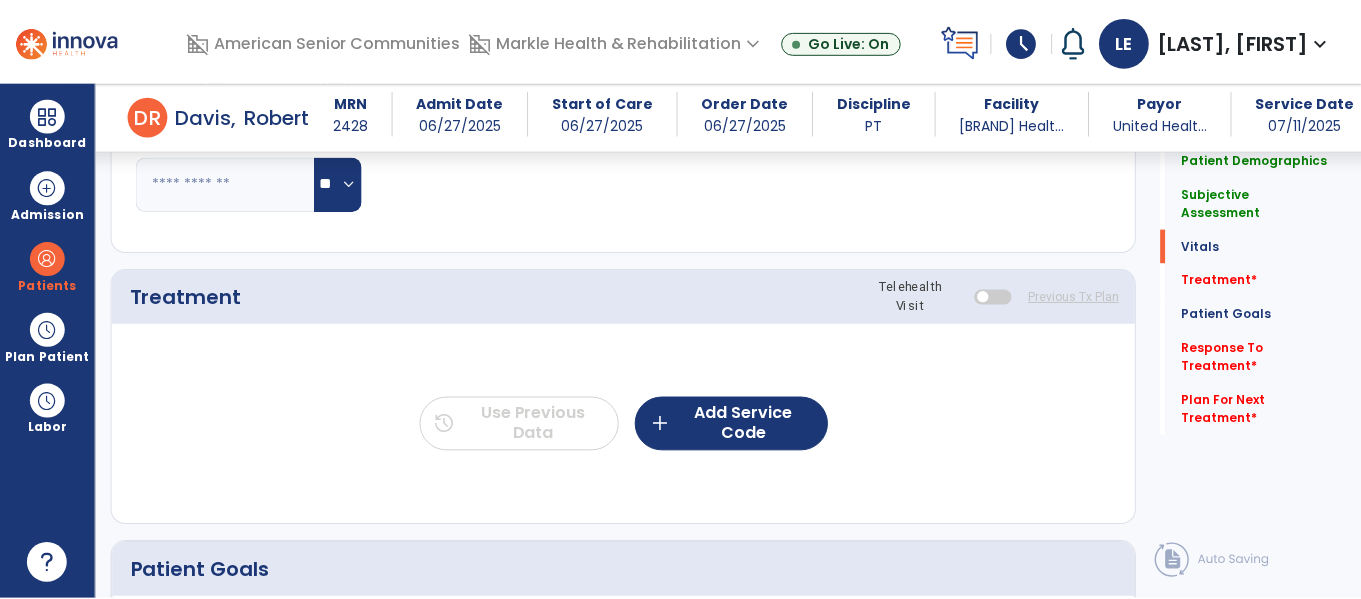 scroll, scrollTop: 1116, scrollLeft: 0, axis: vertical 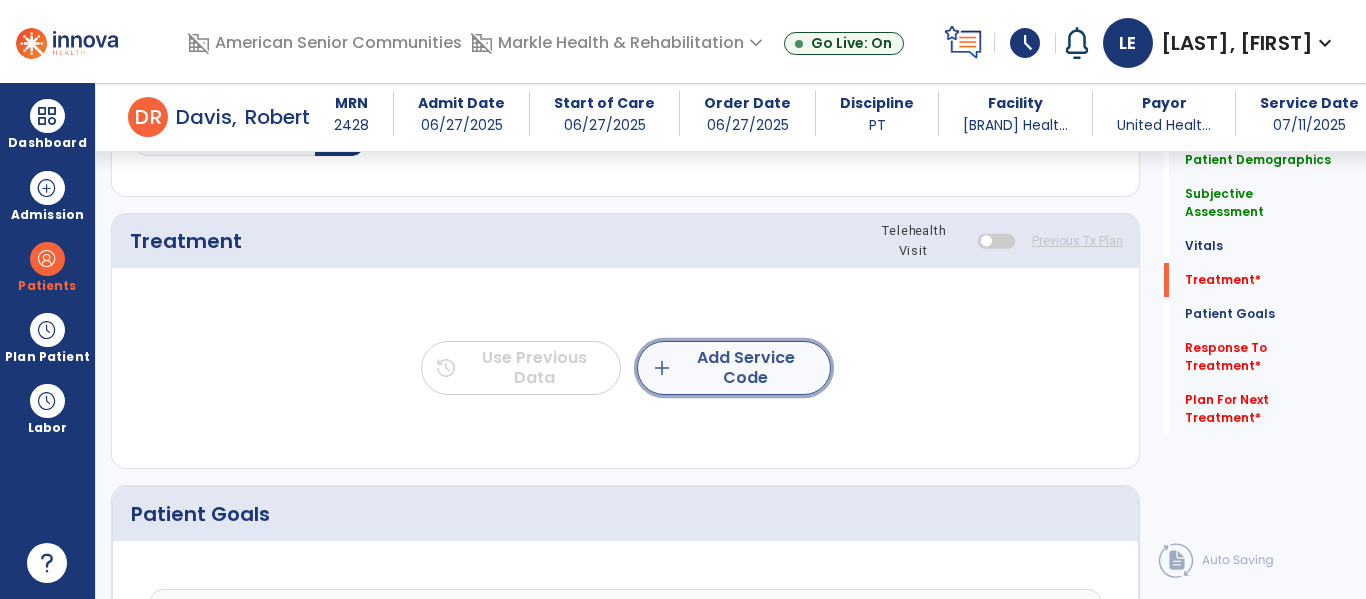 click on "add  Add Service Code" 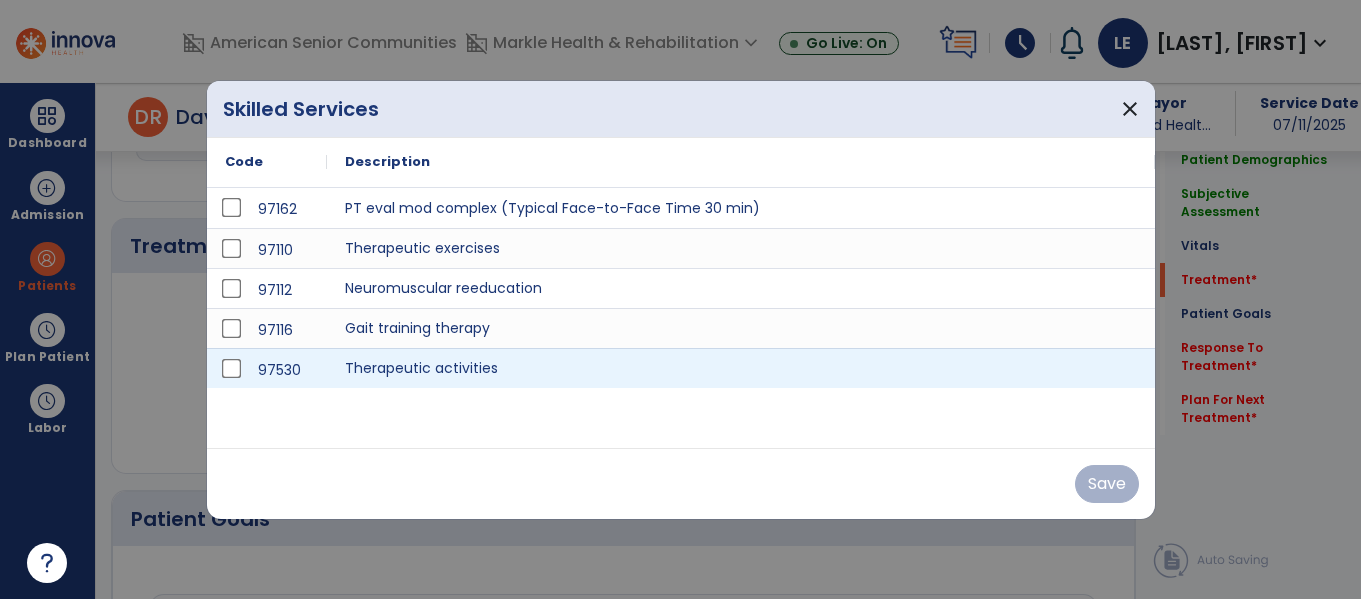 scroll, scrollTop: 1116, scrollLeft: 0, axis: vertical 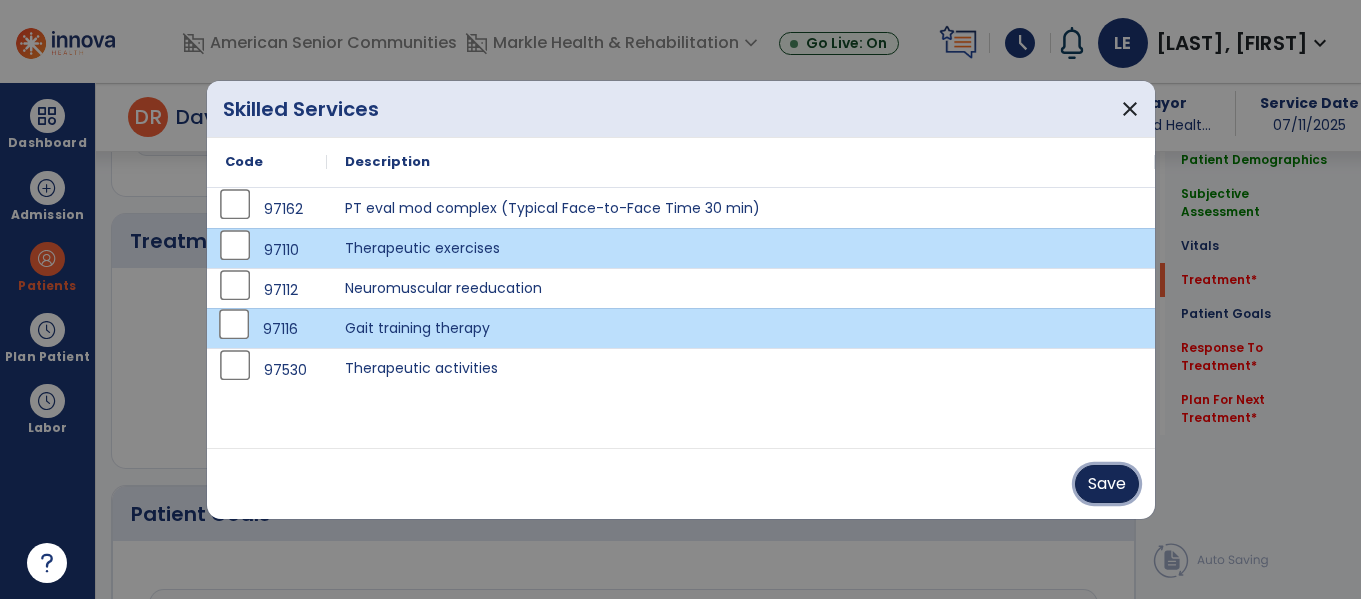 click on "Save" at bounding box center (1107, 484) 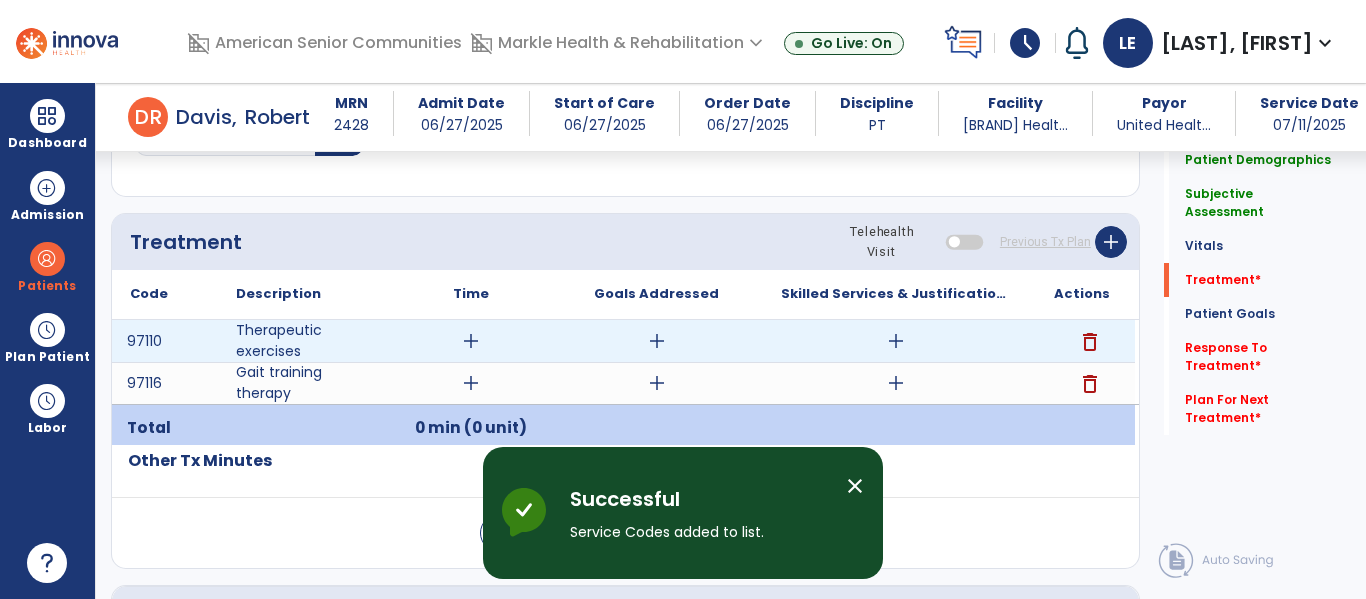 click on "add" at bounding box center (471, 341) 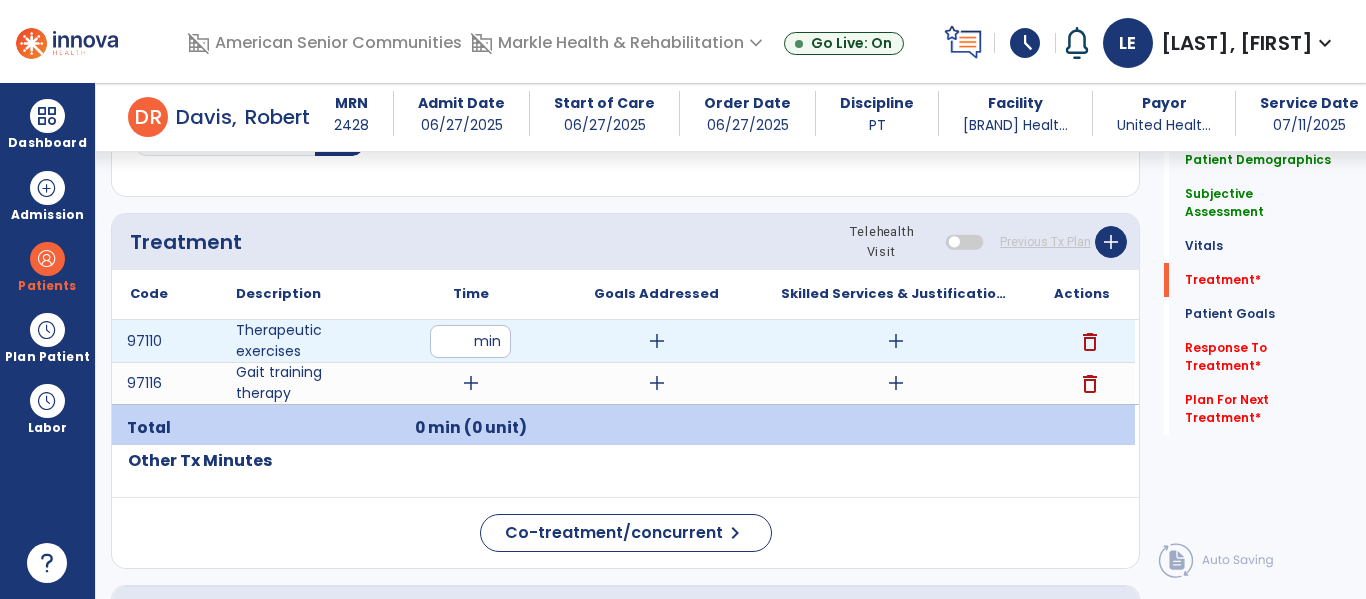 type on "**" 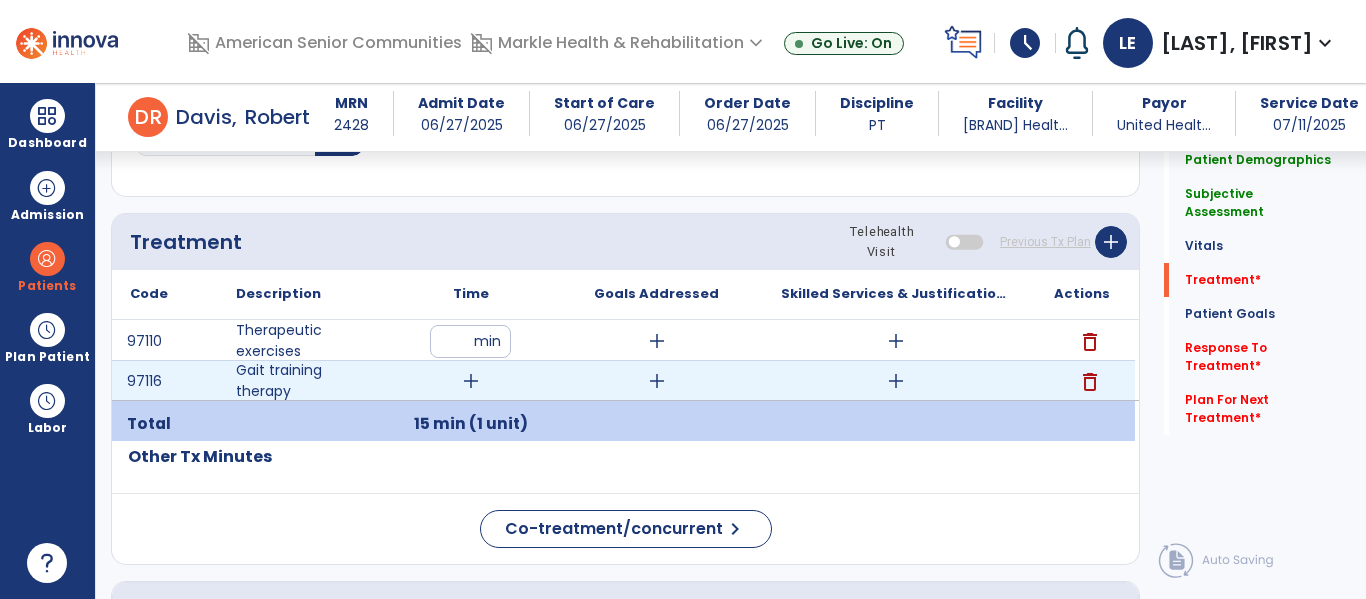 click on "add" at bounding box center (471, 381) 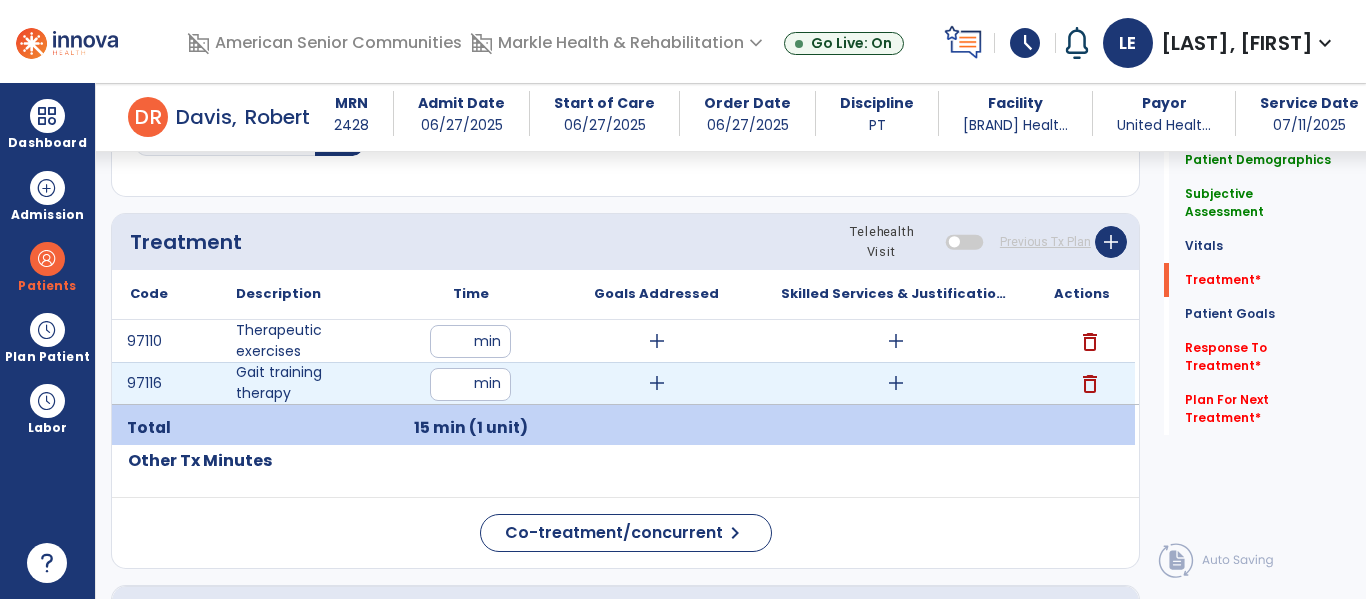 type on "**" 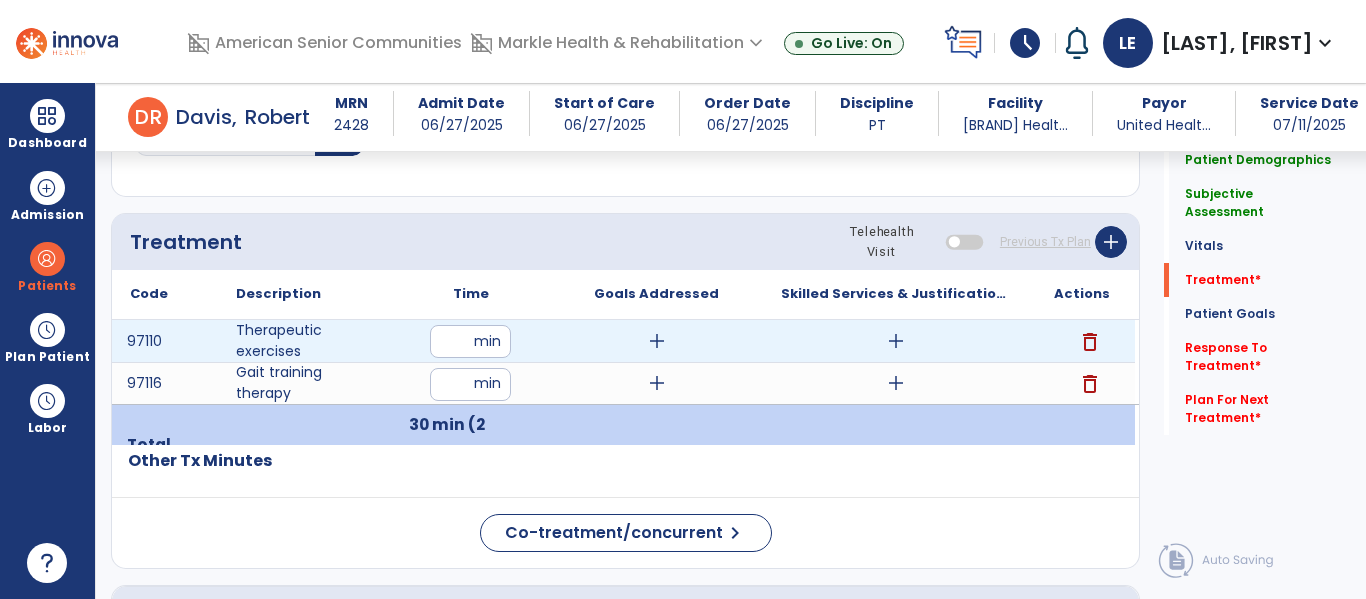 click on "add" at bounding box center (657, 341) 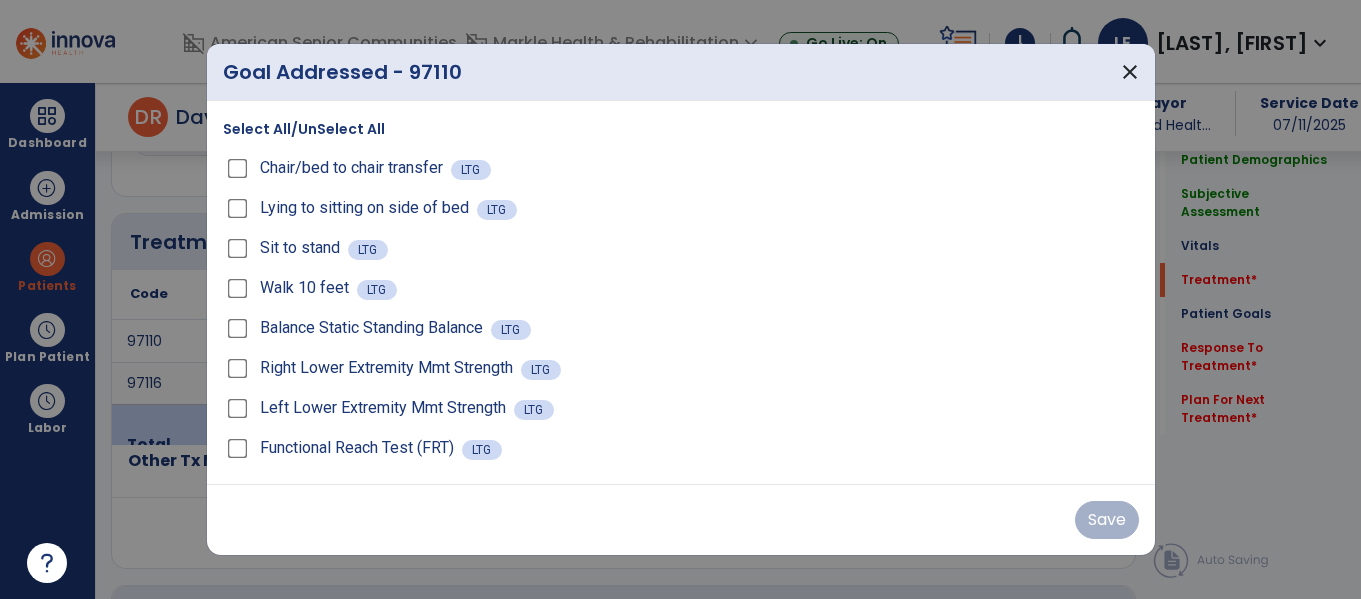 scroll, scrollTop: 1116, scrollLeft: 0, axis: vertical 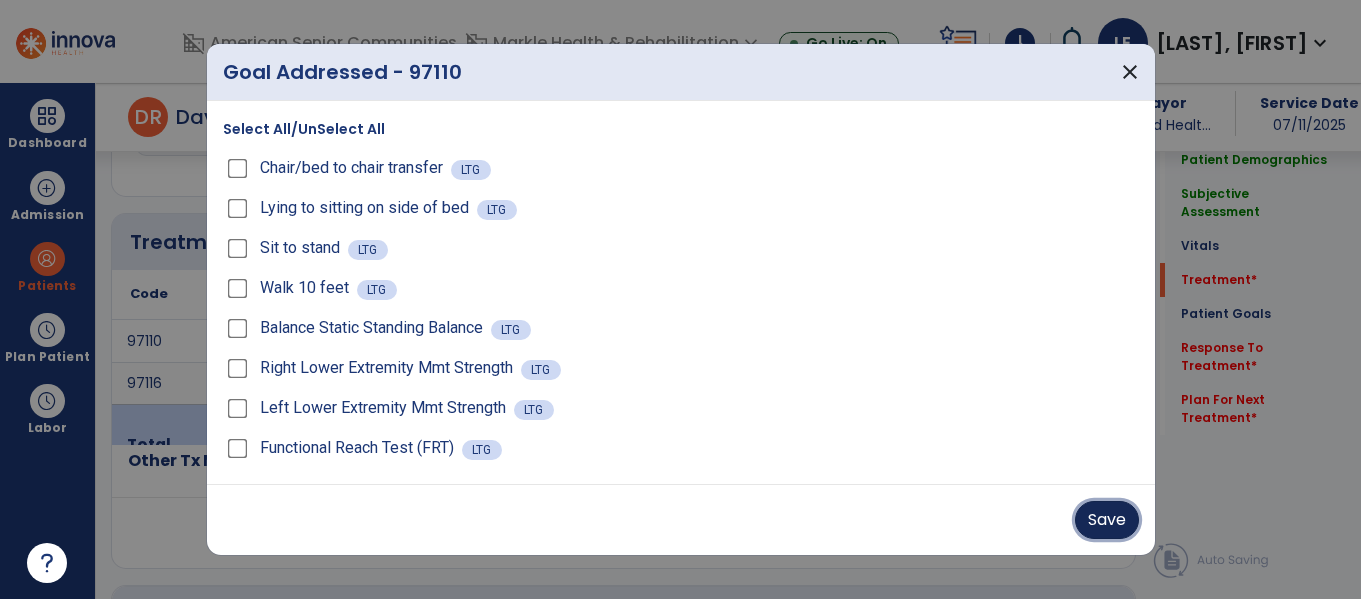 click on "Save" at bounding box center [1107, 520] 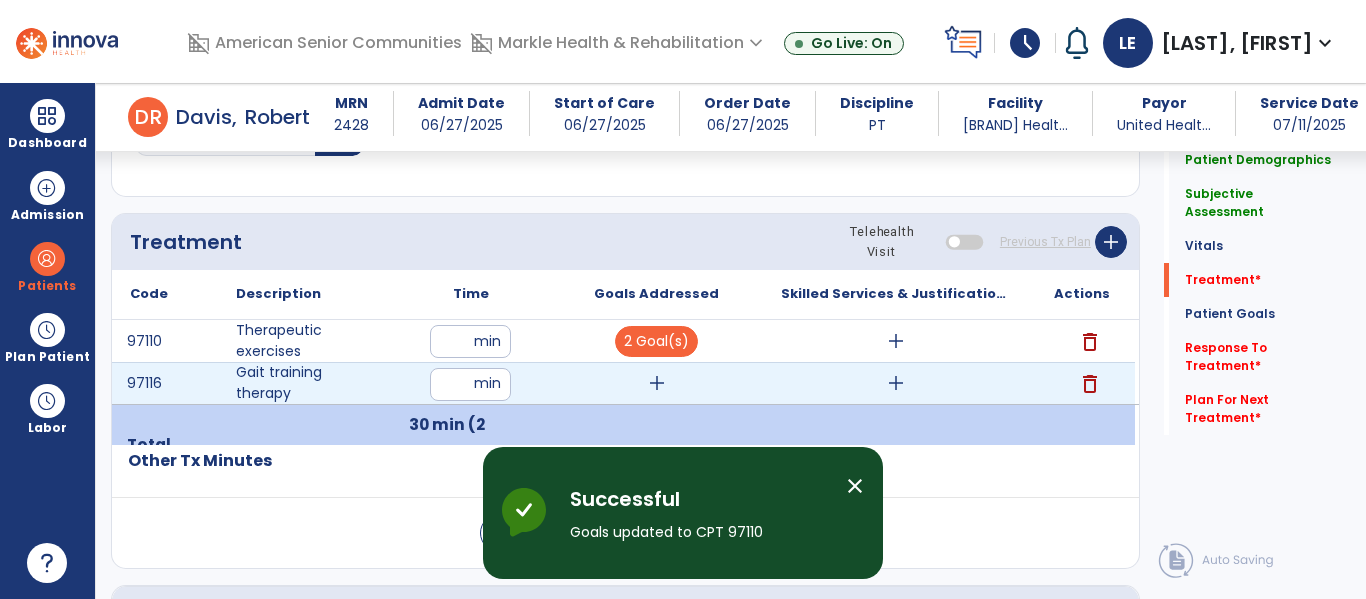 click on "add" at bounding box center [657, 383] 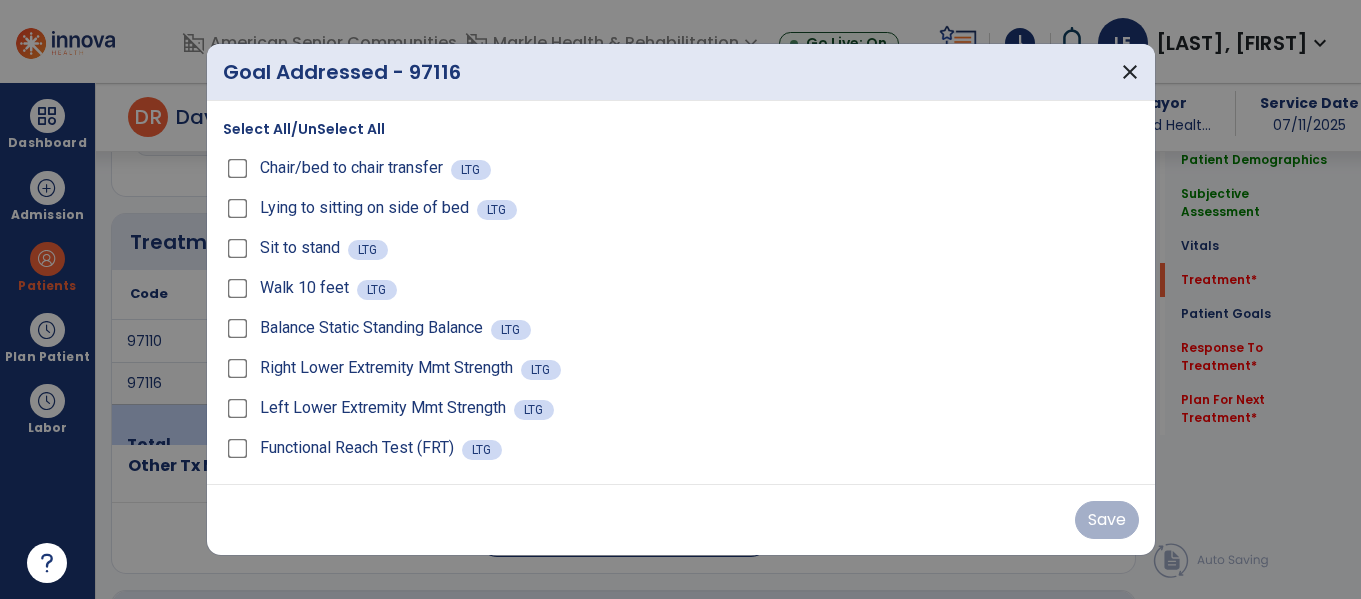 scroll, scrollTop: 1116, scrollLeft: 0, axis: vertical 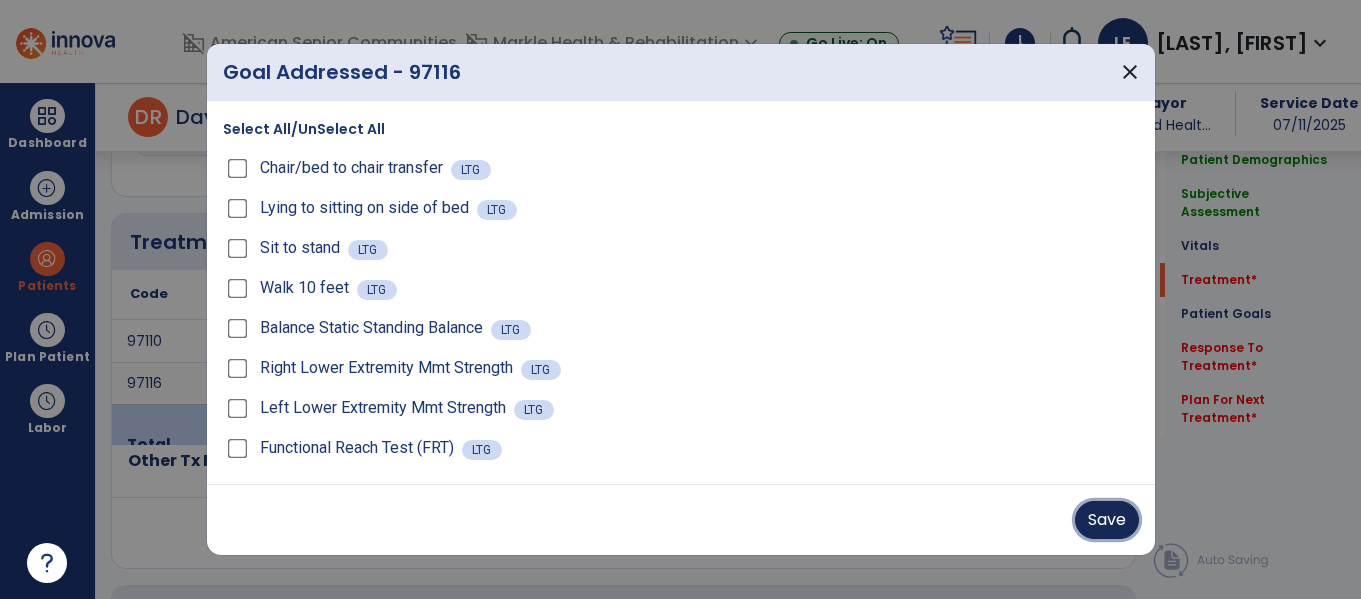 click on "Save" at bounding box center [1107, 520] 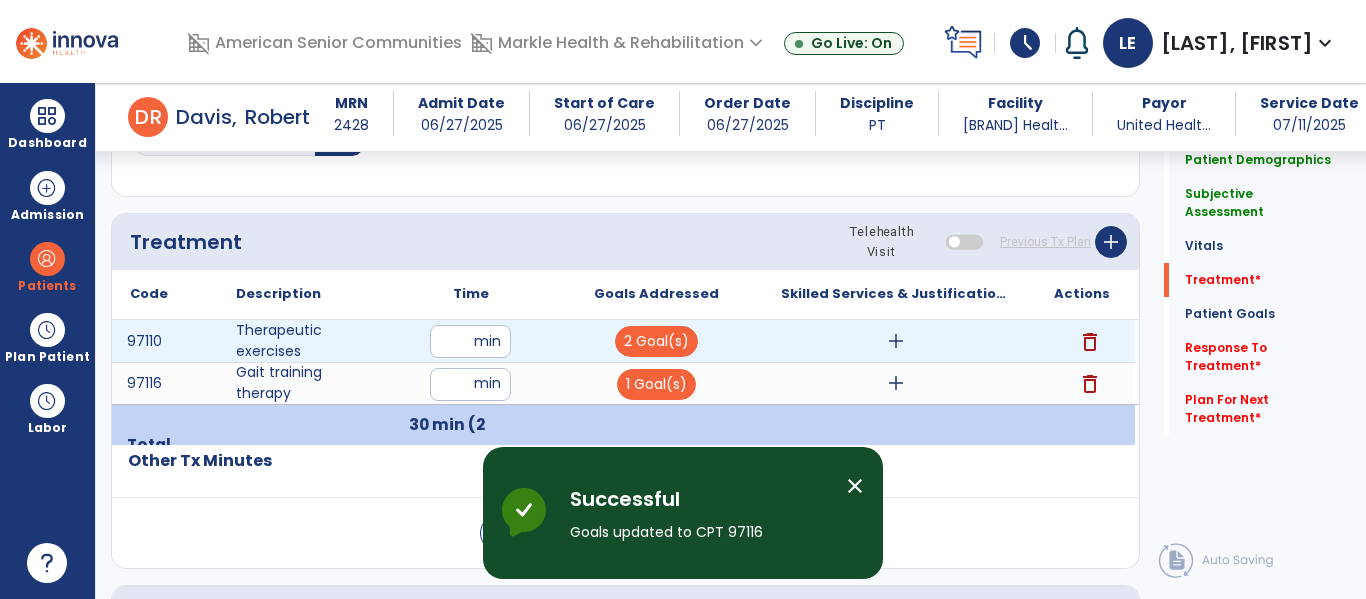 click on "add" at bounding box center [896, 341] 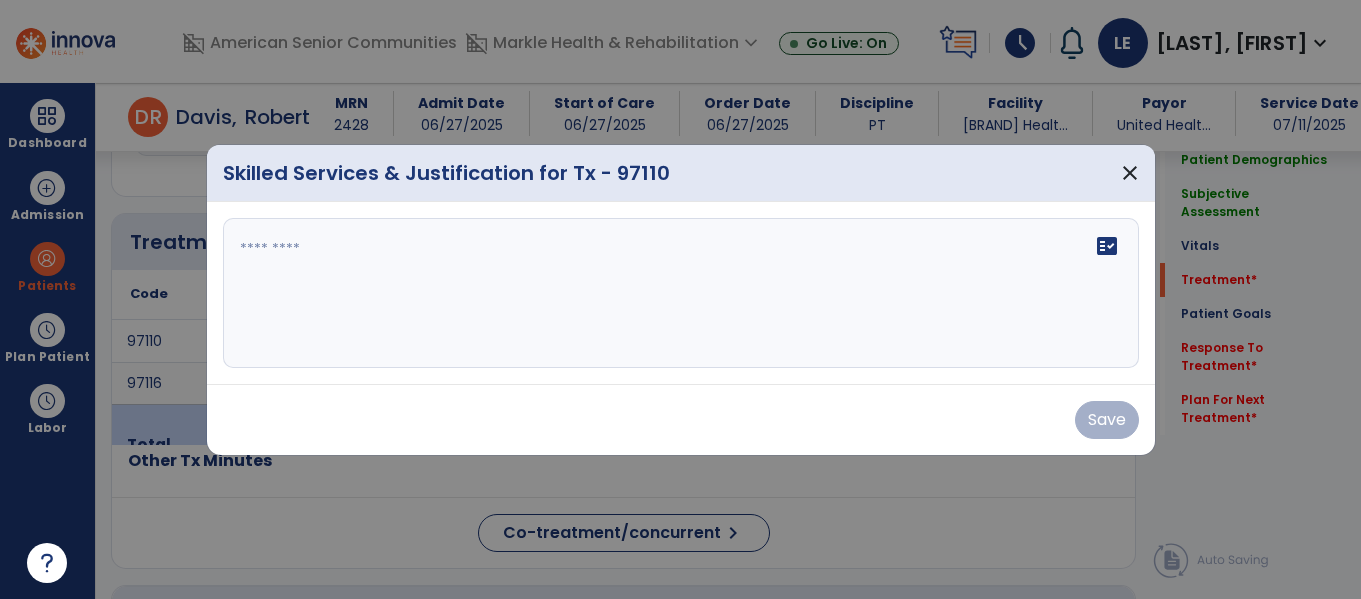 scroll, scrollTop: 1116, scrollLeft: 0, axis: vertical 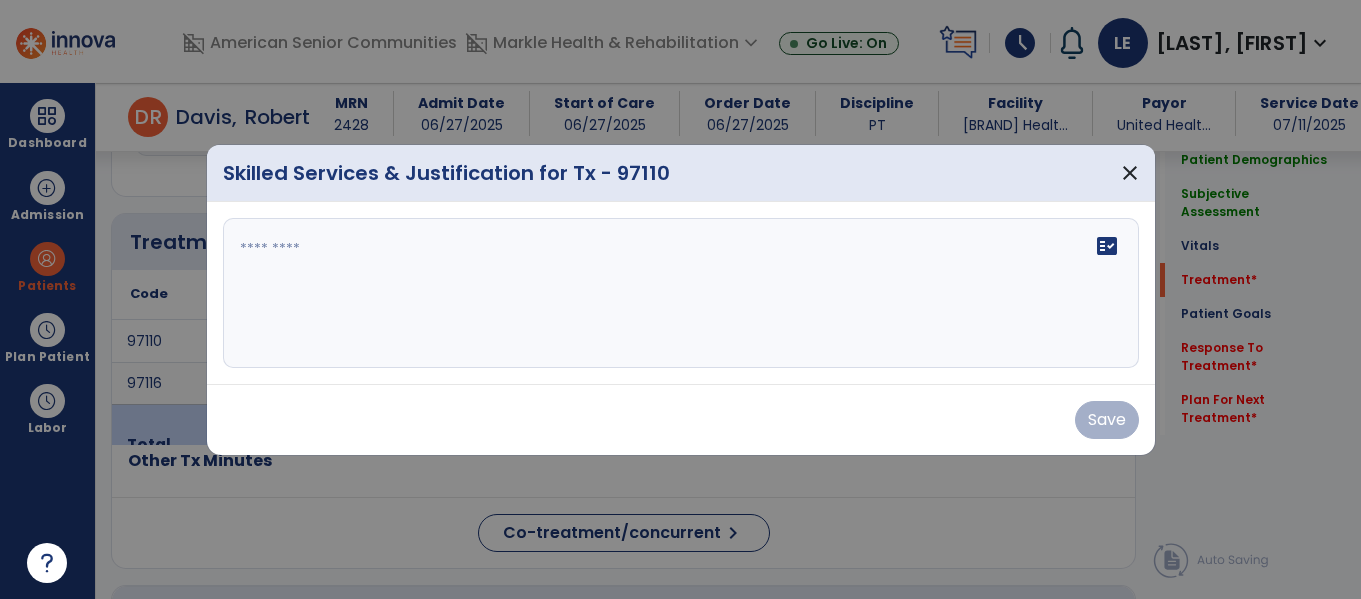 click on "fact_check" at bounding box center [681, 293] 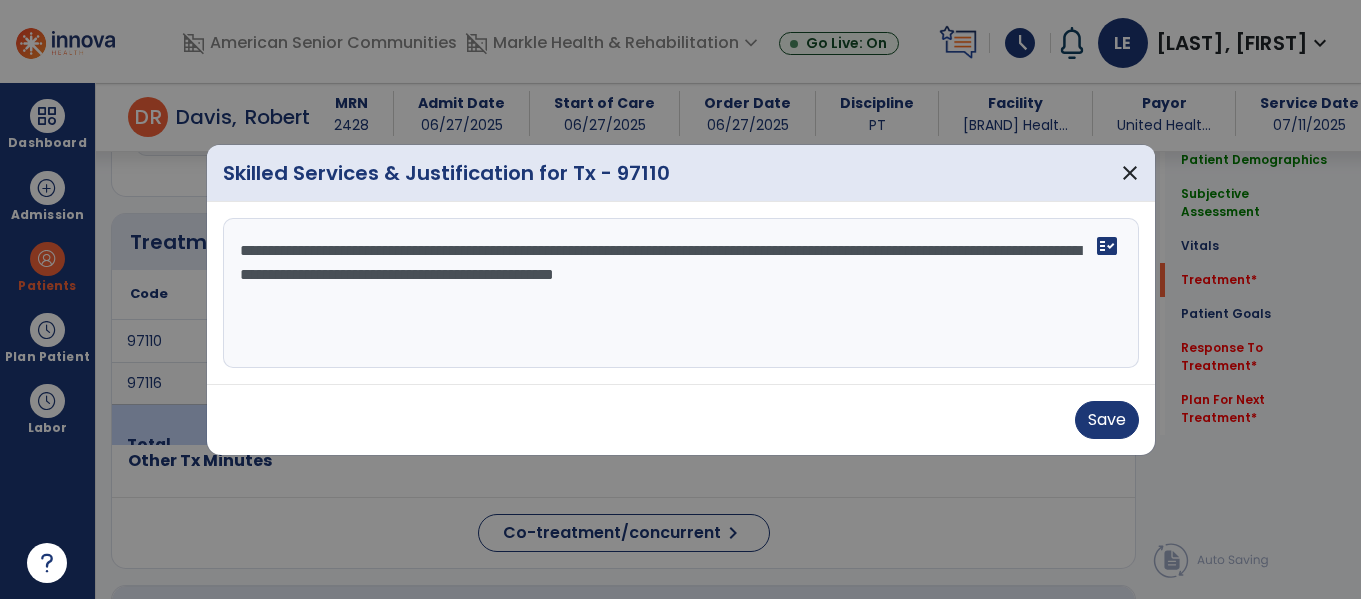 type on "**********" 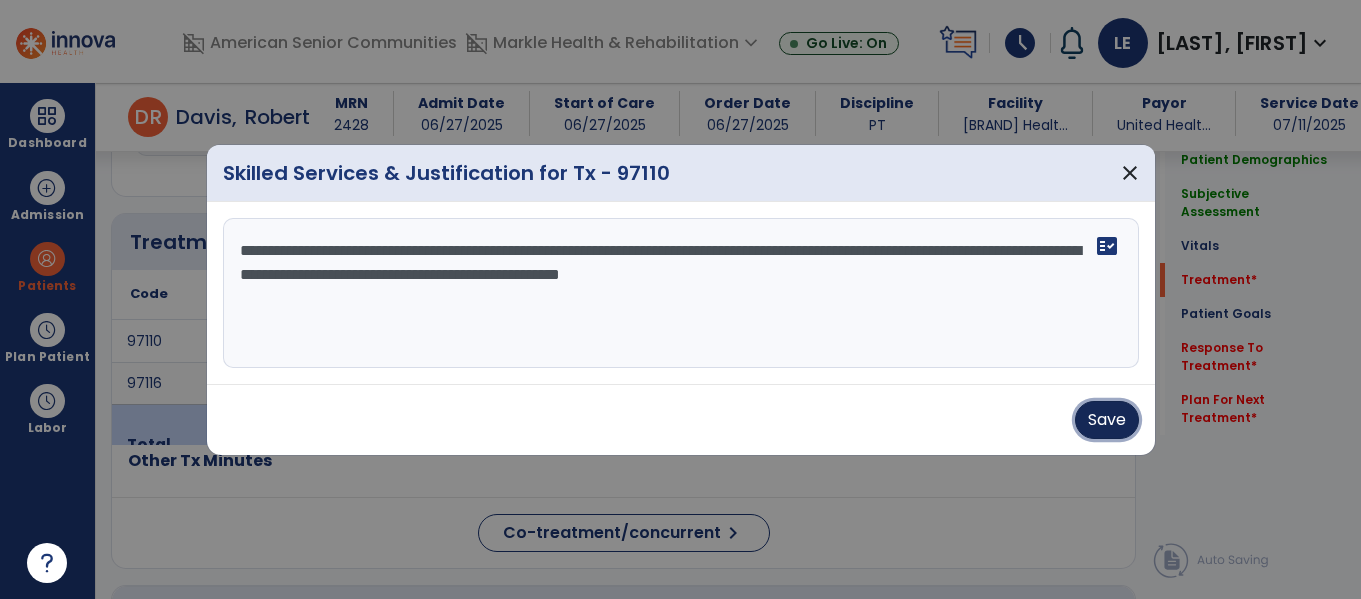 click on "Save" at bounding box center (1107, 420) 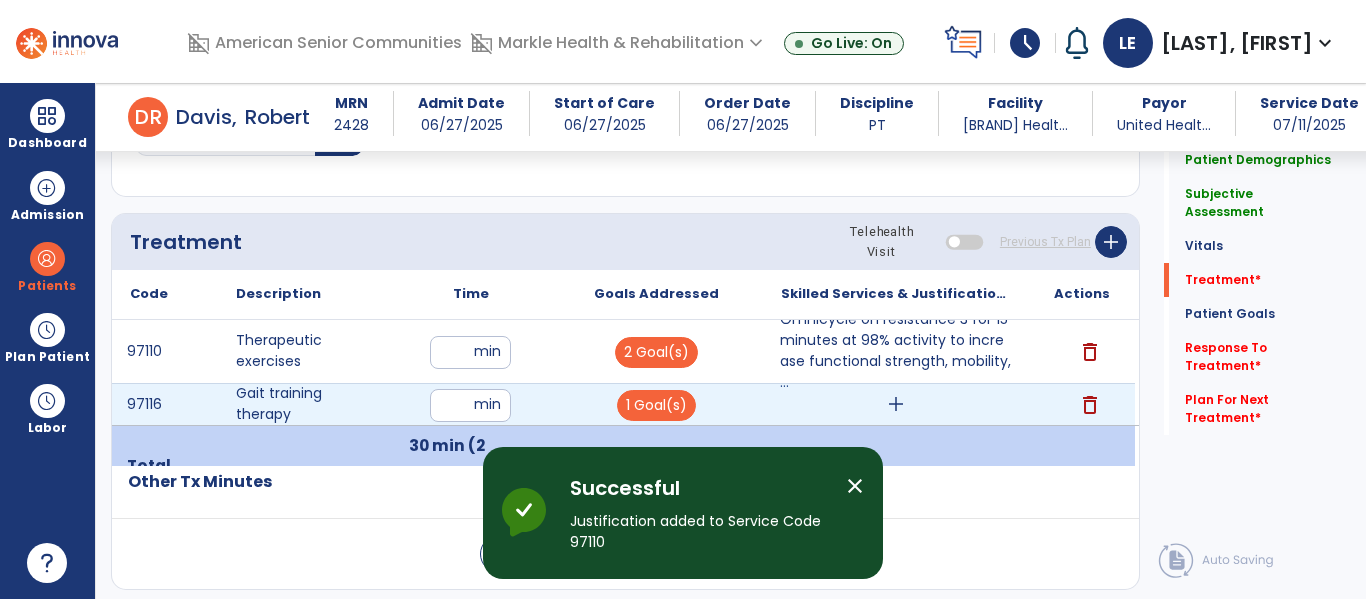 click on "add" at bounding box center (896, 404) 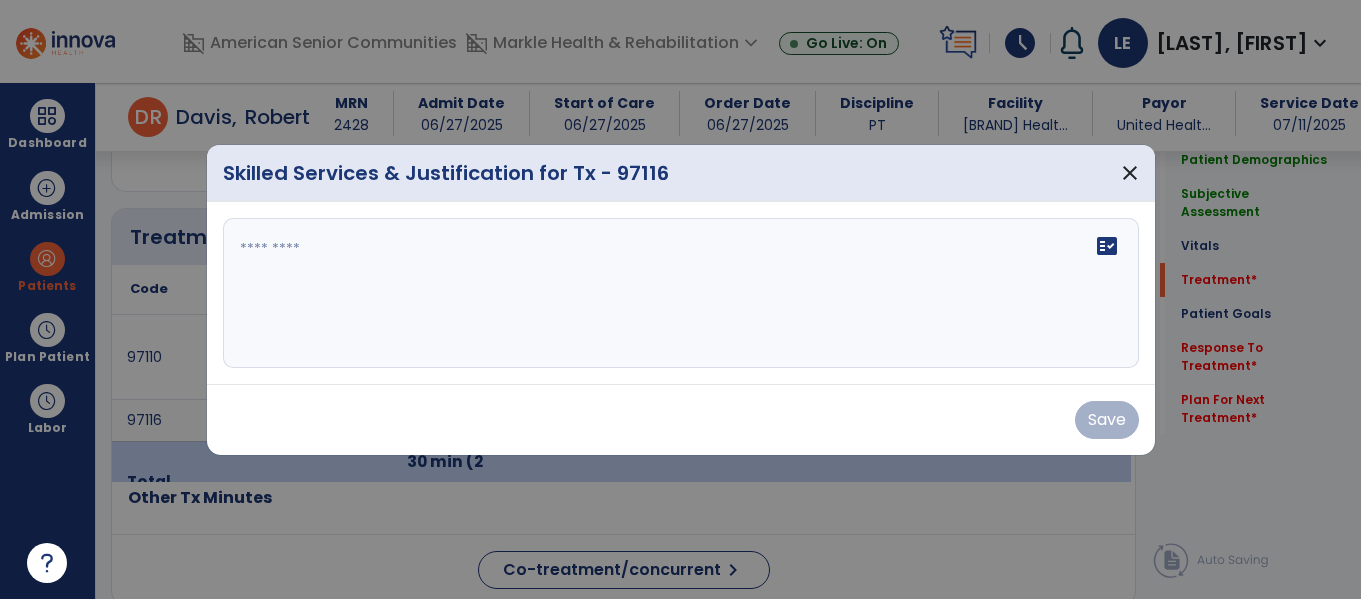 click on "fact_check" at bounding box center (681, 293) 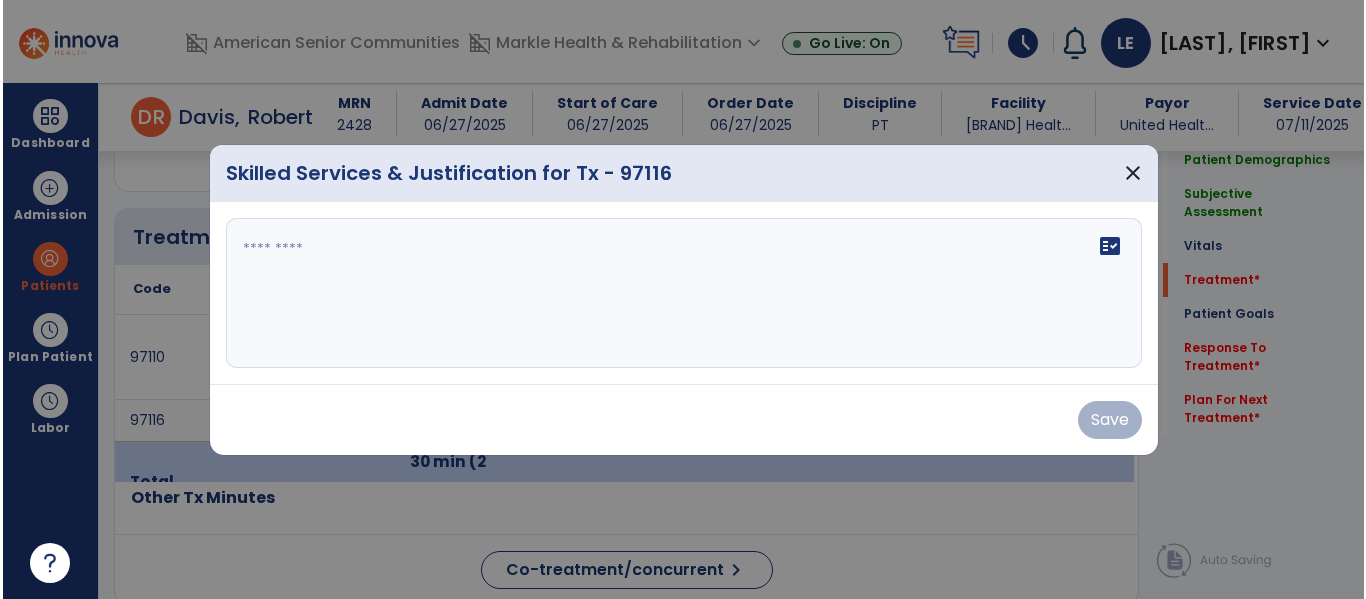 scroll, scrollTop: 1116, scrollLeft: 0, axis: vertical 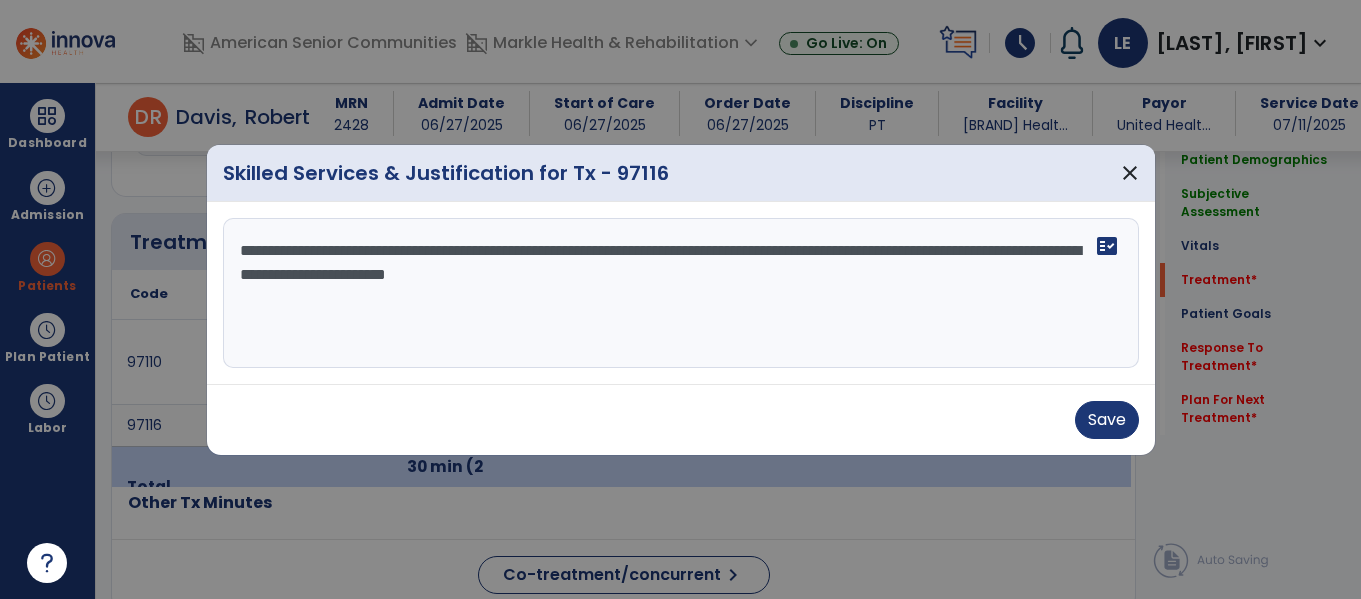 type on "**********" 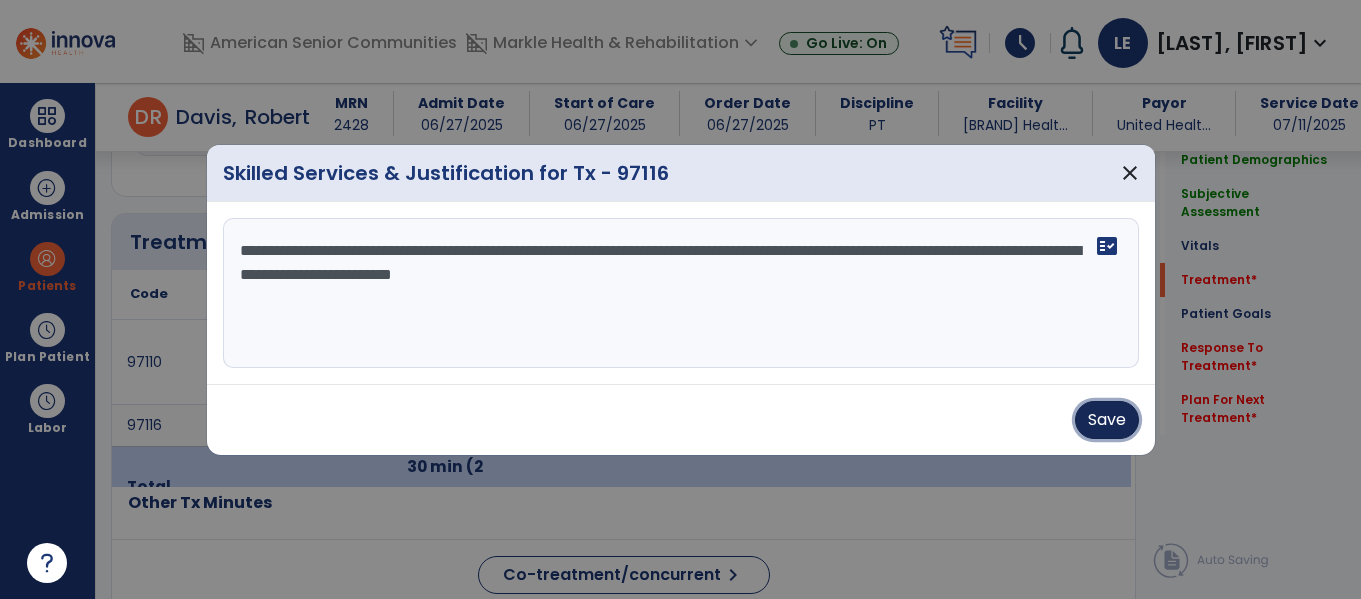 click on "Save" at bounding box center [1107, 420] 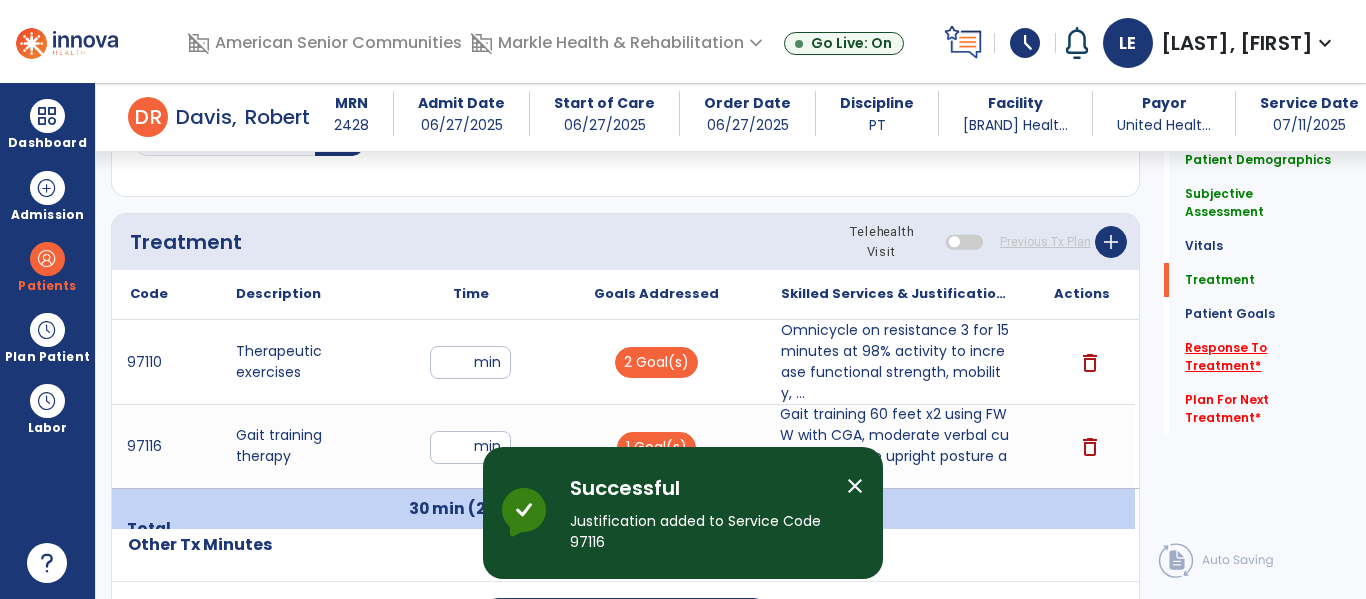click on "Response To Treatment   *" 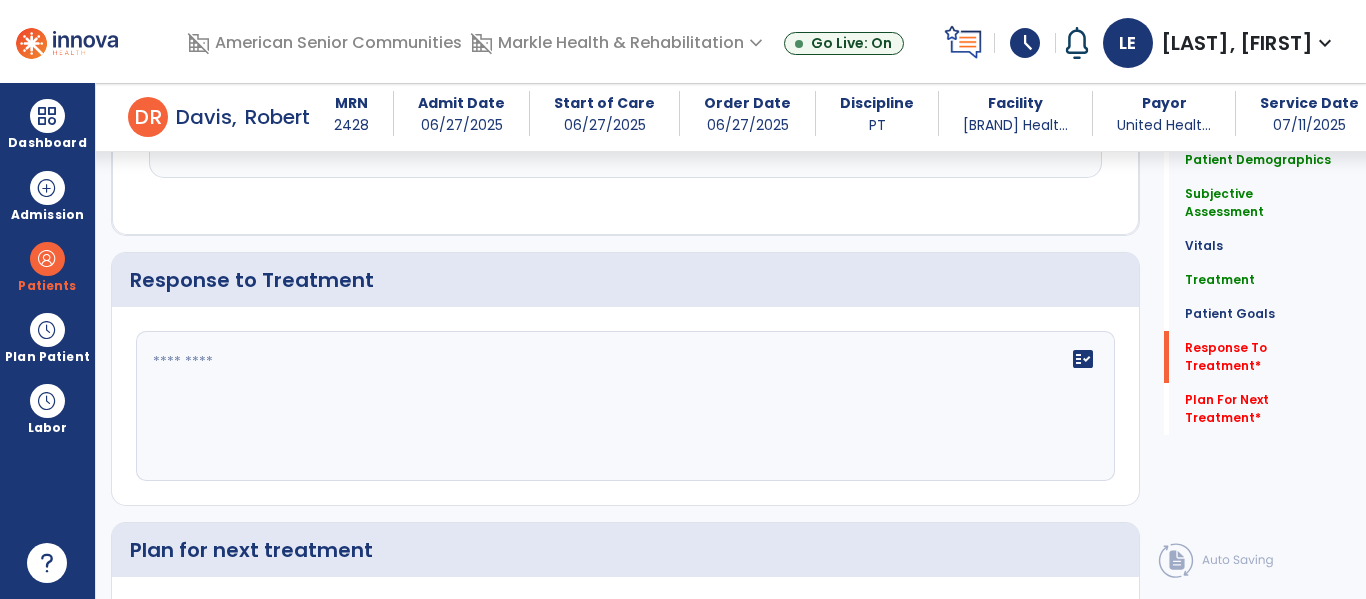 scroll, scrollTop: 3239, scrollLeft: 0, axis: vertical 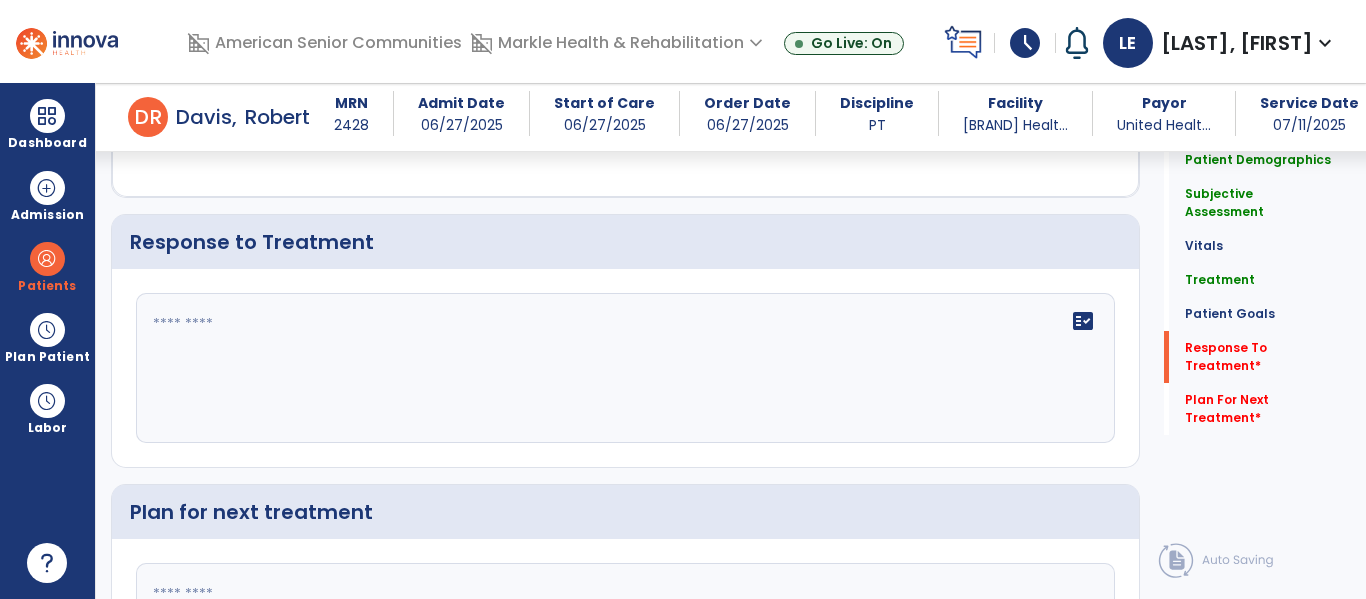 click on "fact_check" 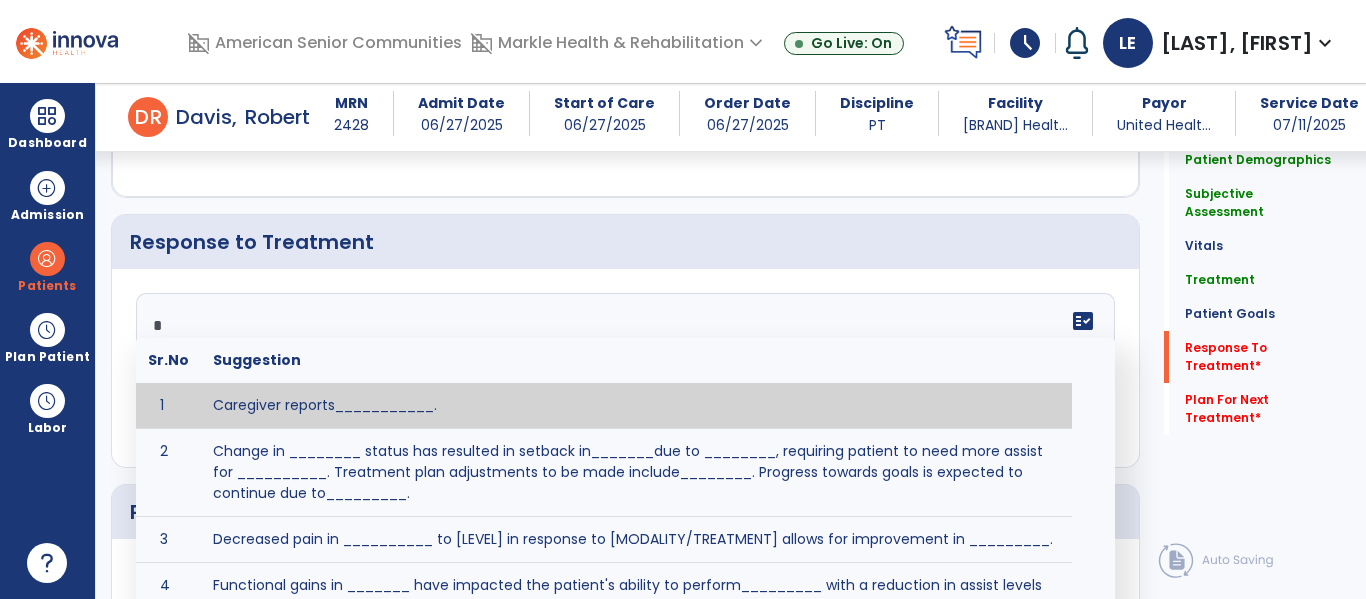 type on "*" 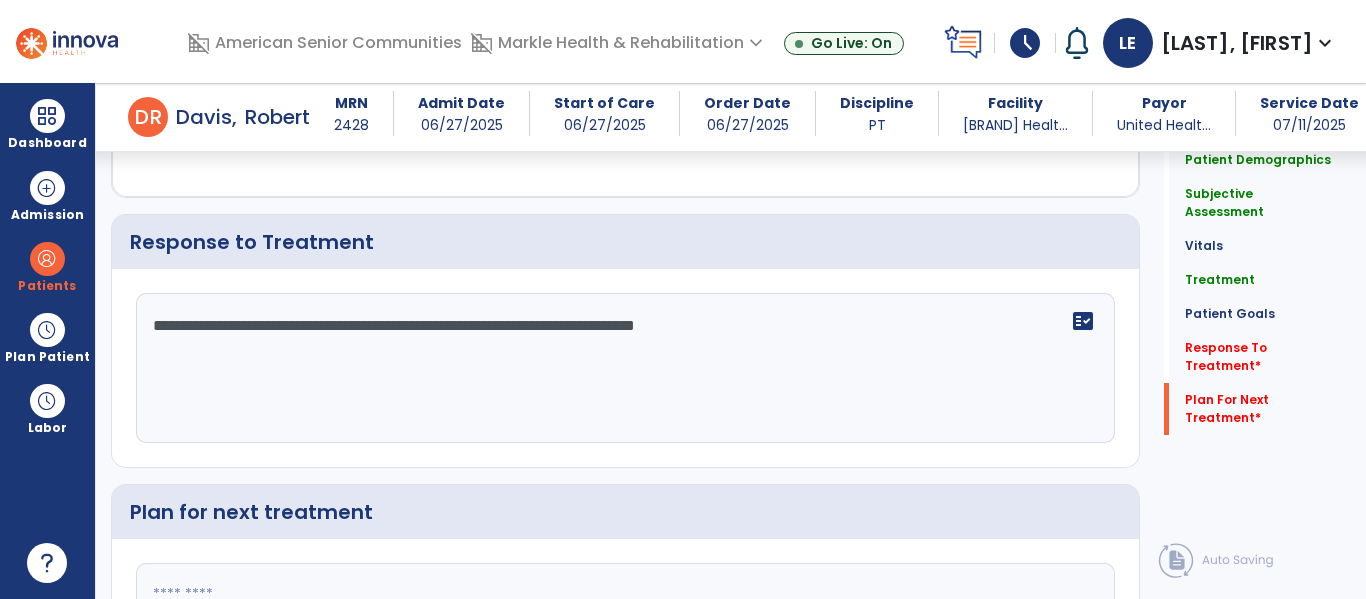 scroll, scrollTop: 3444, scrollLeft: 0, axis: vertical 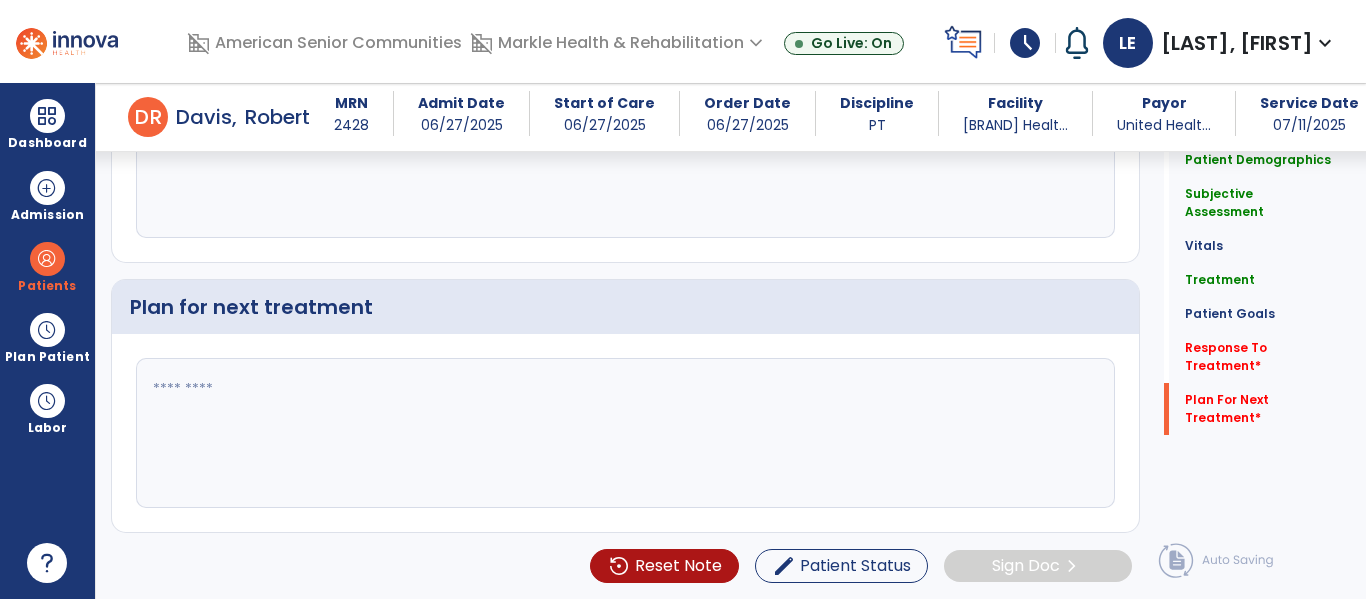 type on "**********" 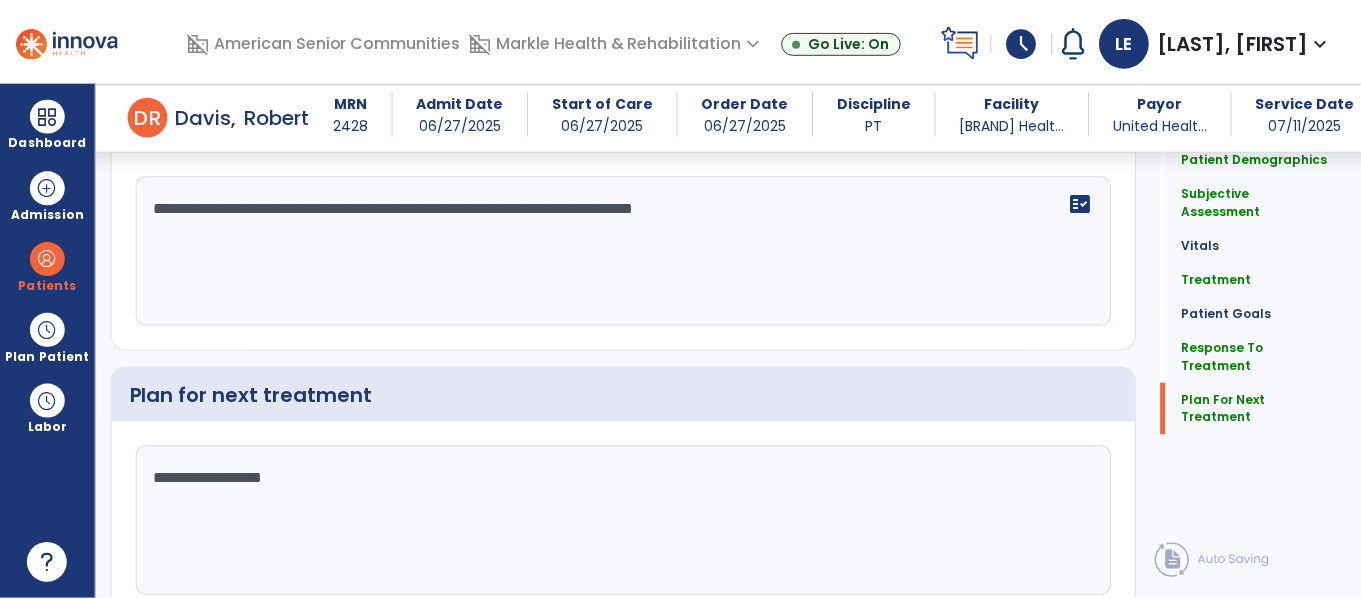 scroll, scrollTop: 3444, scrollLeft: 0, axis: vertical 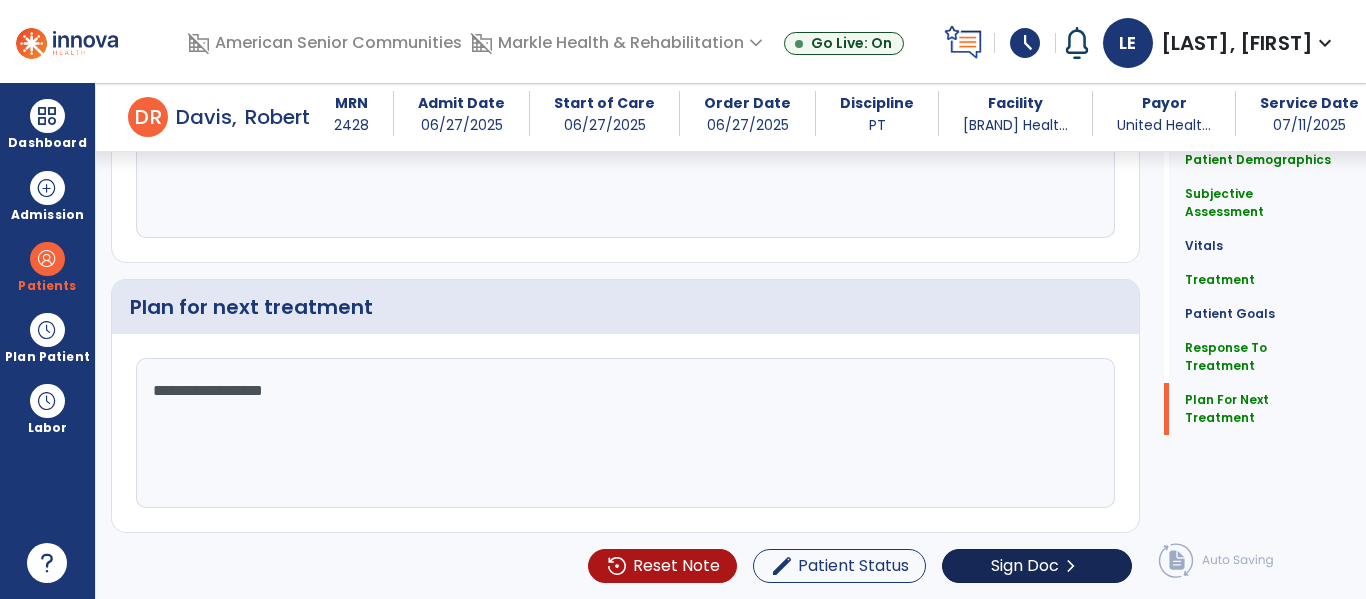 type on "**********" 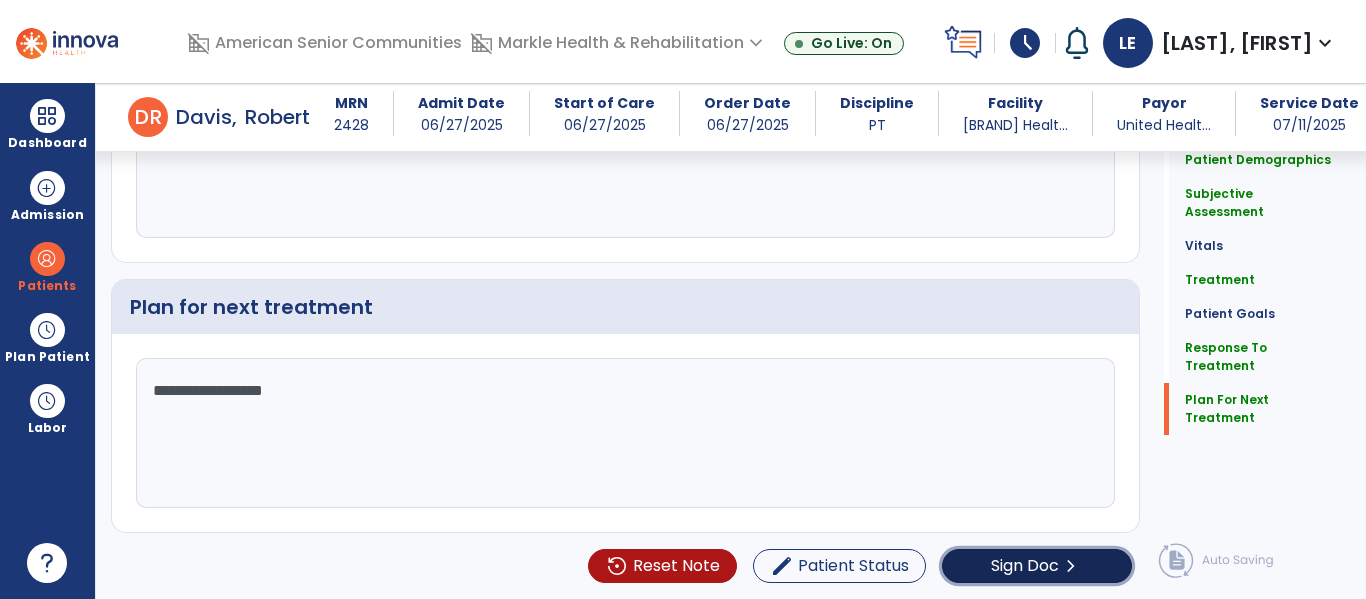 click on "Sign Doc" 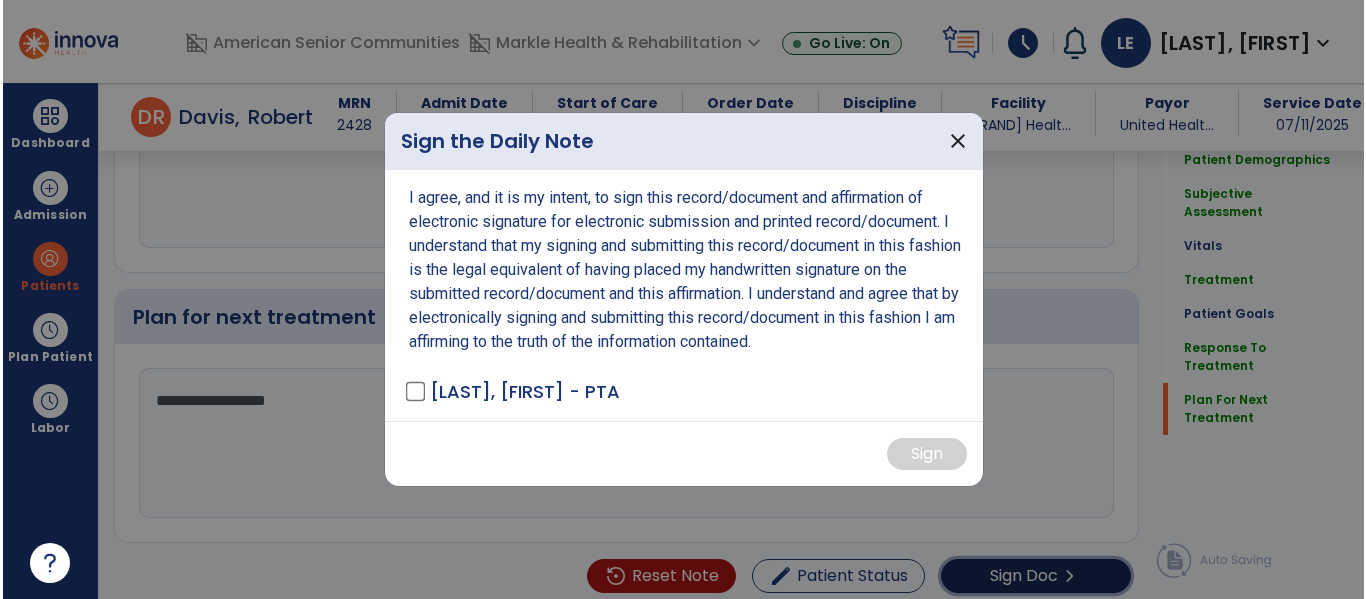 scroll, scrollTop: 3444, scrollLeft: 0, axis: vertical 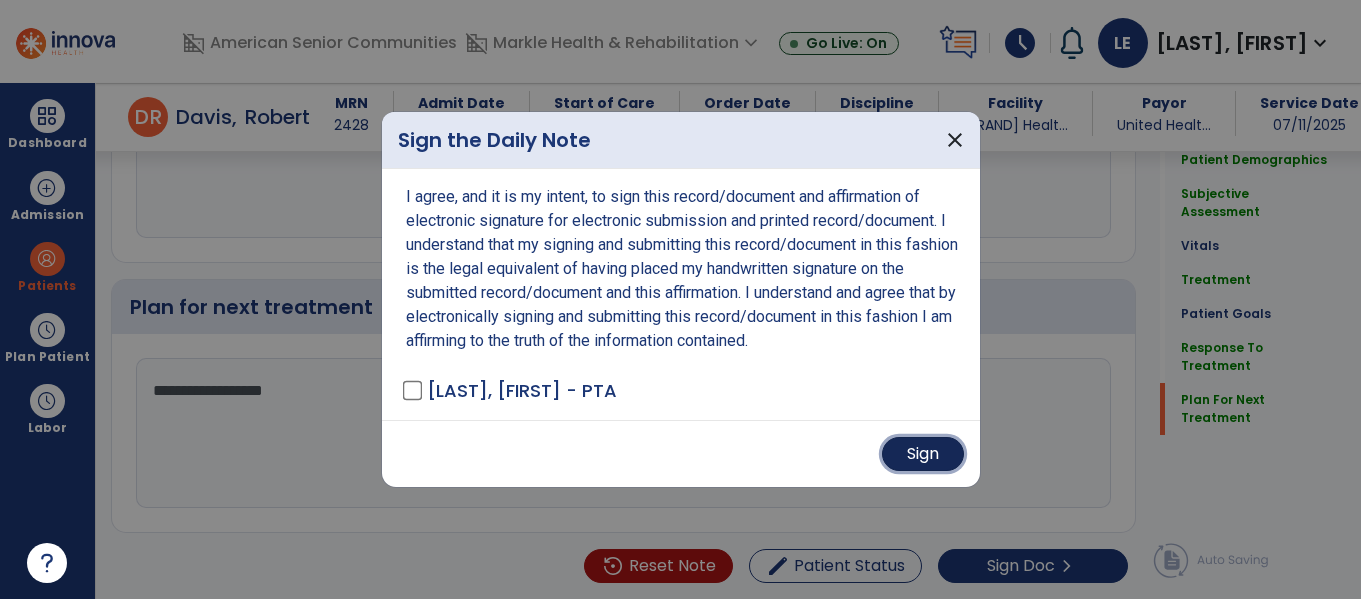 click on "Sign" at bounding box center [923, 454] 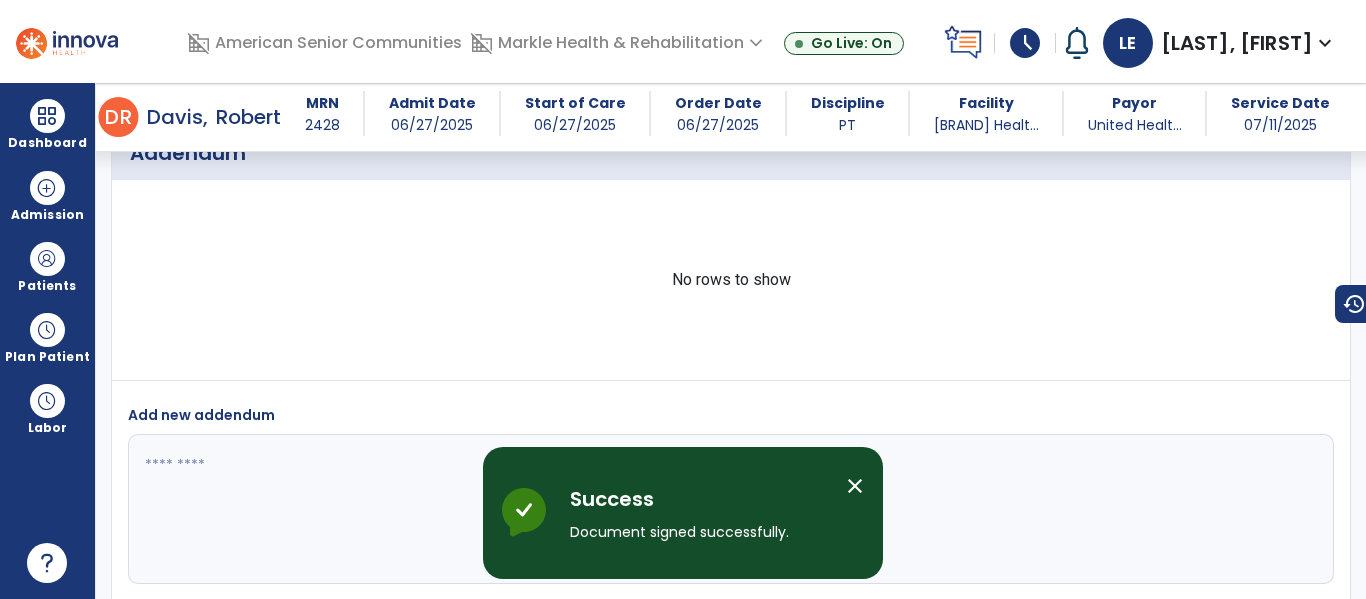 scroll, scrollTop: 4303, scrollLeft: 0, axis: vertical 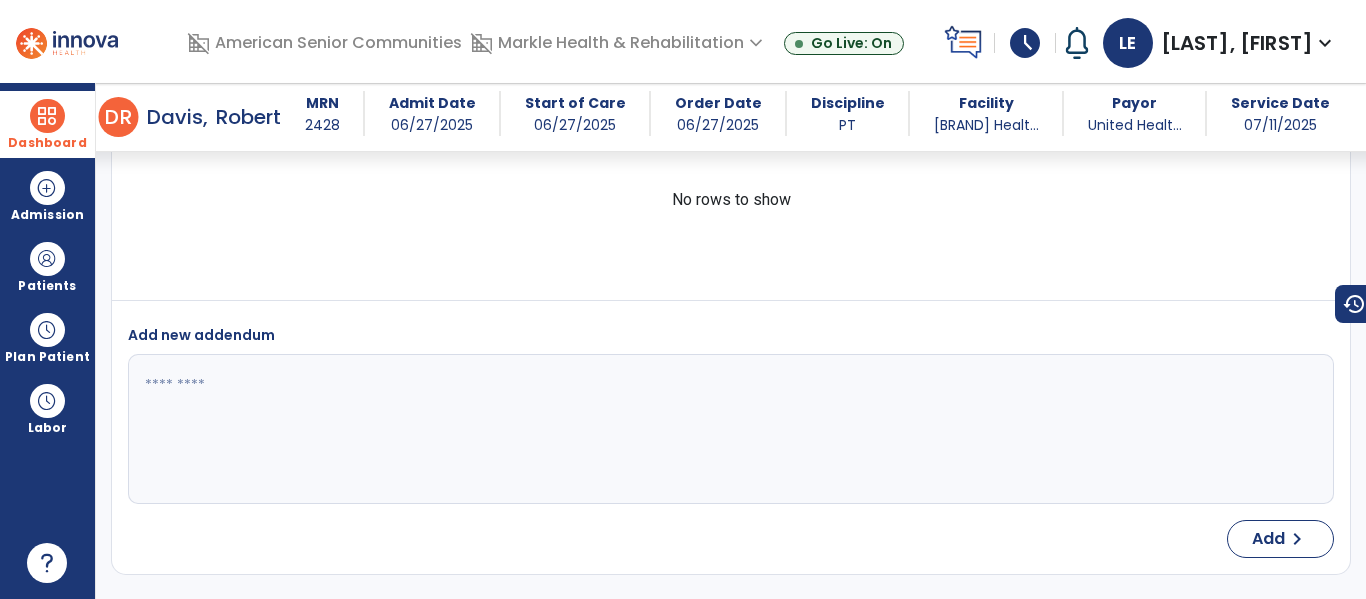 click at bounding box center [47, 116] 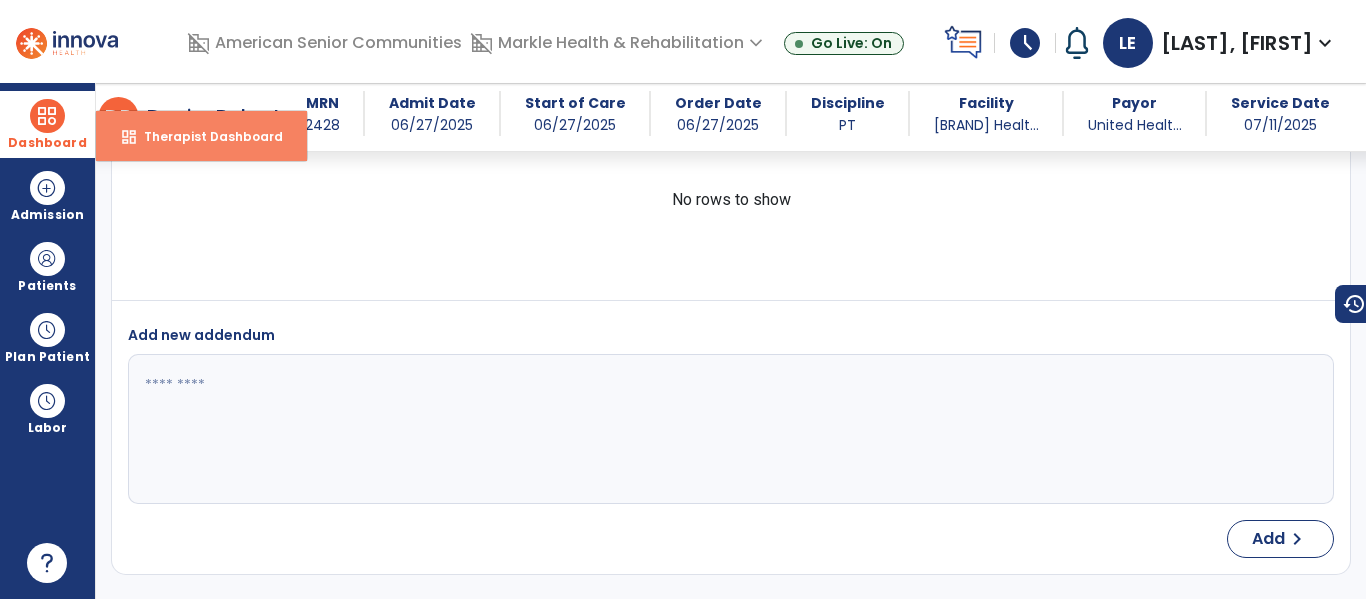 click on "Therapist Dashboard" at bounding box center (205, 136) 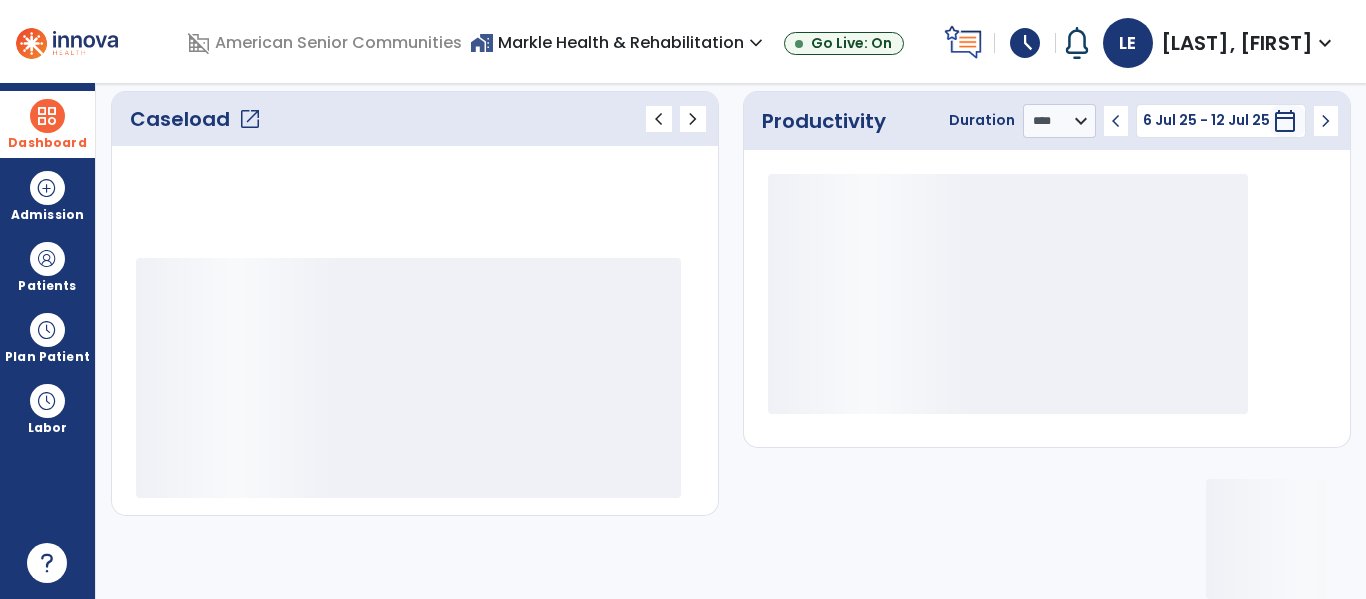 scroll, scrollTop: 276, scrollLeft: 0, axis: vertical 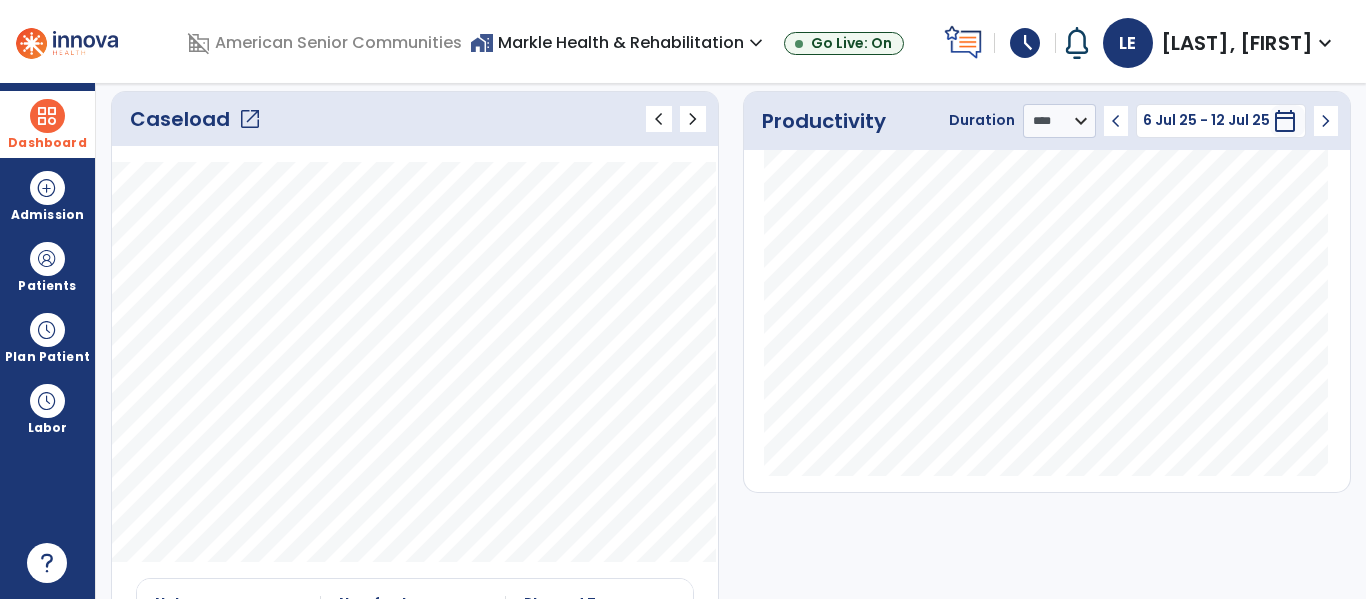 click on "open_in_new" 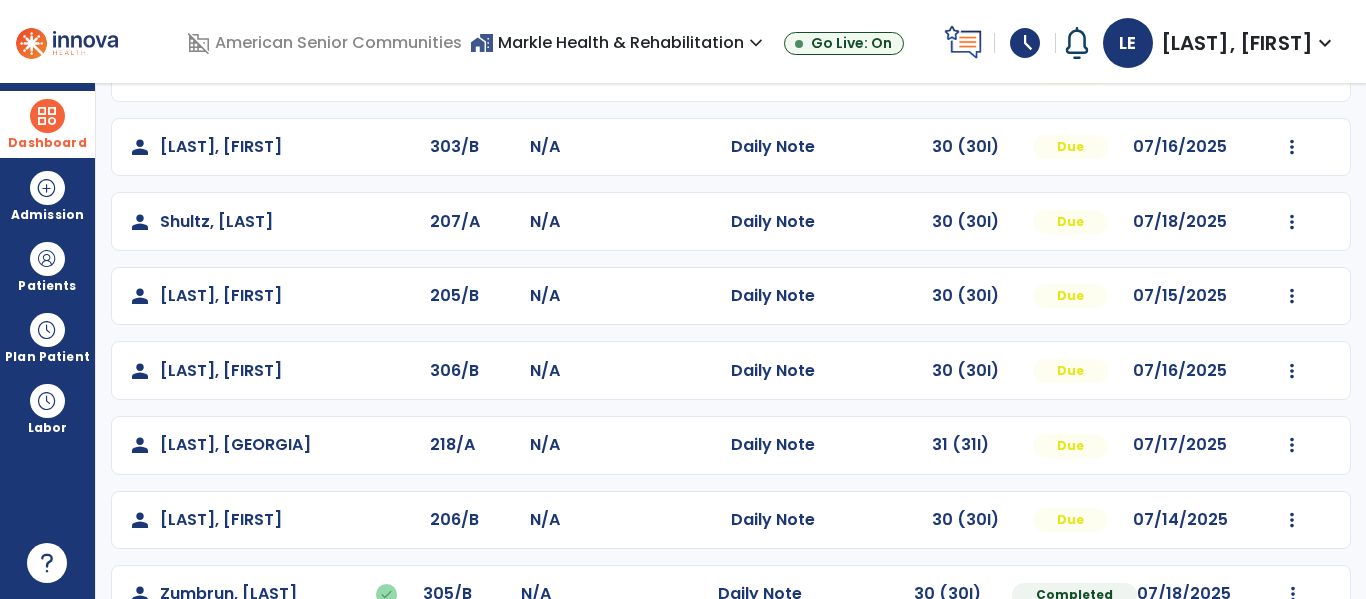 scroll, scrollTop: 712, scrollLeft: 0, axis: vertical 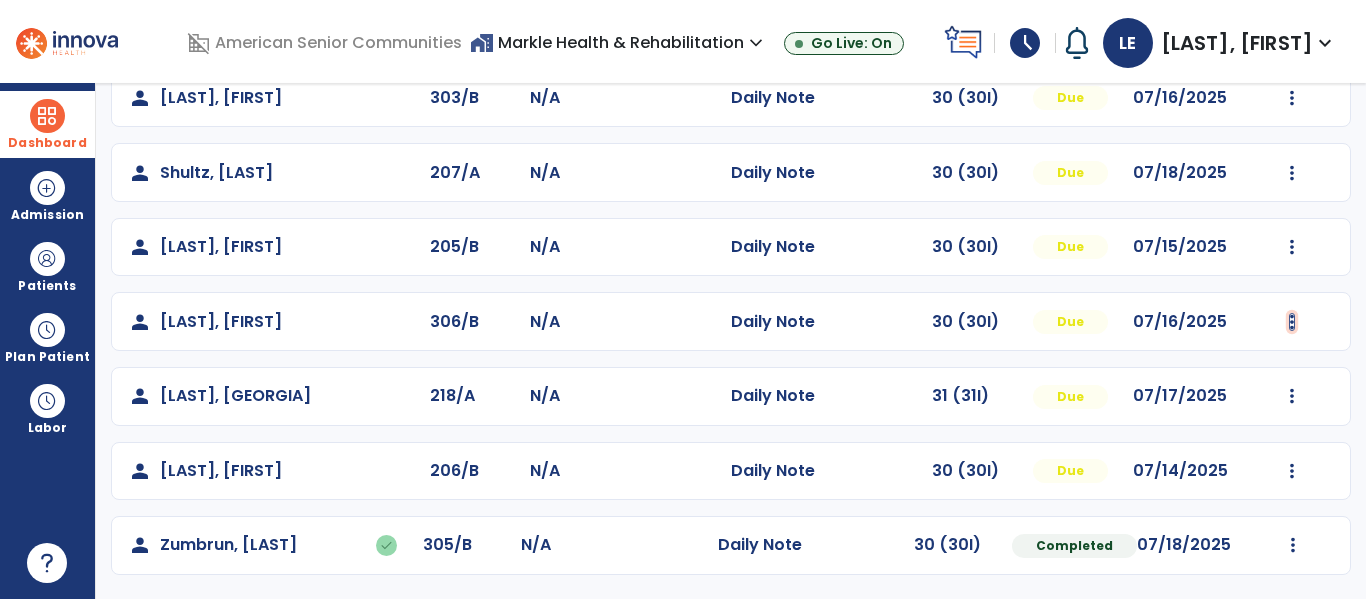 click at bounding box center [1292, -424] 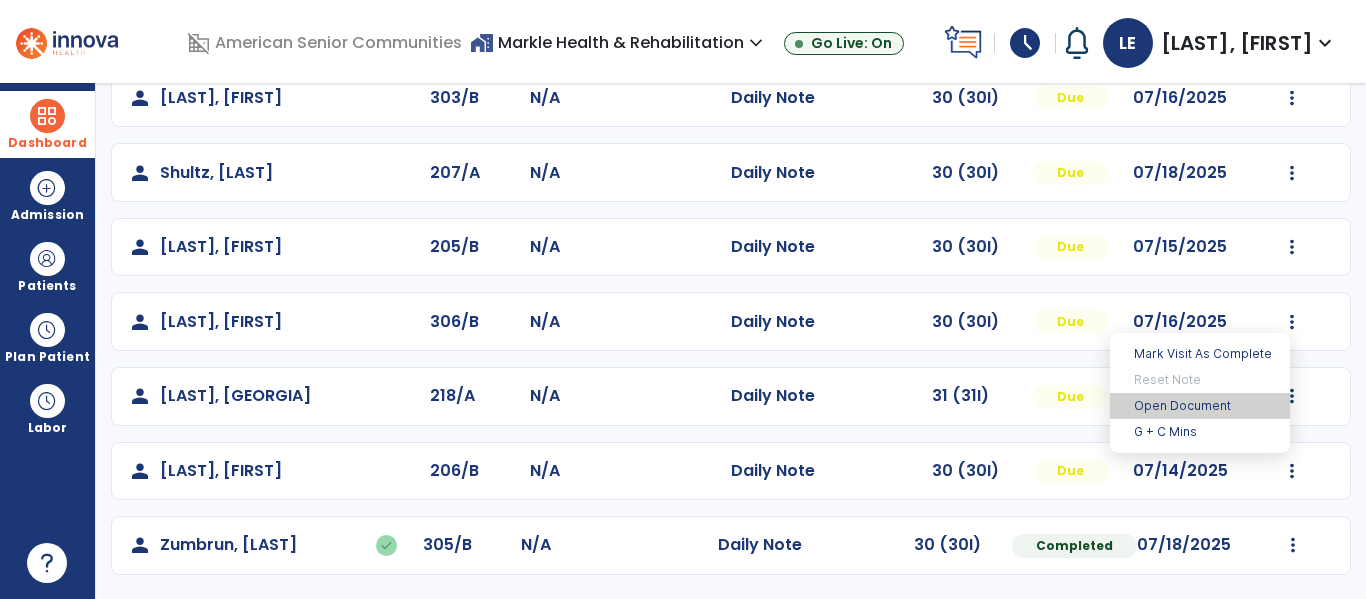 click on "Open Document" at bounding box center (1200, 406) 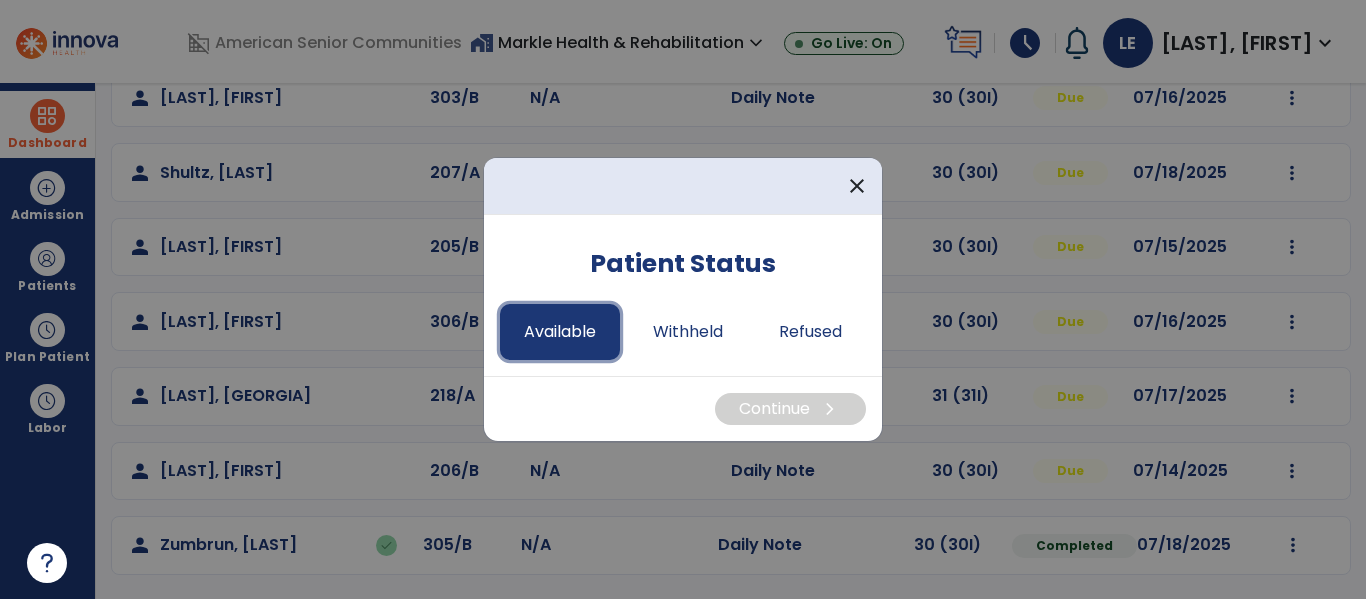 click on "Available" at bounding box center [560, 332] 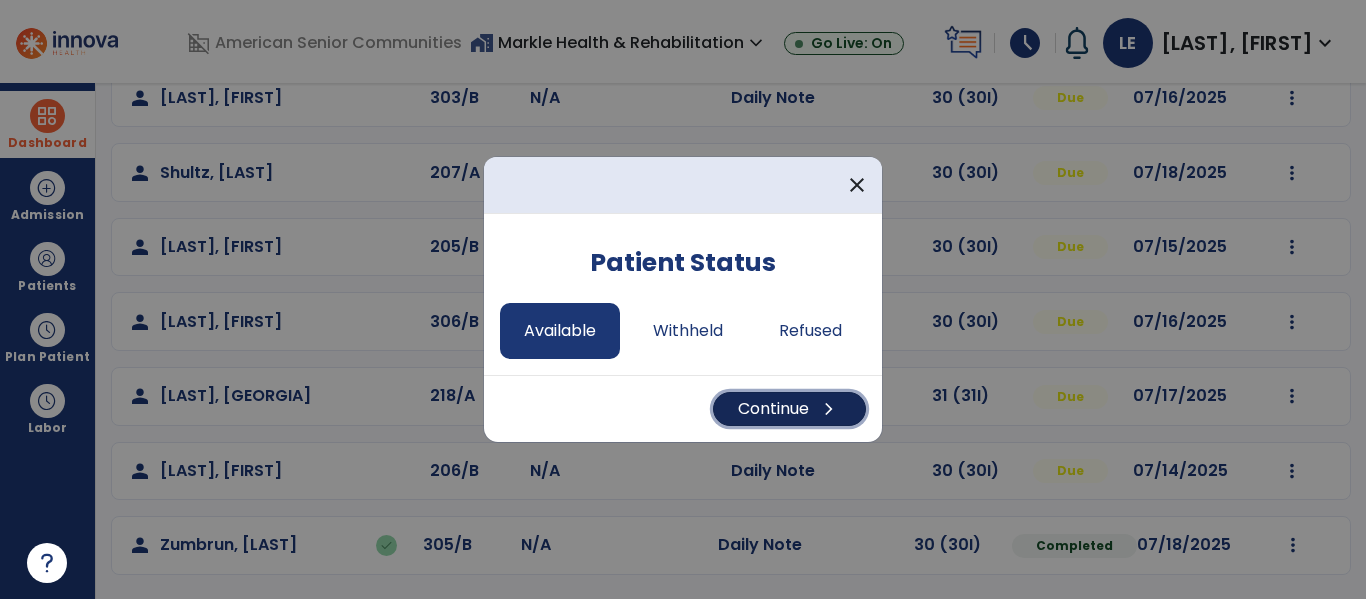 click on "Continue   chevron_right" at bounding box center (789, 409) 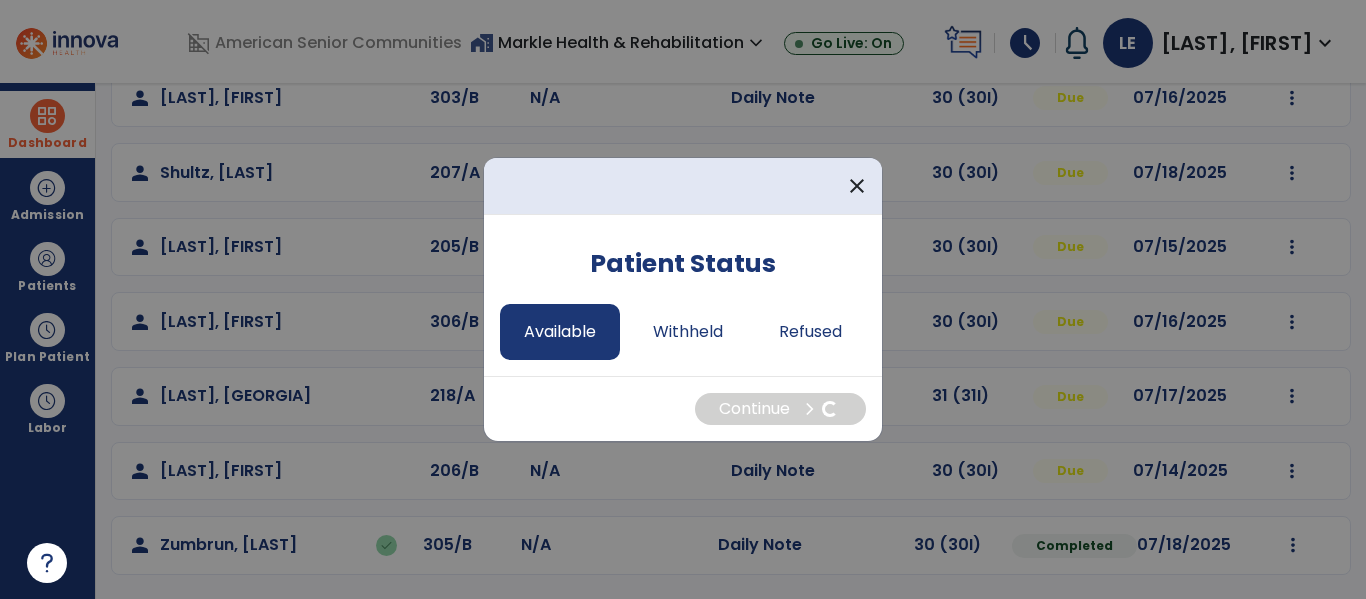 select on "*" 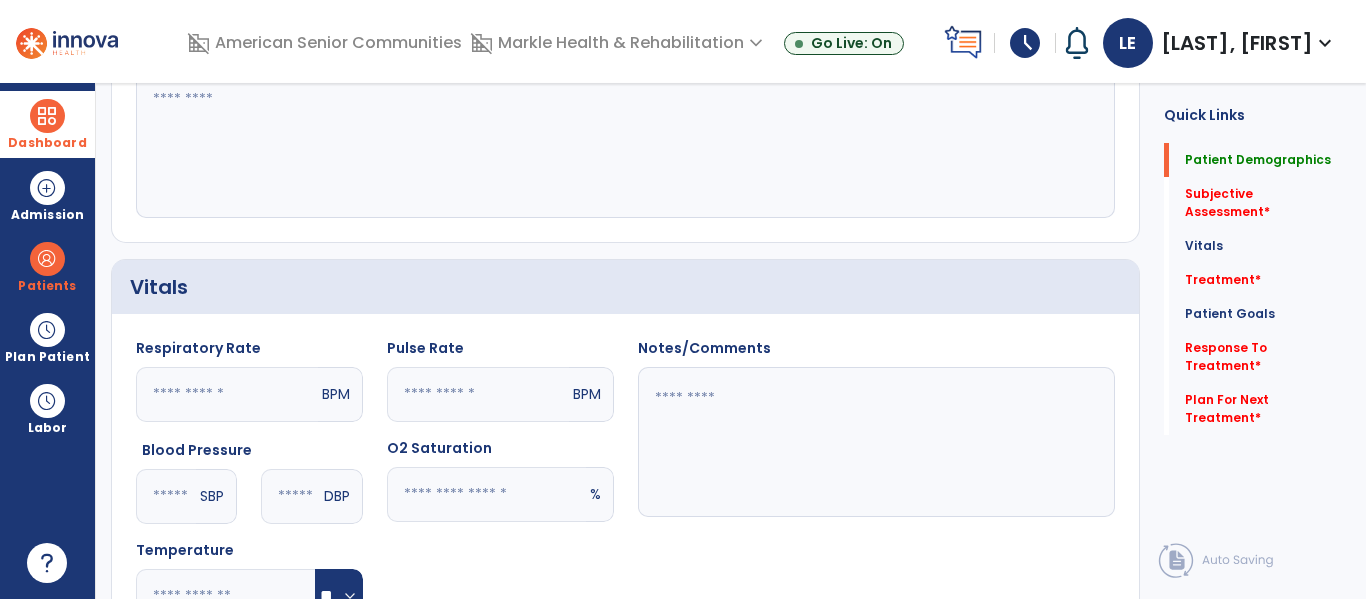 scroll, scrollTop: 0, scrollLeft: 0, axis: both 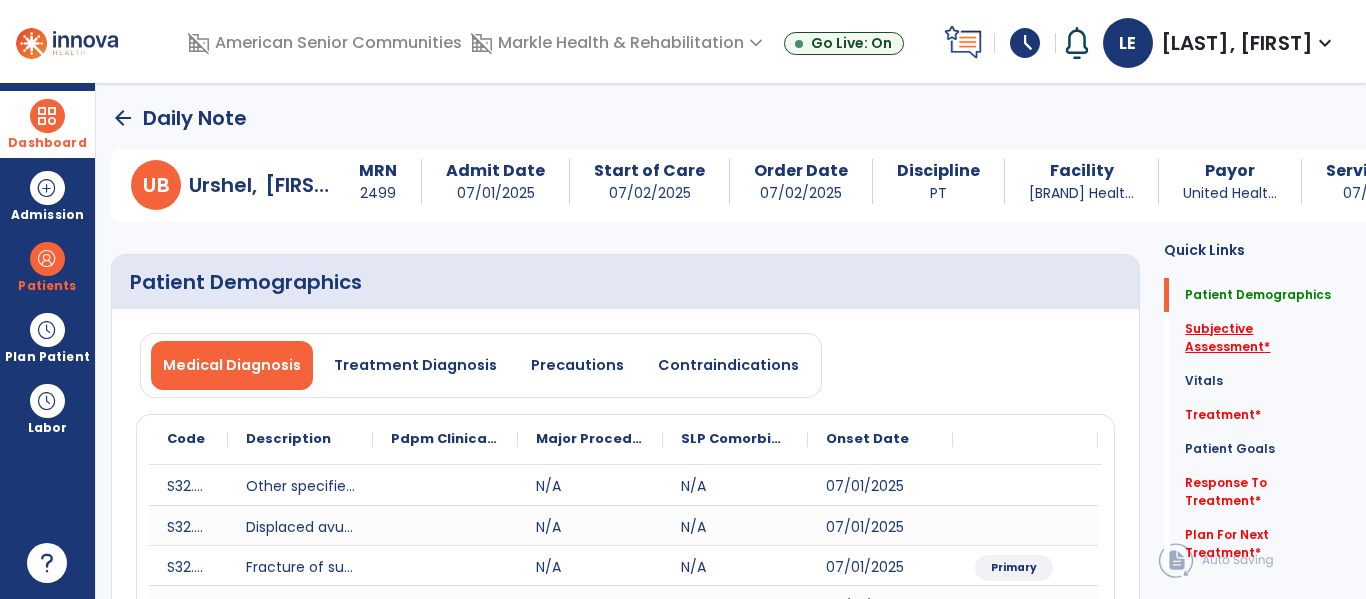click on "Subjective Assessment   *" 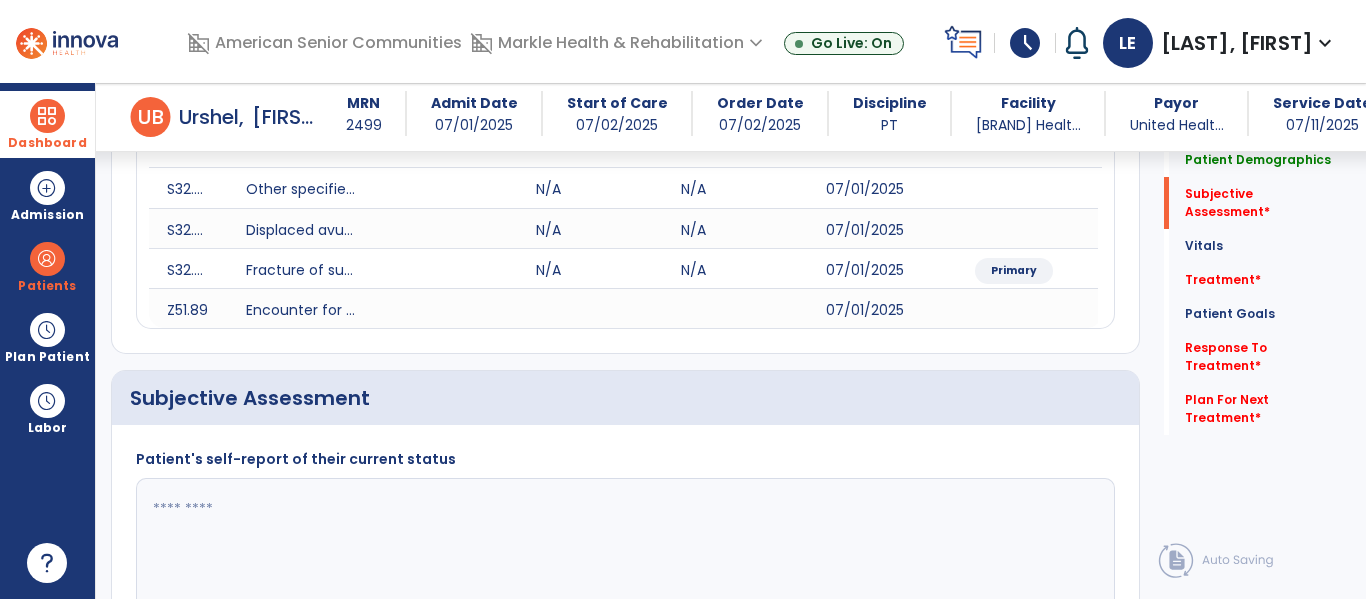 scroll, scrollTop: 467, scrollLeft: 0, axis: vertical 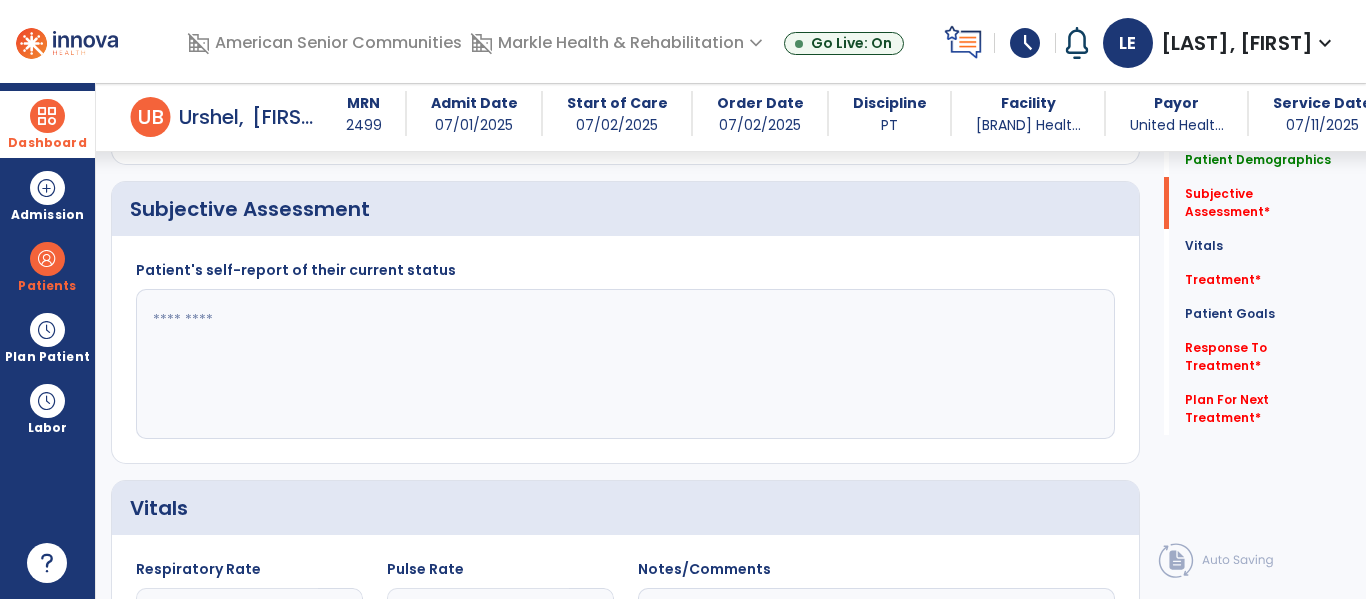click 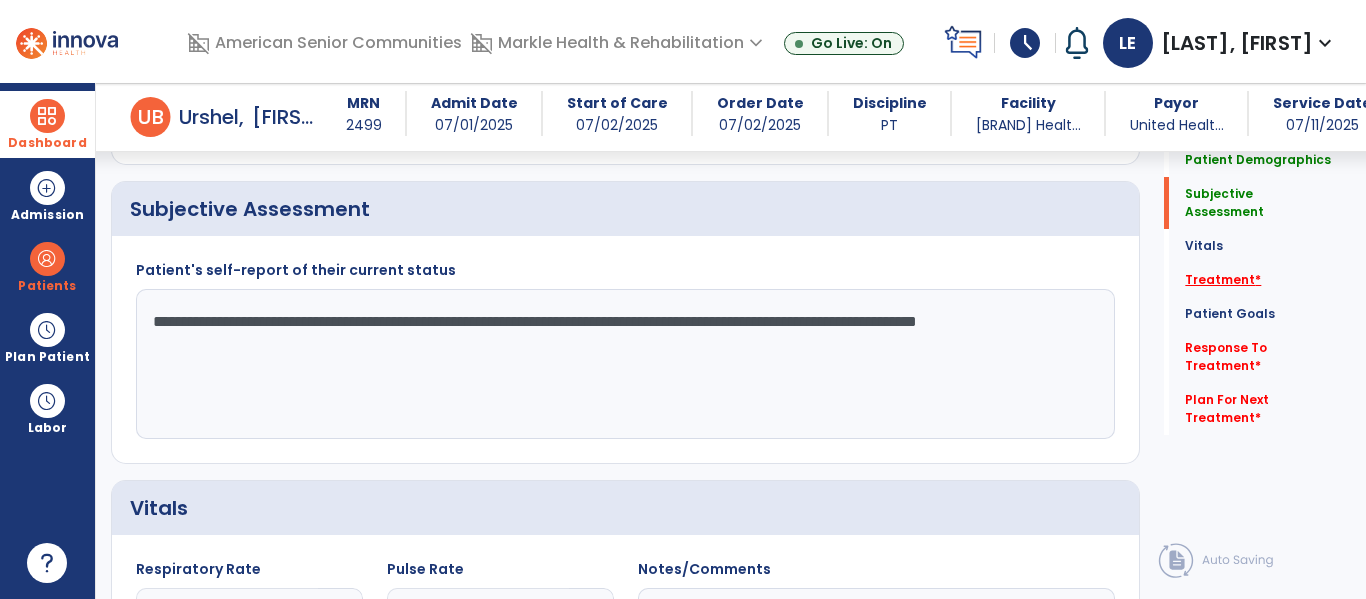 type on "**********" 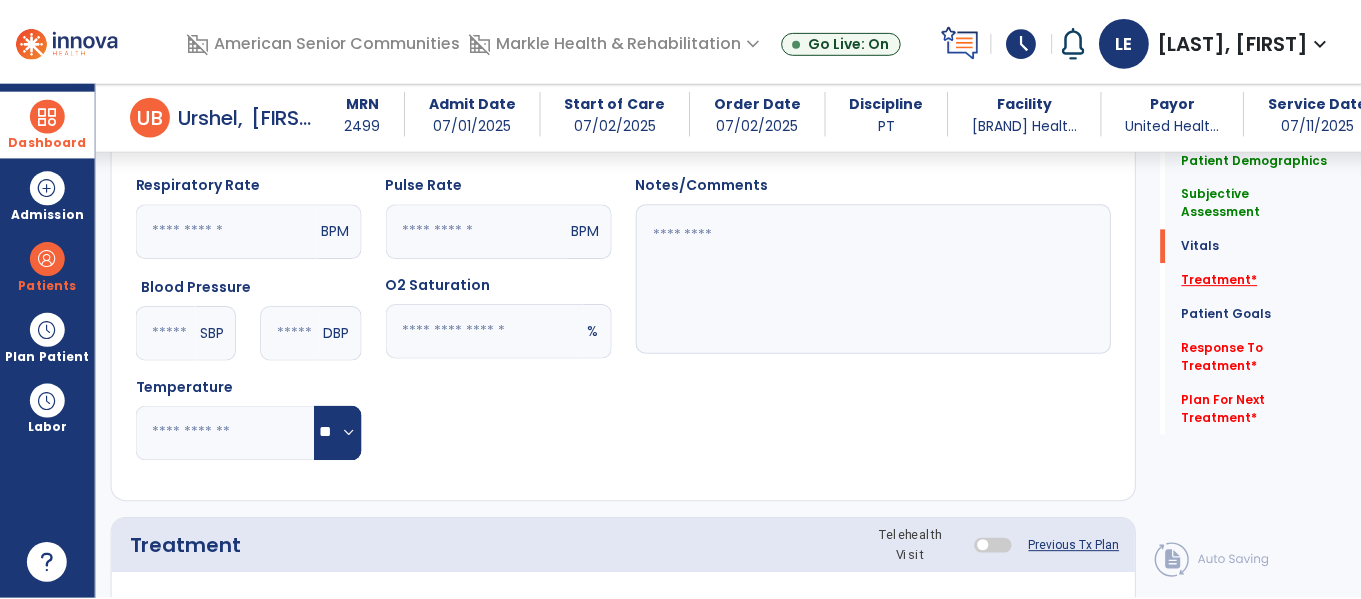 scroll, scrollTop: 1156, scrollLeft: 0, axis: vertical 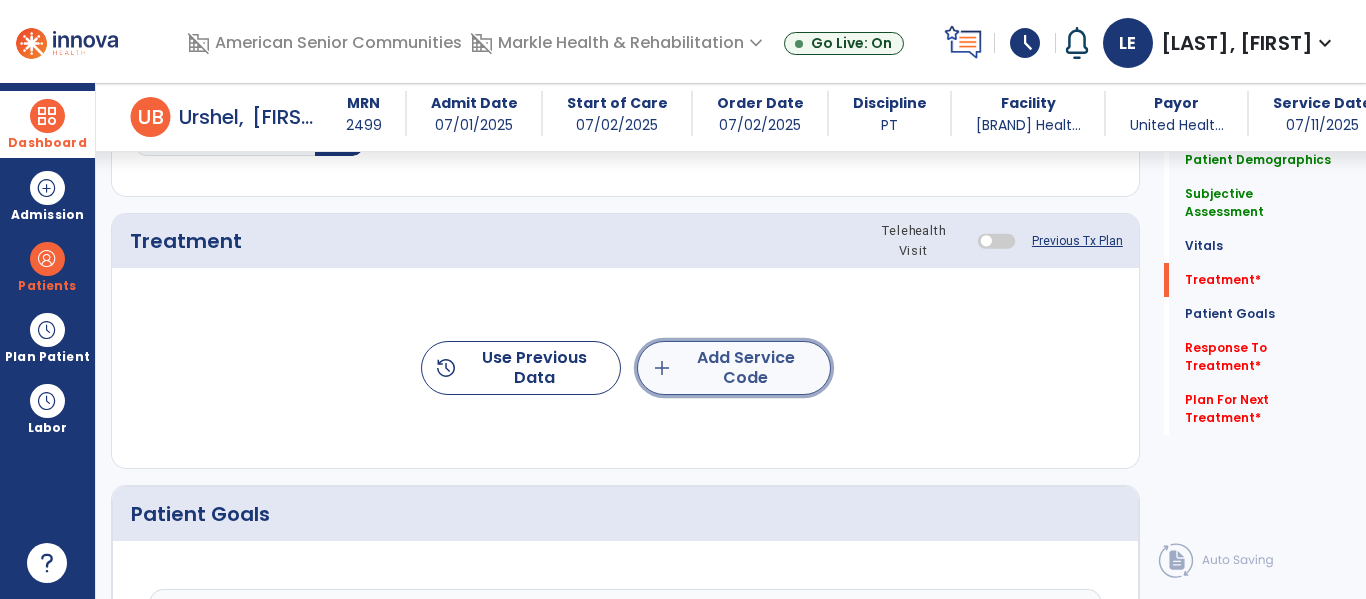 click on "add  Add Service Code" 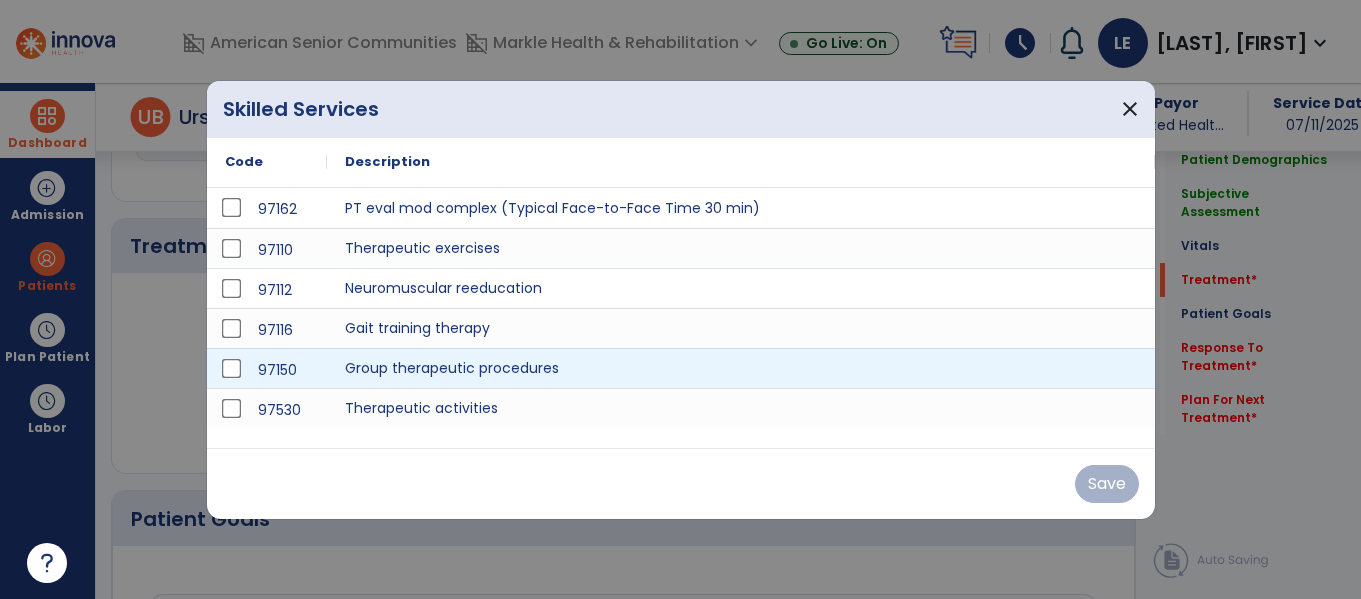 scroll, scrollTop: 1156, scrollLeft: 0, axis: vertical 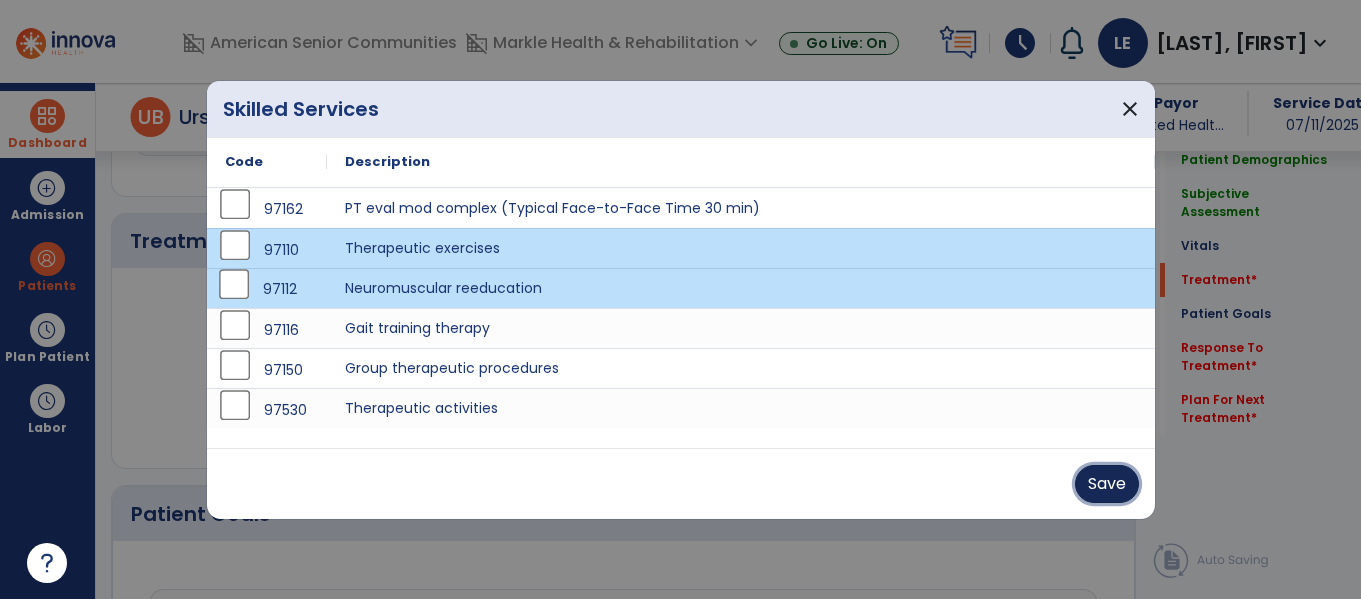 click on "Save" at bounding box center (1107, 484) 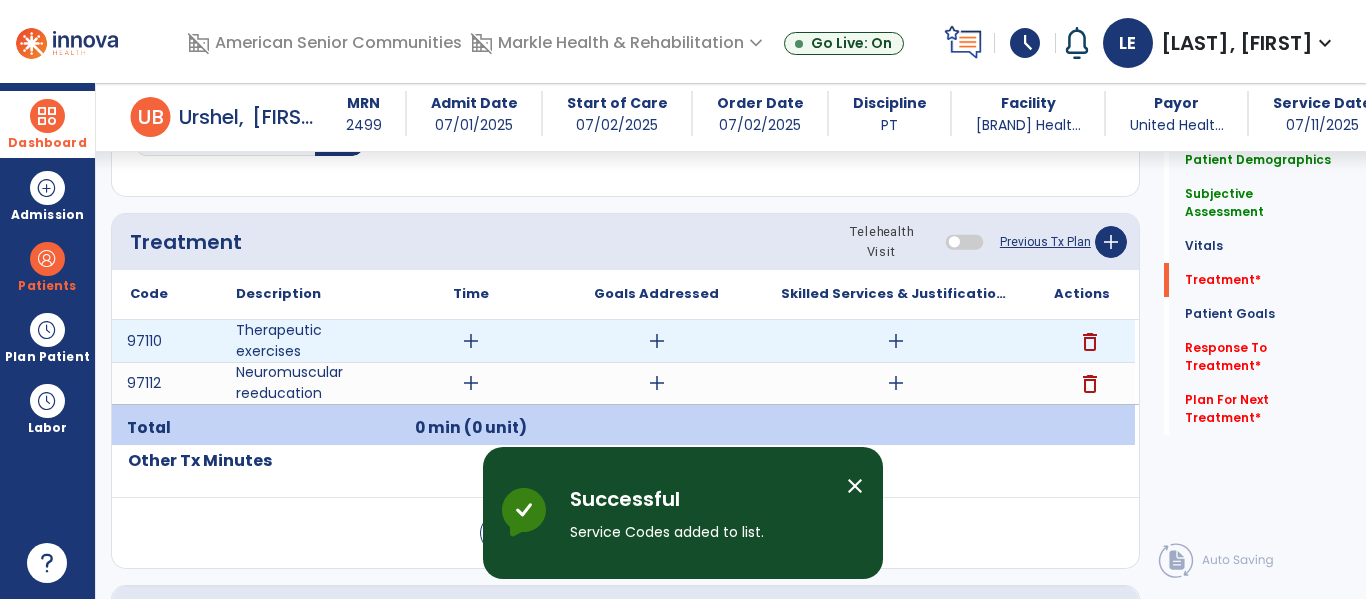 click on "add" at bounding box center [471, 341] 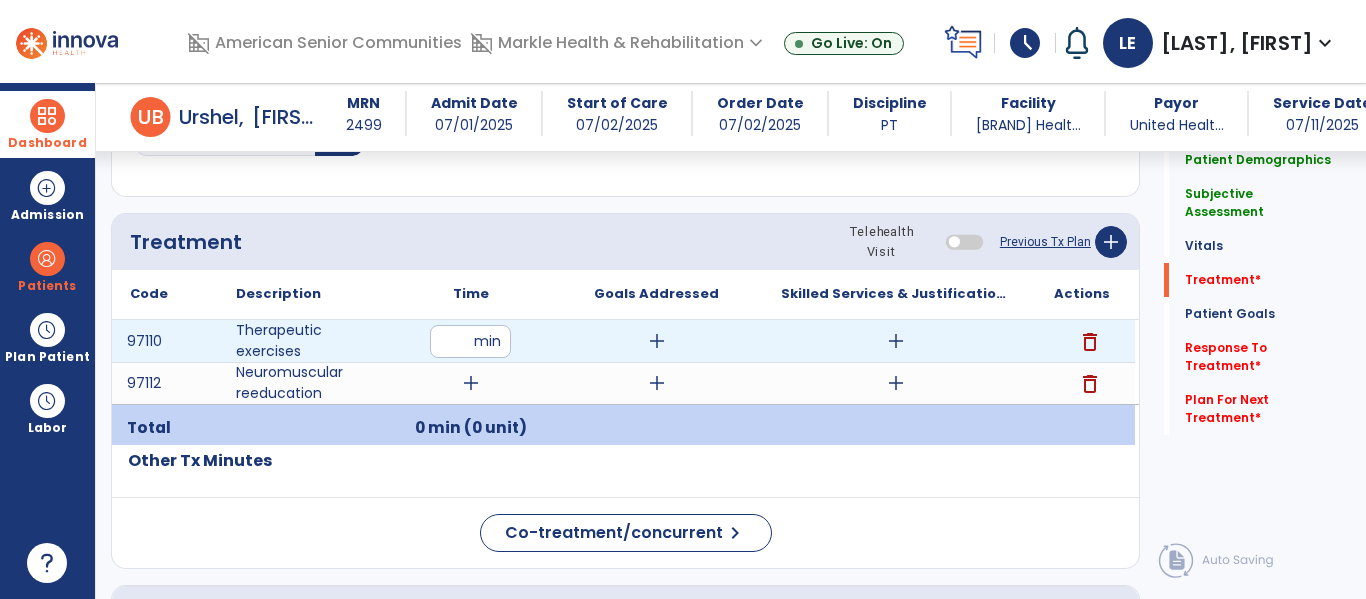 type on "**" 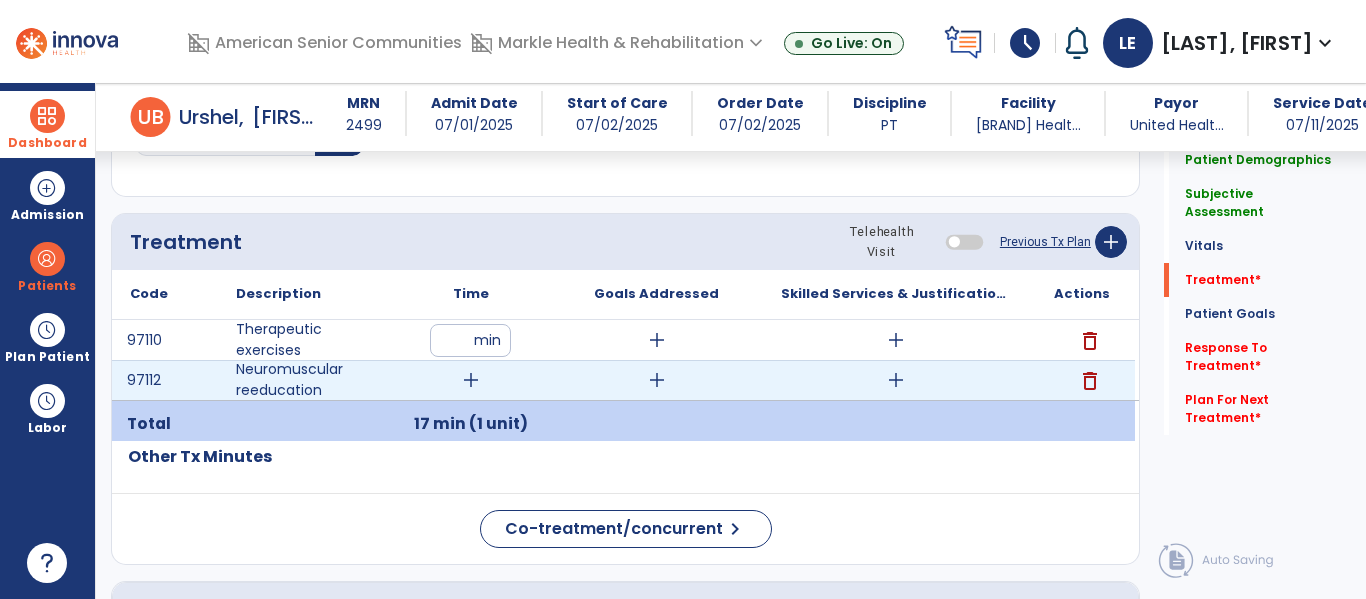 click on "add" at bounding box center (471, 380) 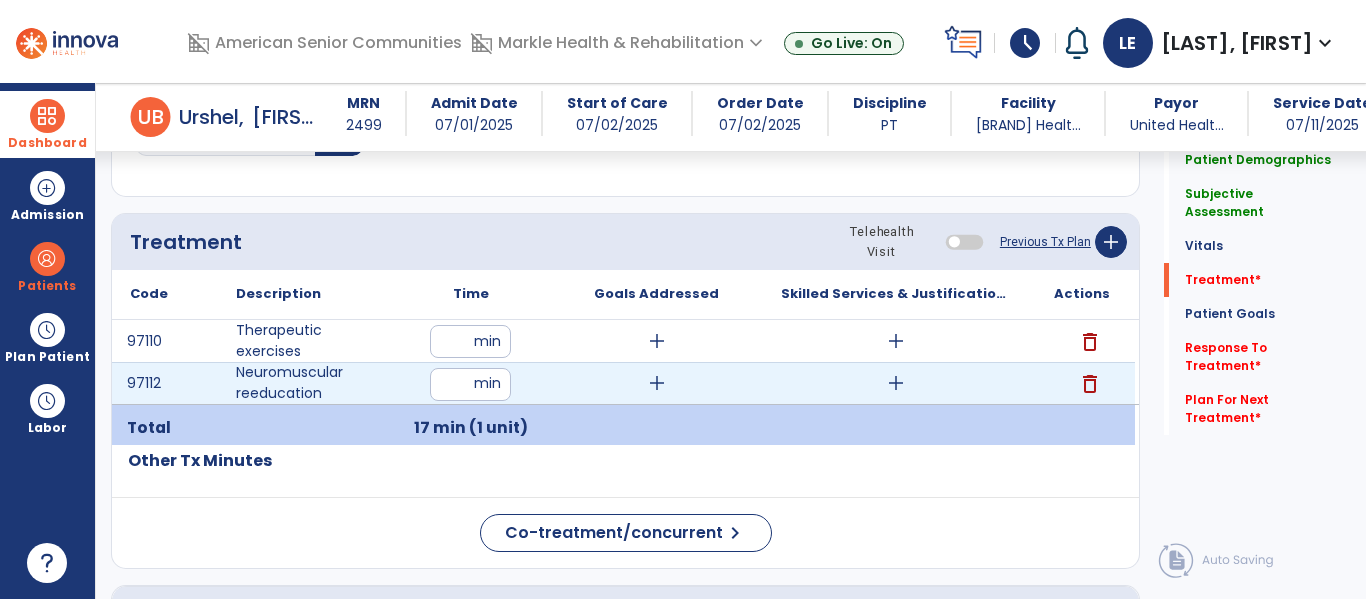 type on "**" 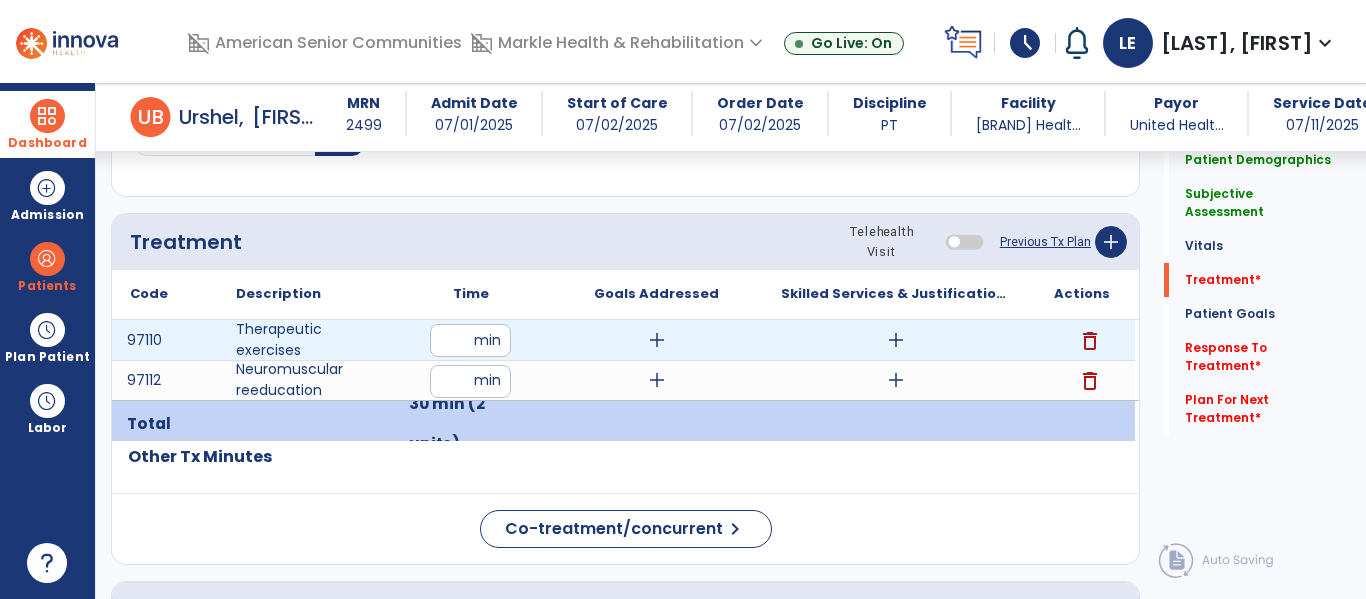 click on "add" at bounding box center [657, 340] 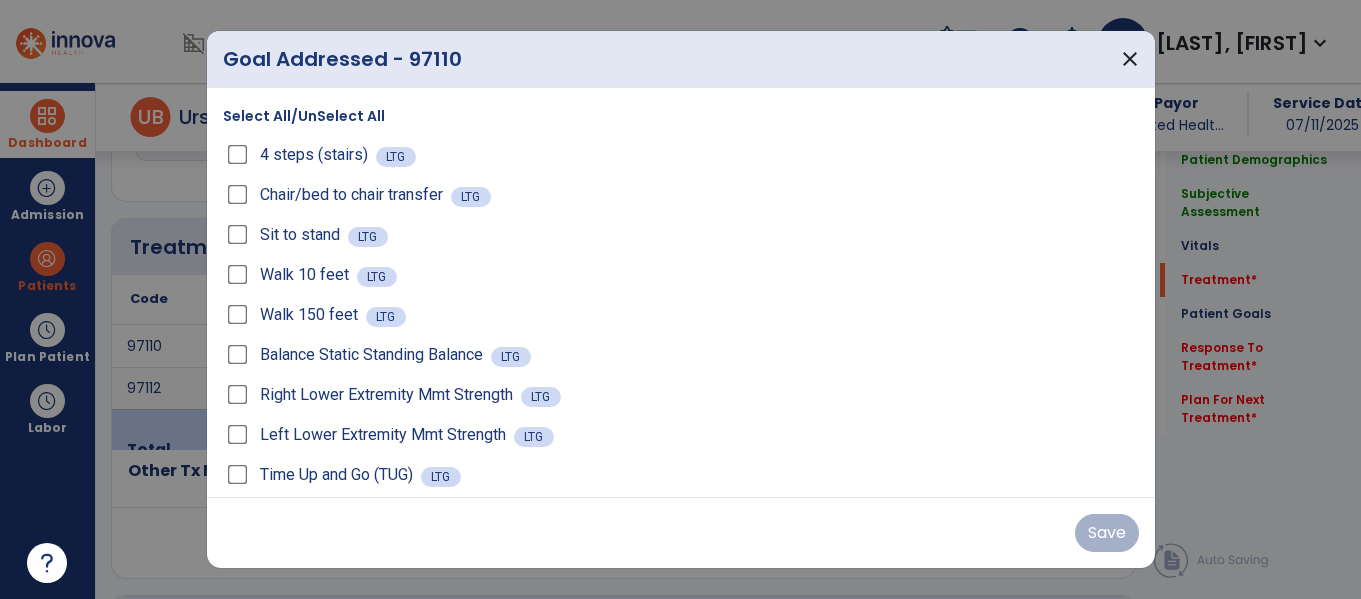 scroll, scrollTop: 1156, scrollLeft: 0, axis: vertical 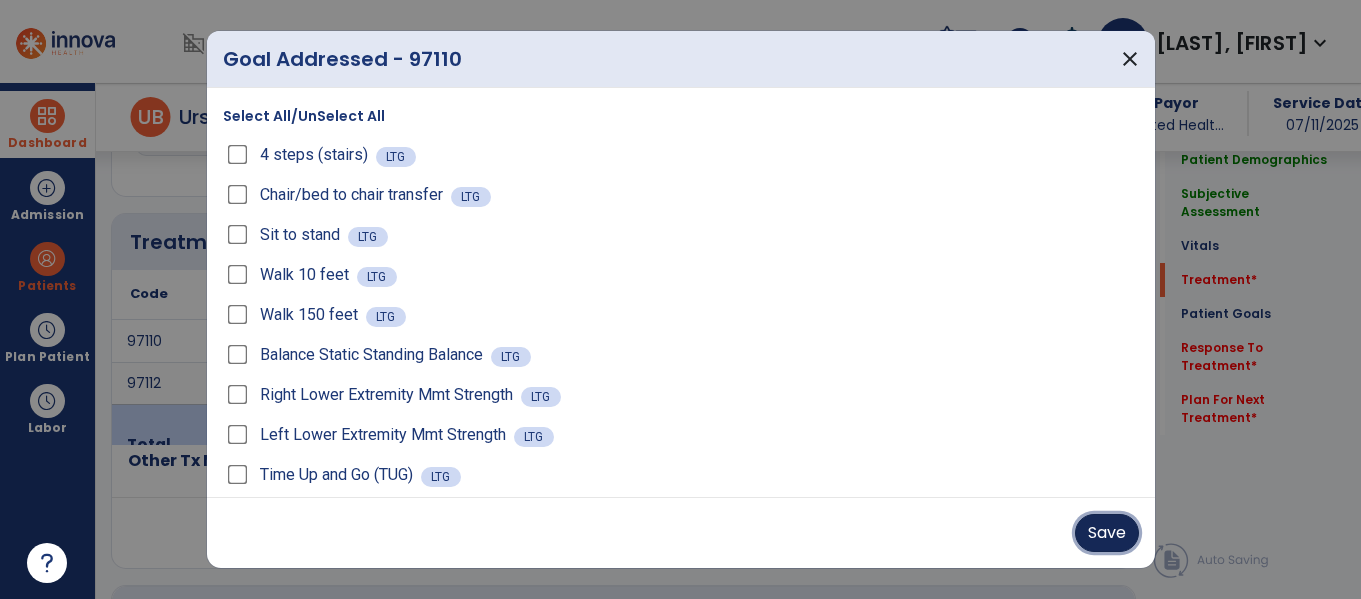 click on "Save" at bounding box center [1107, 533] 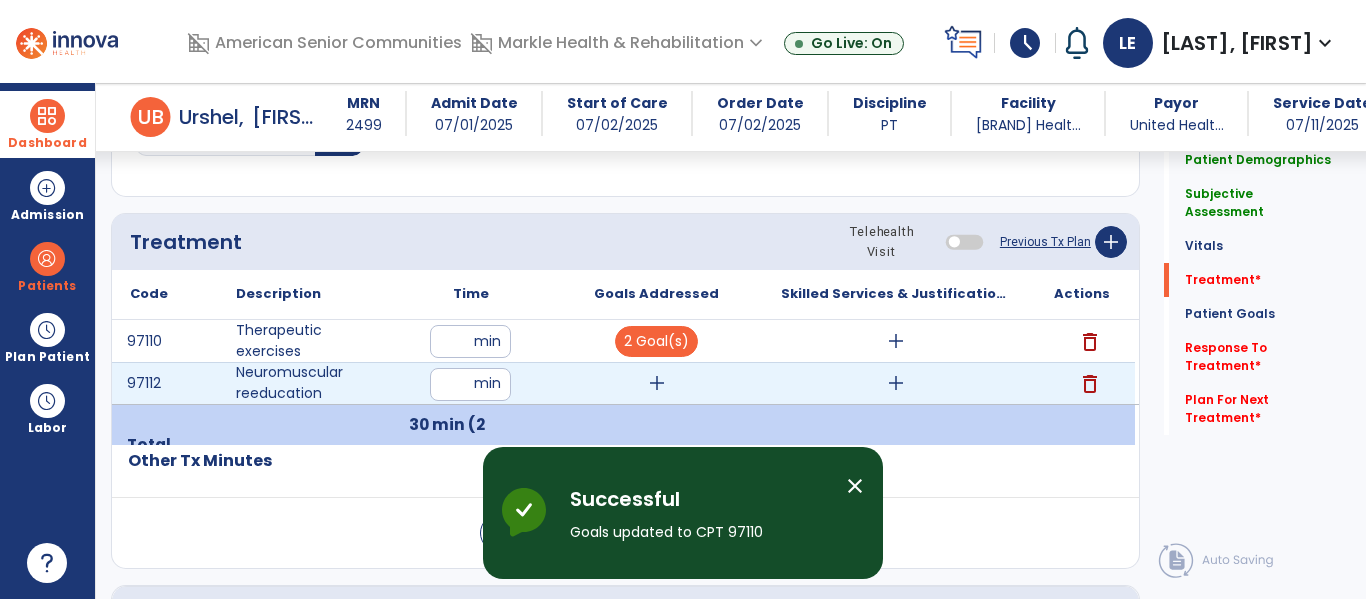 click on "add" at bounding box center (657, 383) 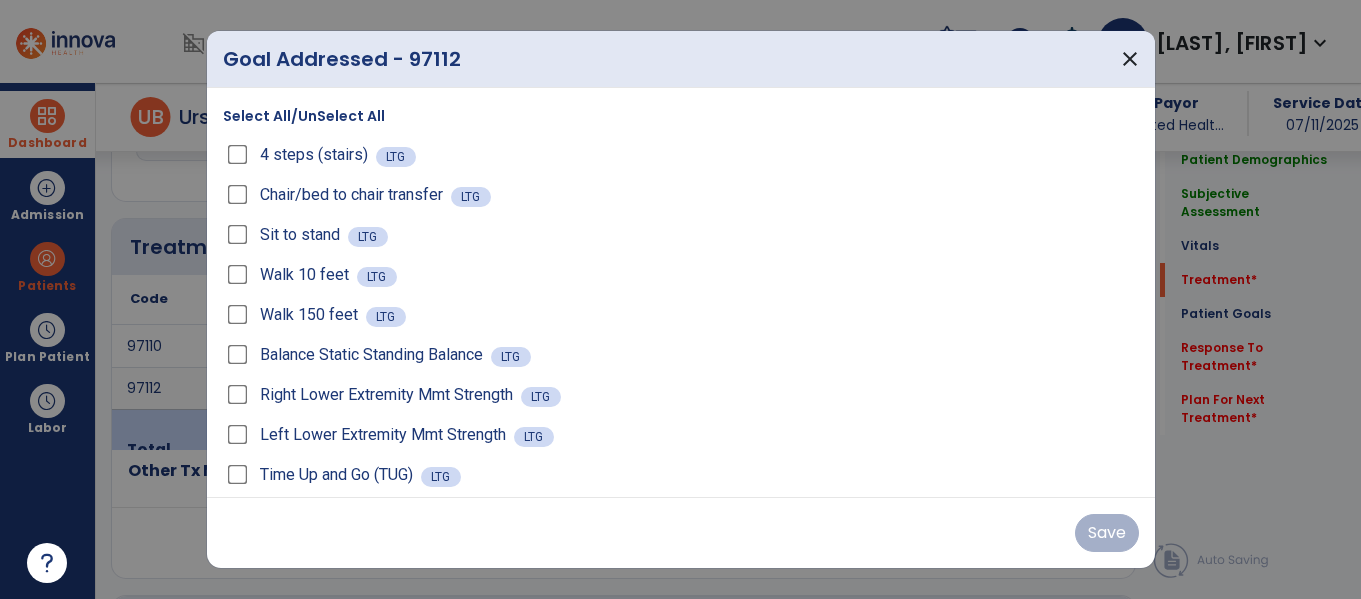 scroll, scrollTop: 1156, scrollLeft: 0, axis: vertical 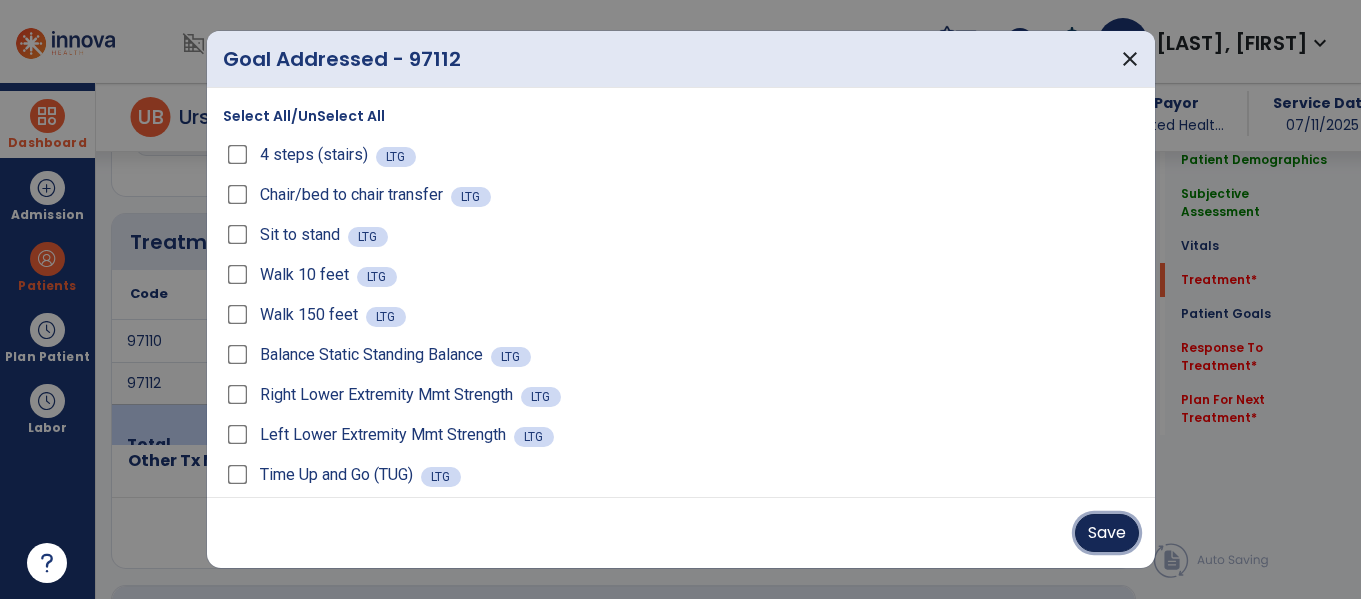 click on "Save" at bounding box center (1107, 533) 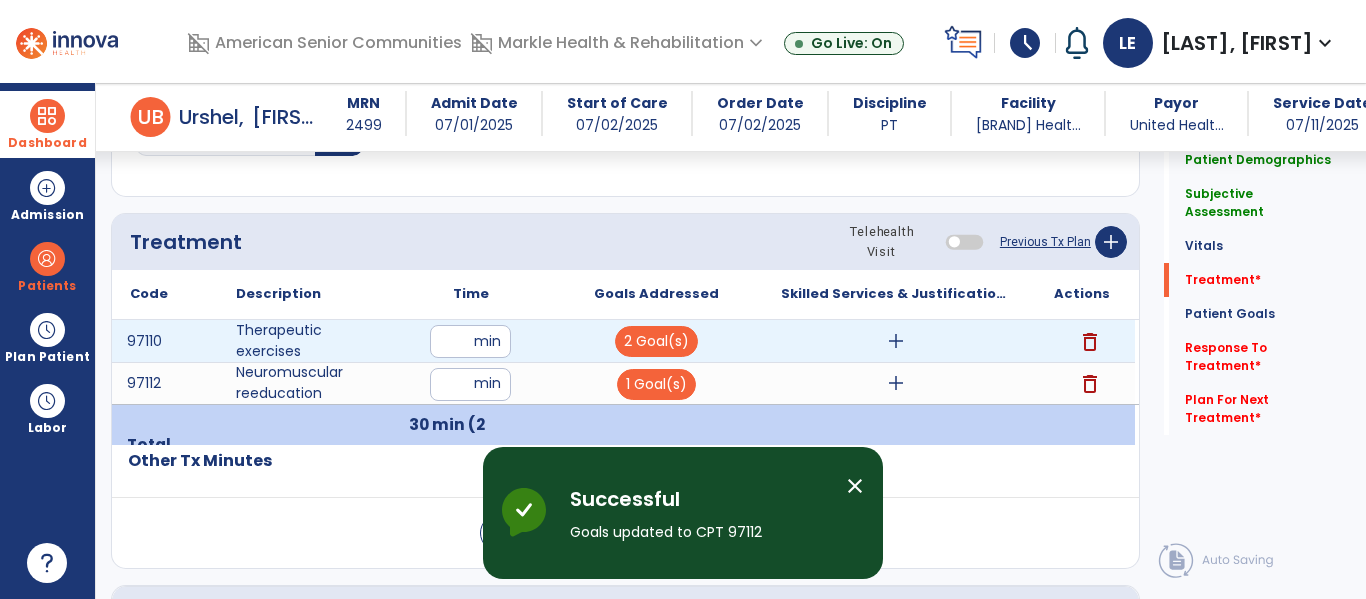 click on "add" at bounding box center [896, 341] 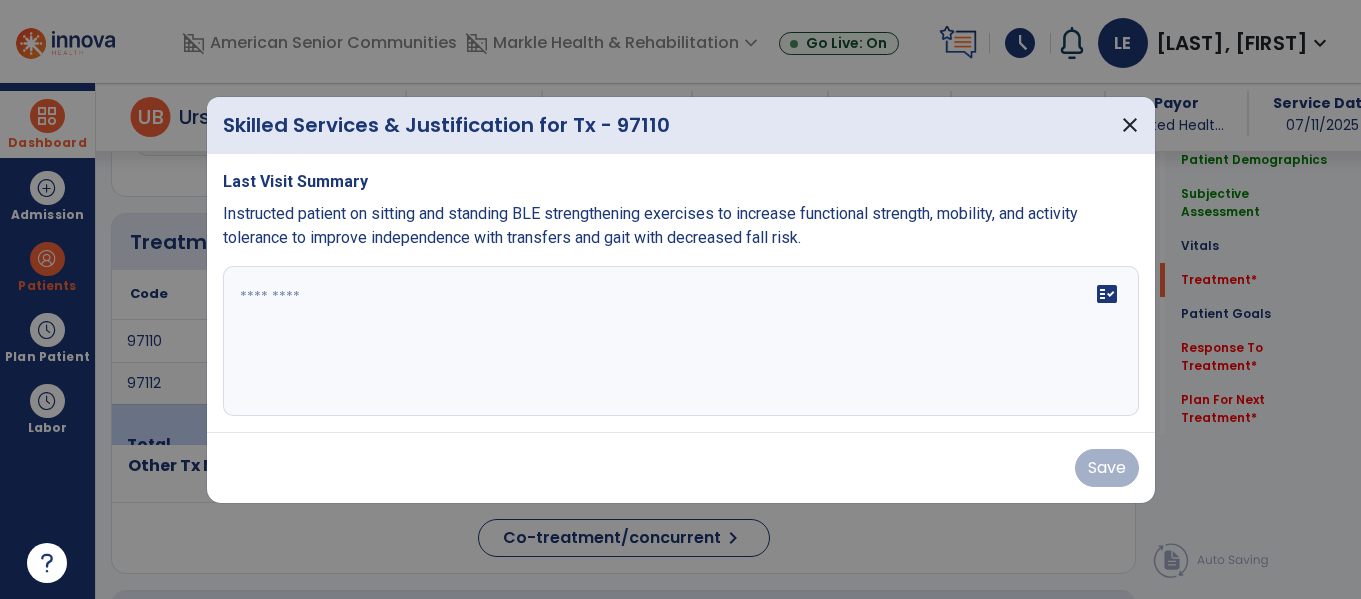 scroll, scrollTop: 1156, scrollLeft: 0, axis: vertical 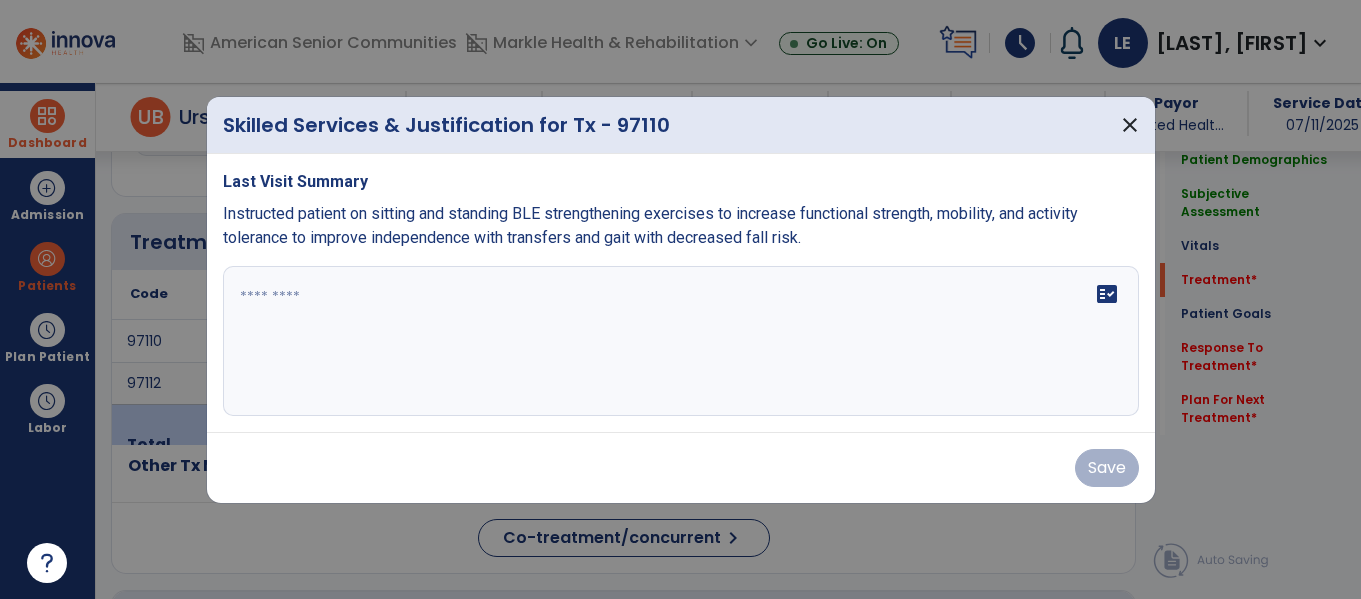 click on "fact_check" at bounding box center [681, 341] 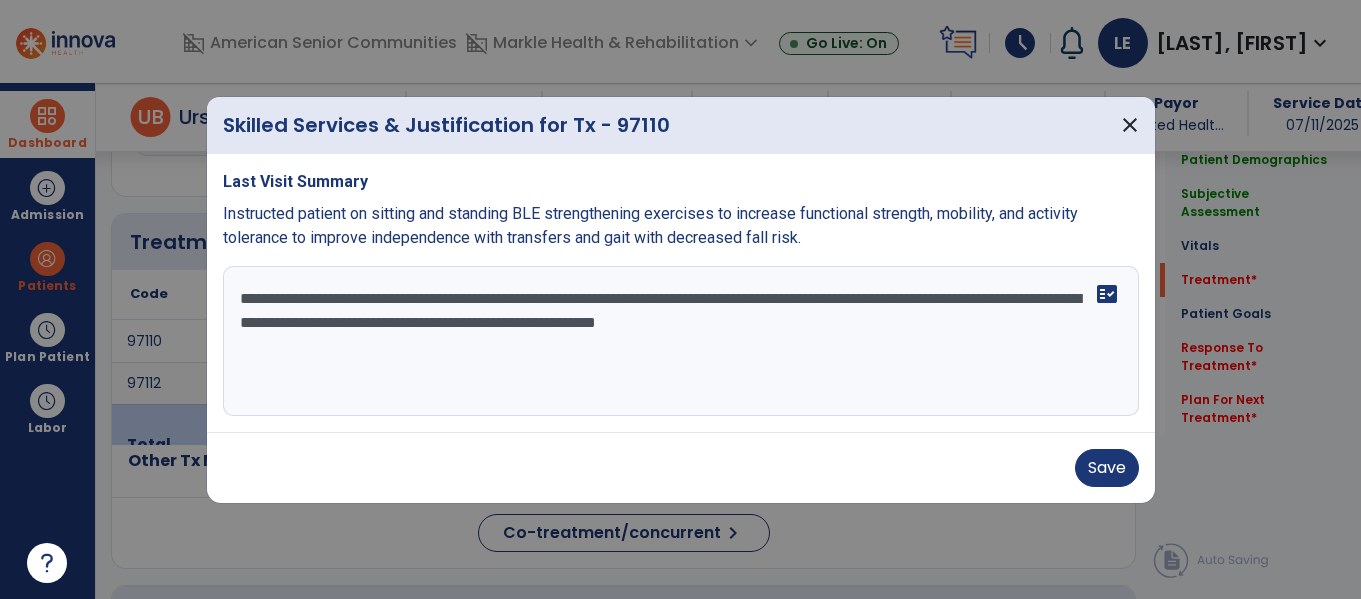 type on "**********" 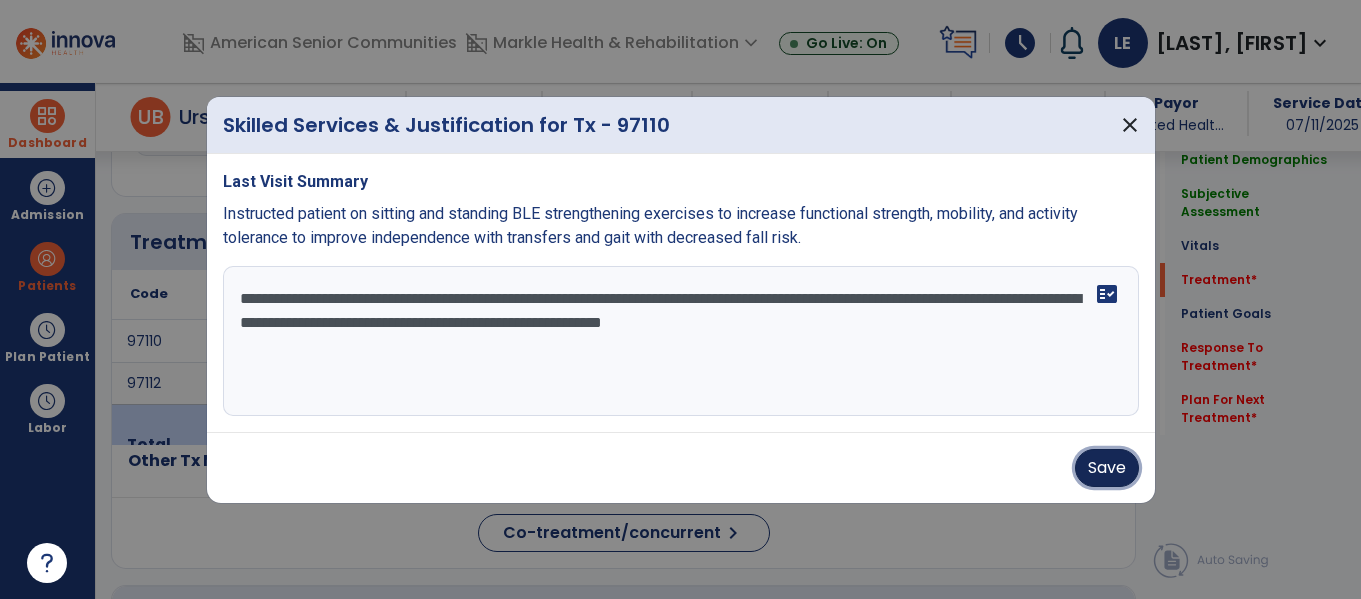 click on "Save" at bounding box center [1107, 468] 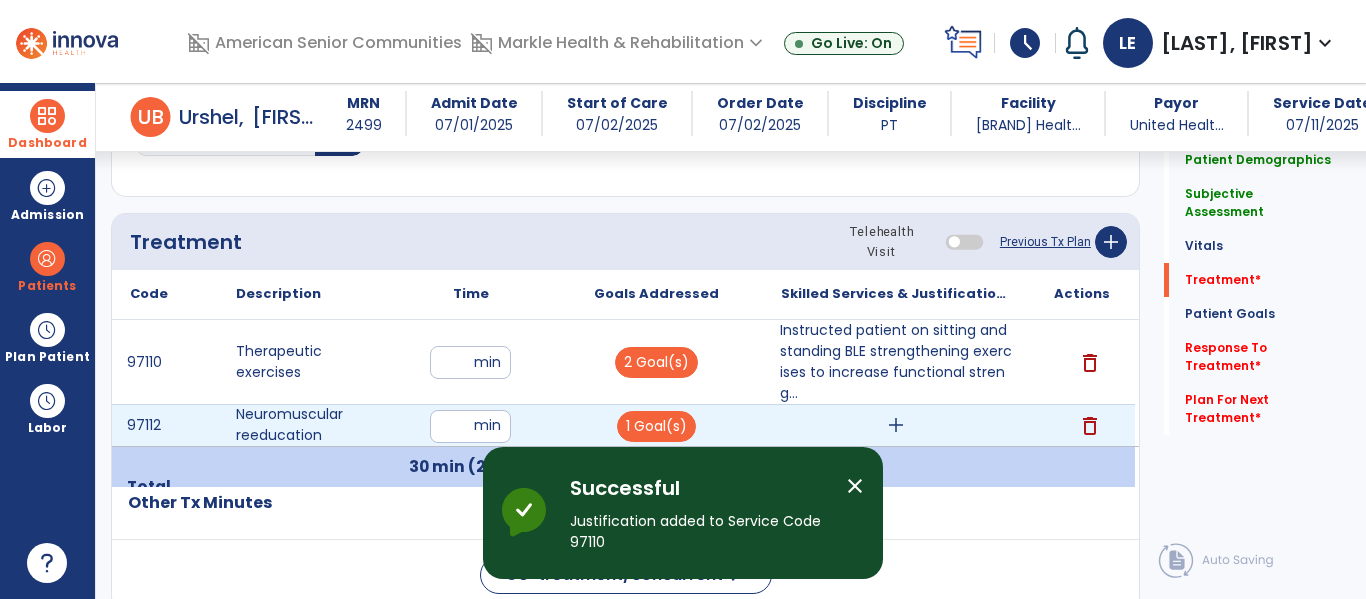 click on "add" at bounding box center [896, 425] 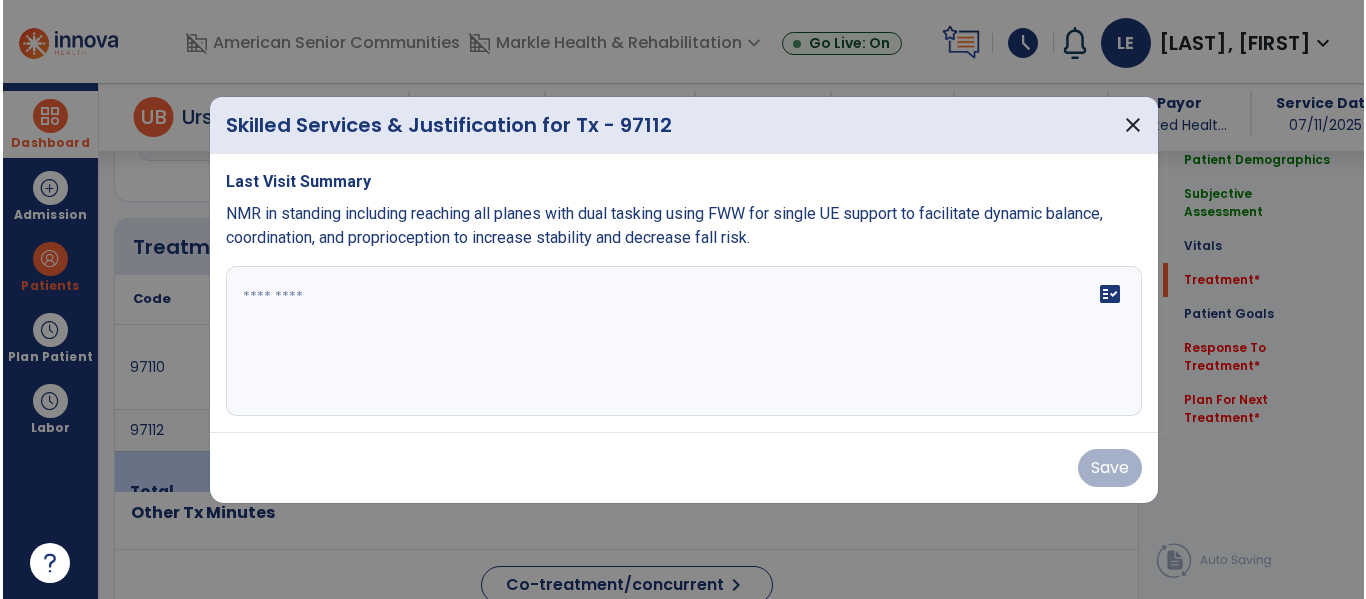 scroll, scrollTop: 1156, scrollLeft: 0, axis: vertical 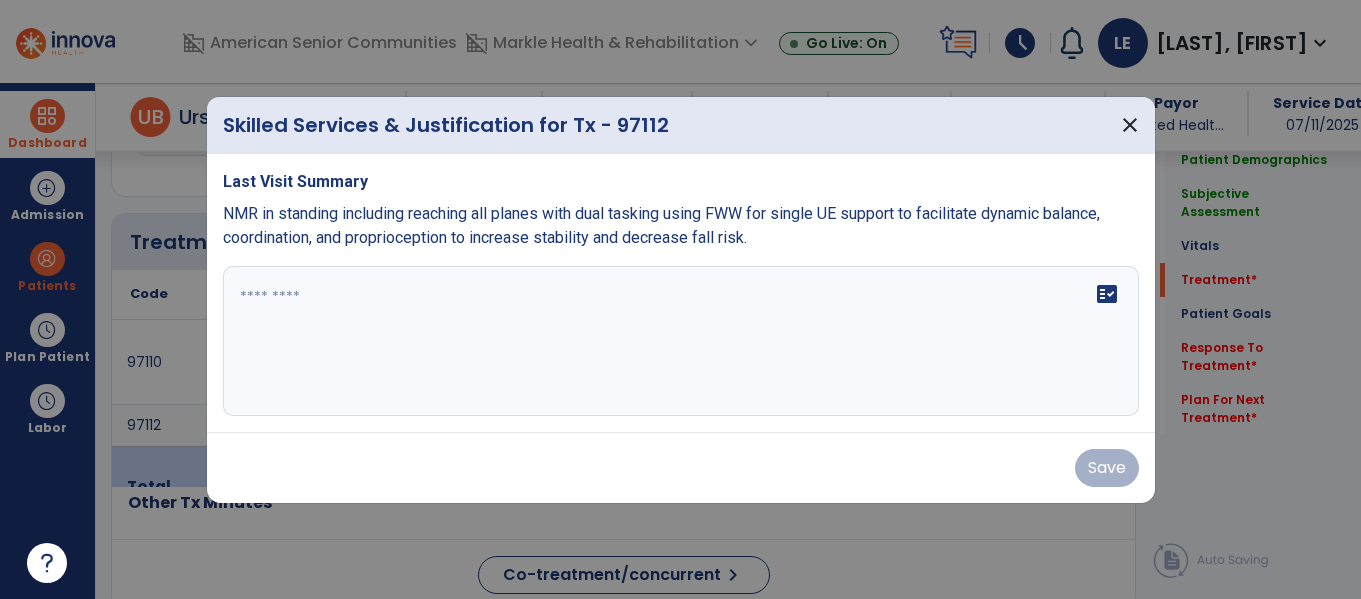 click on "fact_check" at bounding box center (681, 341) 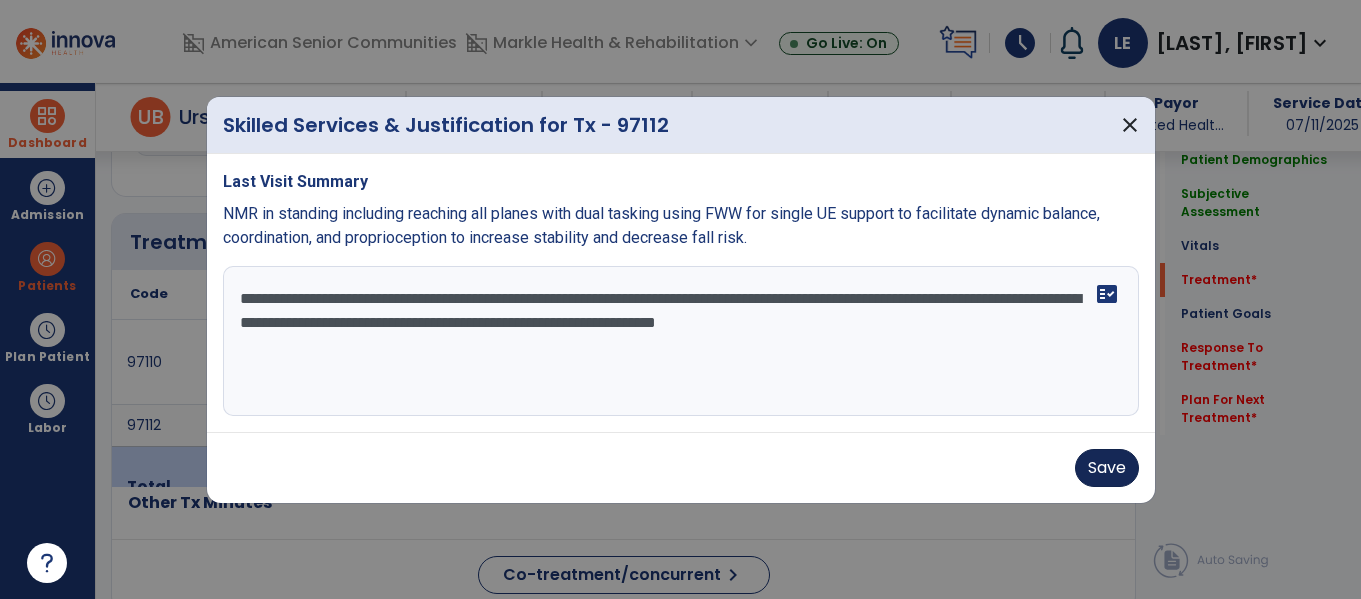 type on "**********" 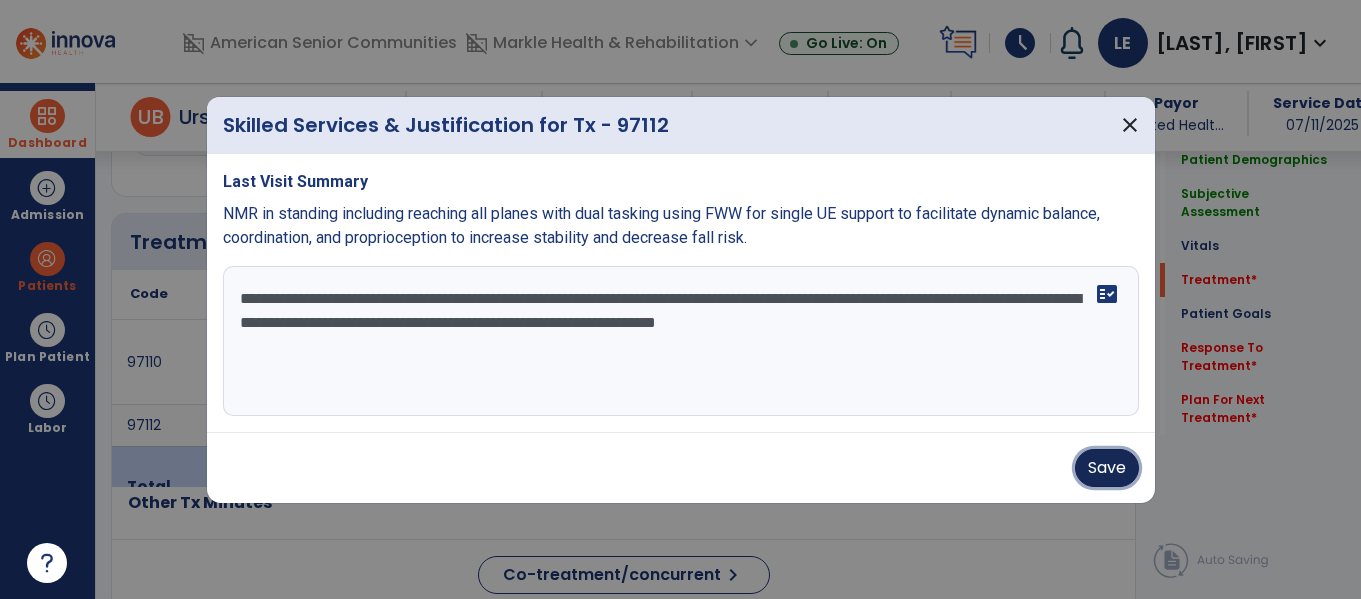click on "Save" at bounding box center [1107, 468] 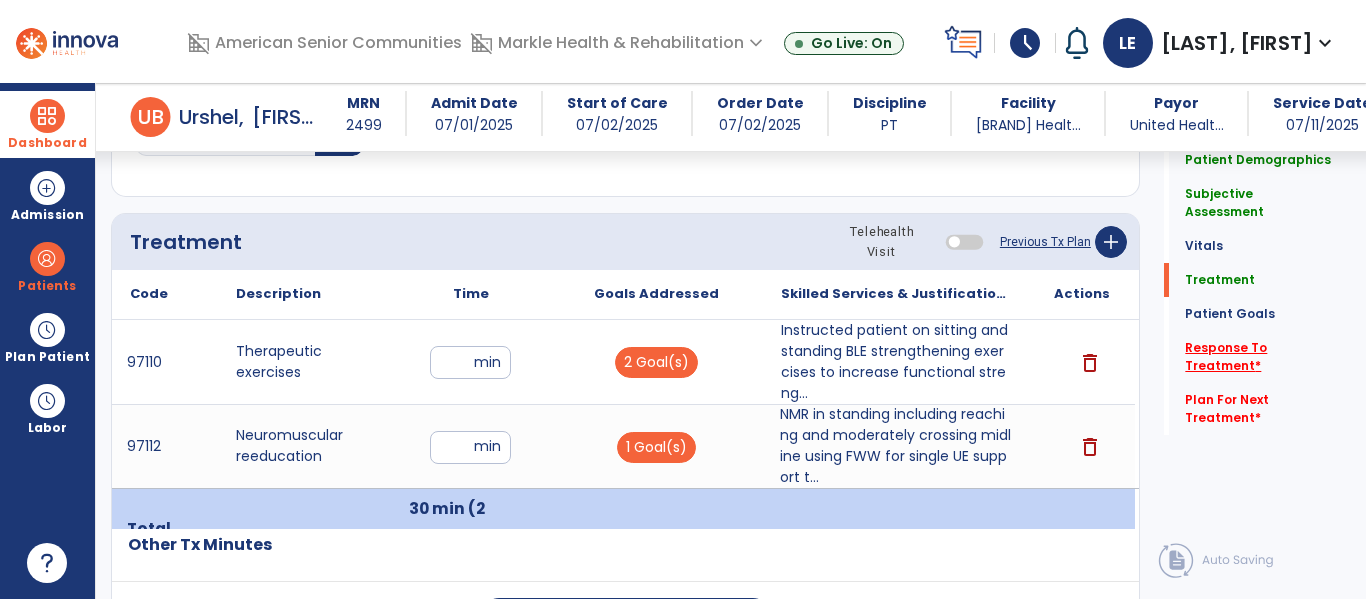 click on "Response To Treatment   *" 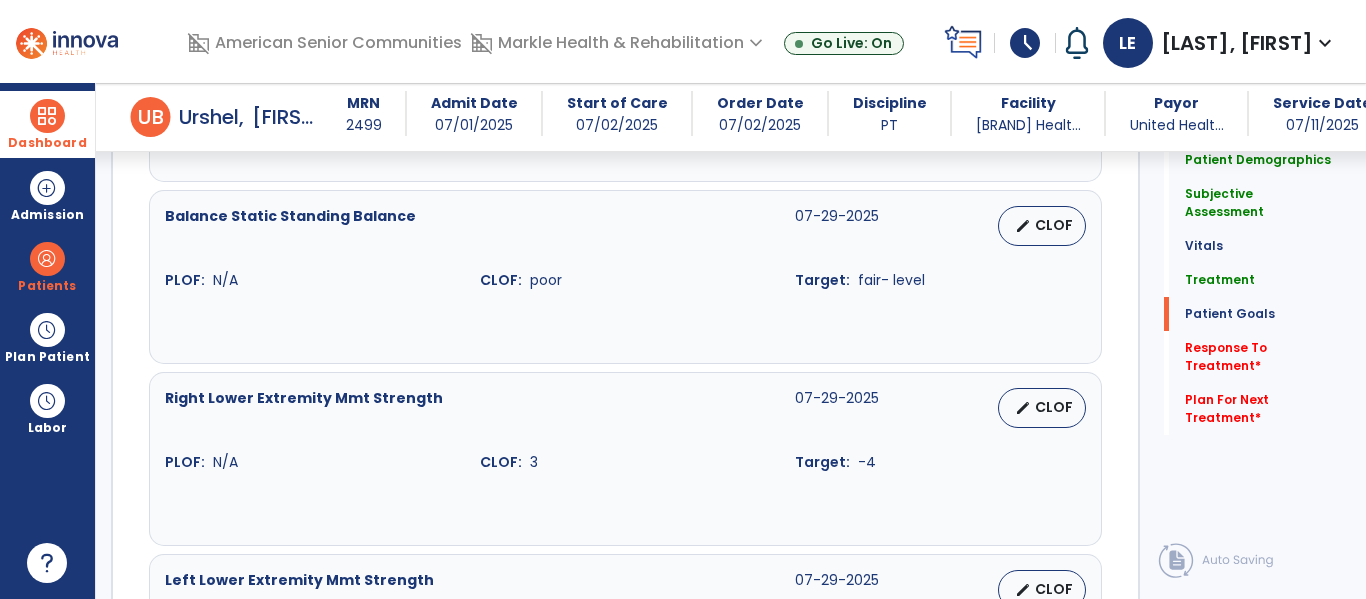 scroll, scrollTop: 3706, scrollLeft: 0, axis: vertical 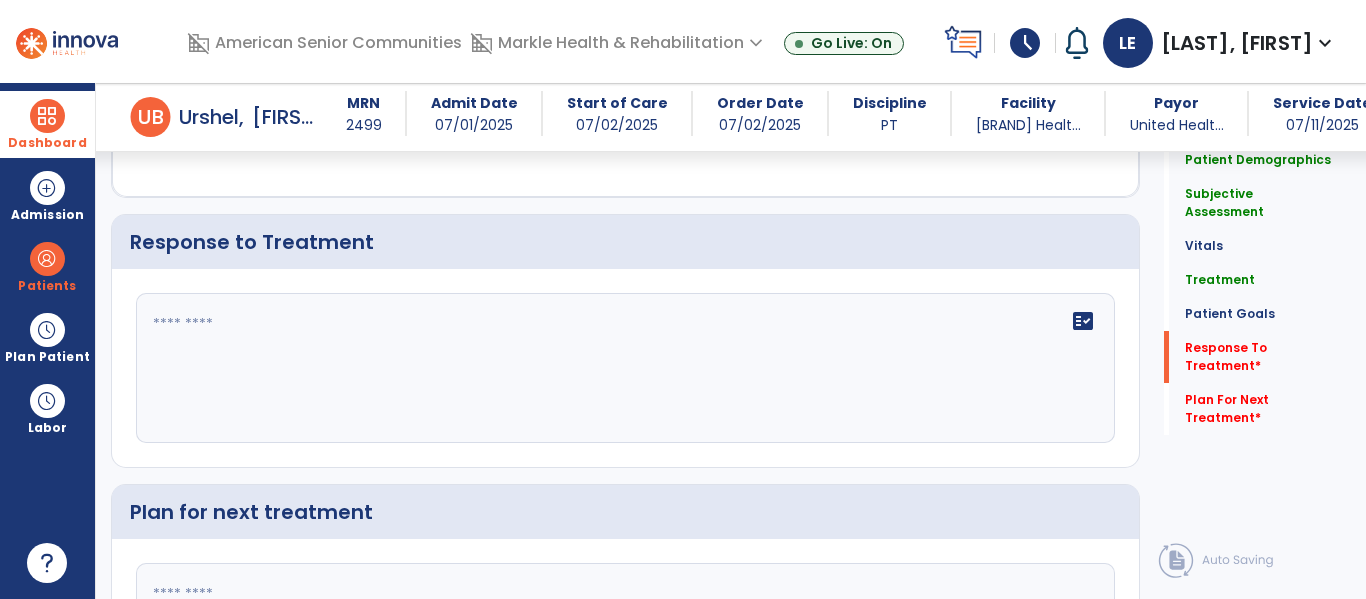 click on "fact_check" 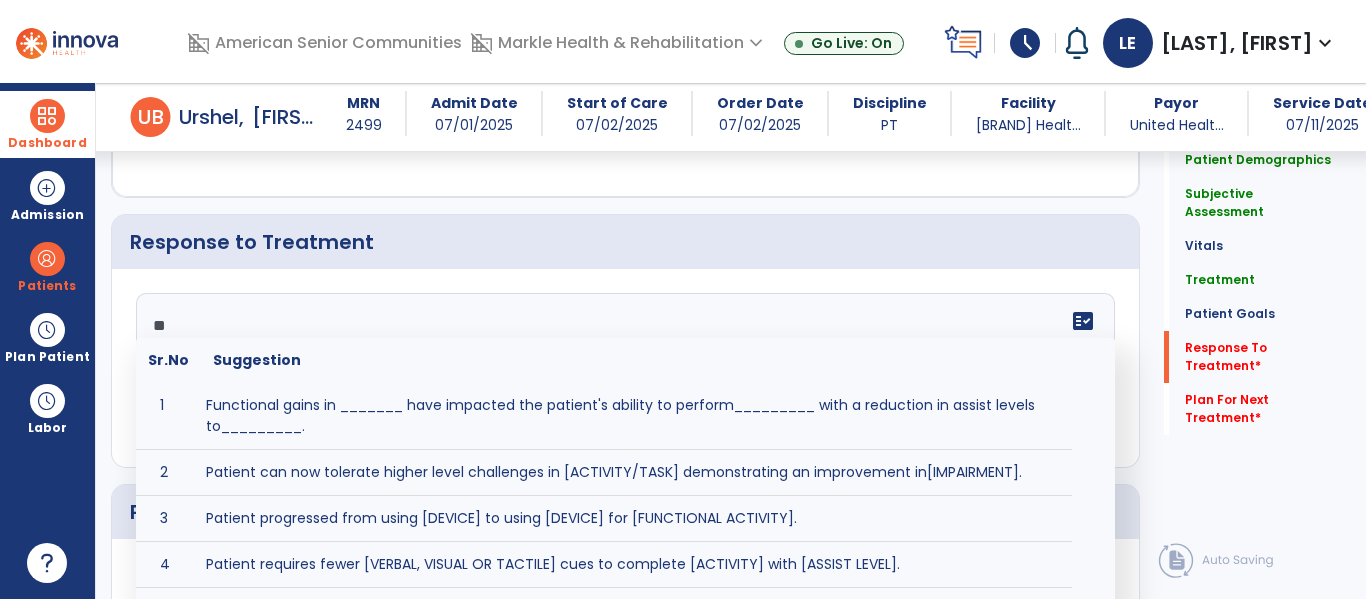 type on "*" 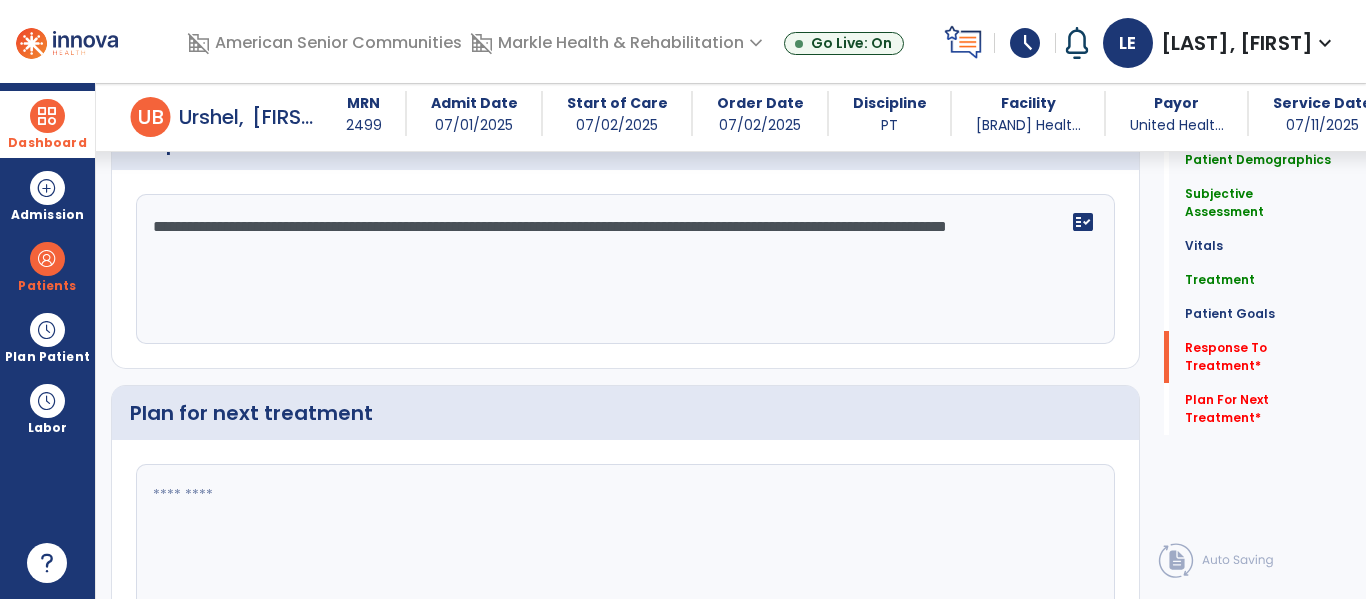 scroll, scrollTop: 3822, scrollLeft: 0, axis: vertical 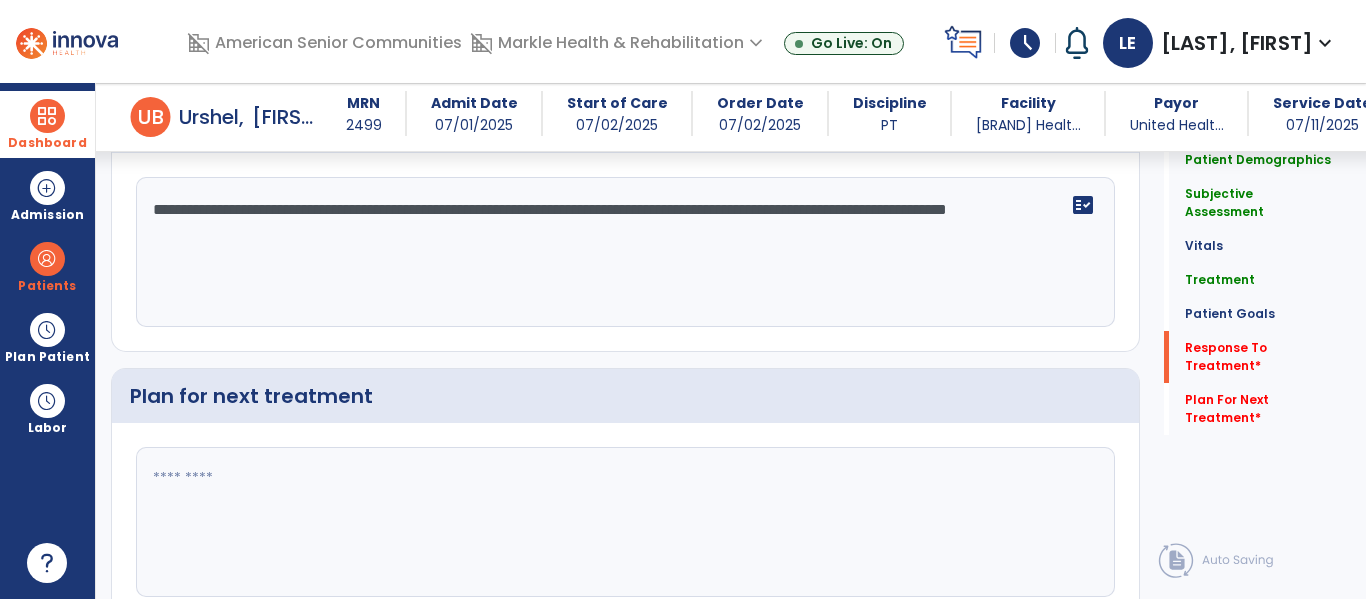 type on "**********" 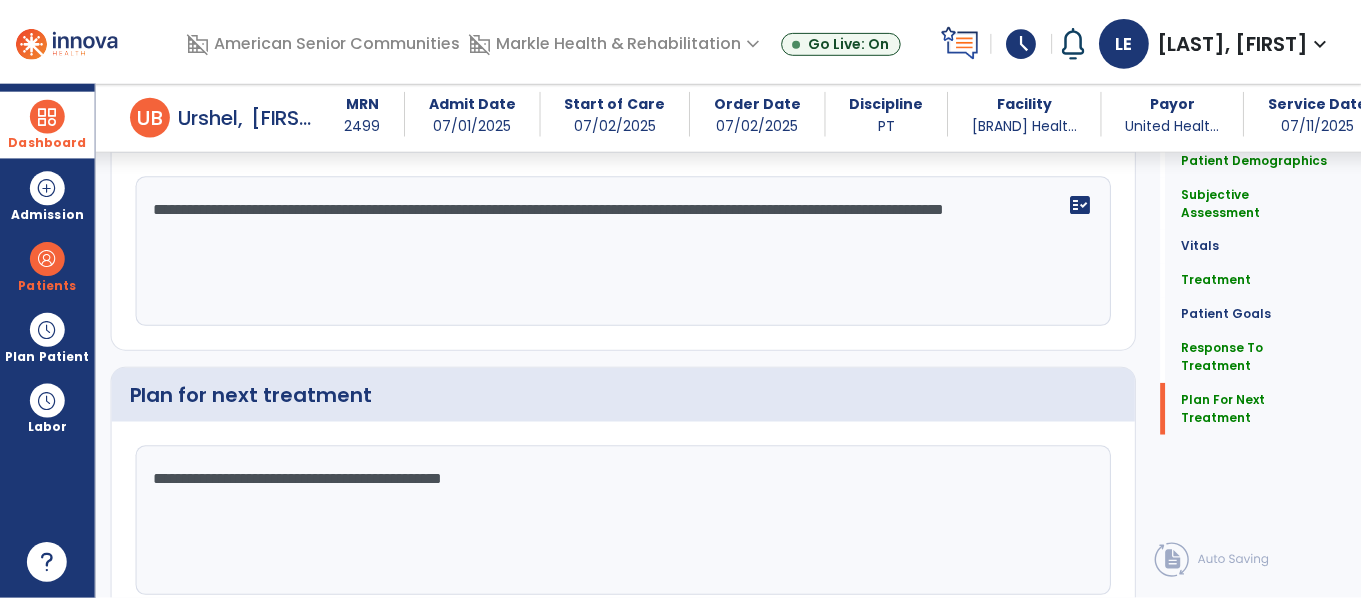 scroll, scrollTop: 3911, scrollLeft: 0, axis: vertical 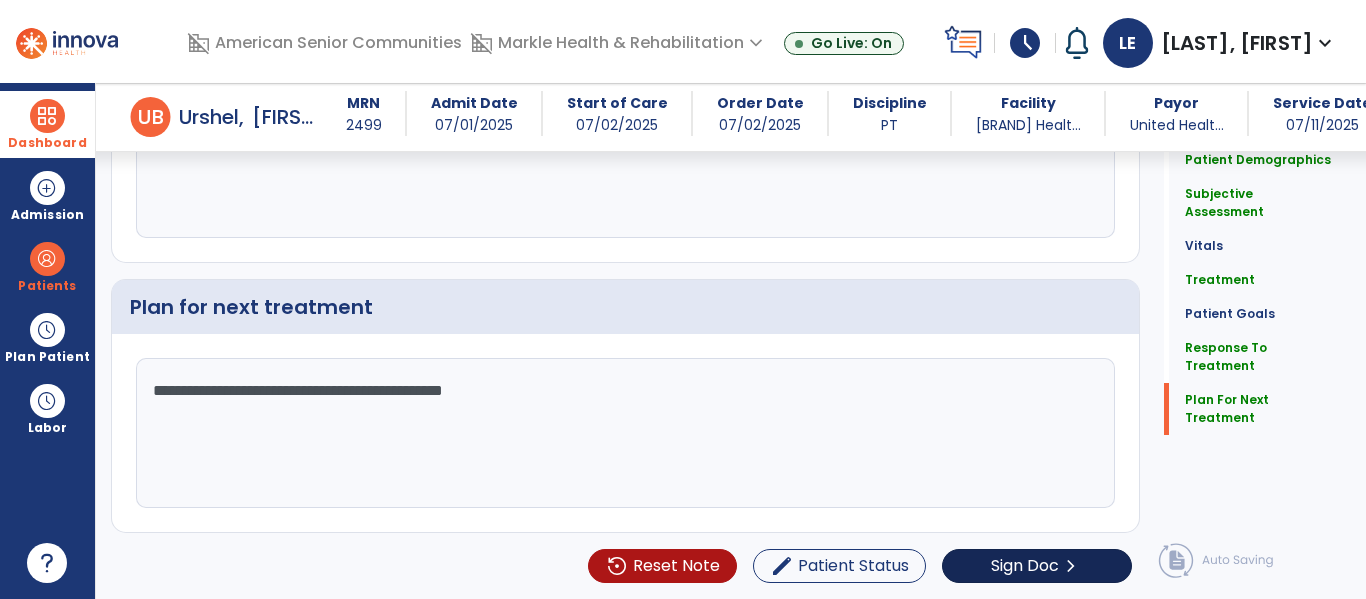 type on "**********" 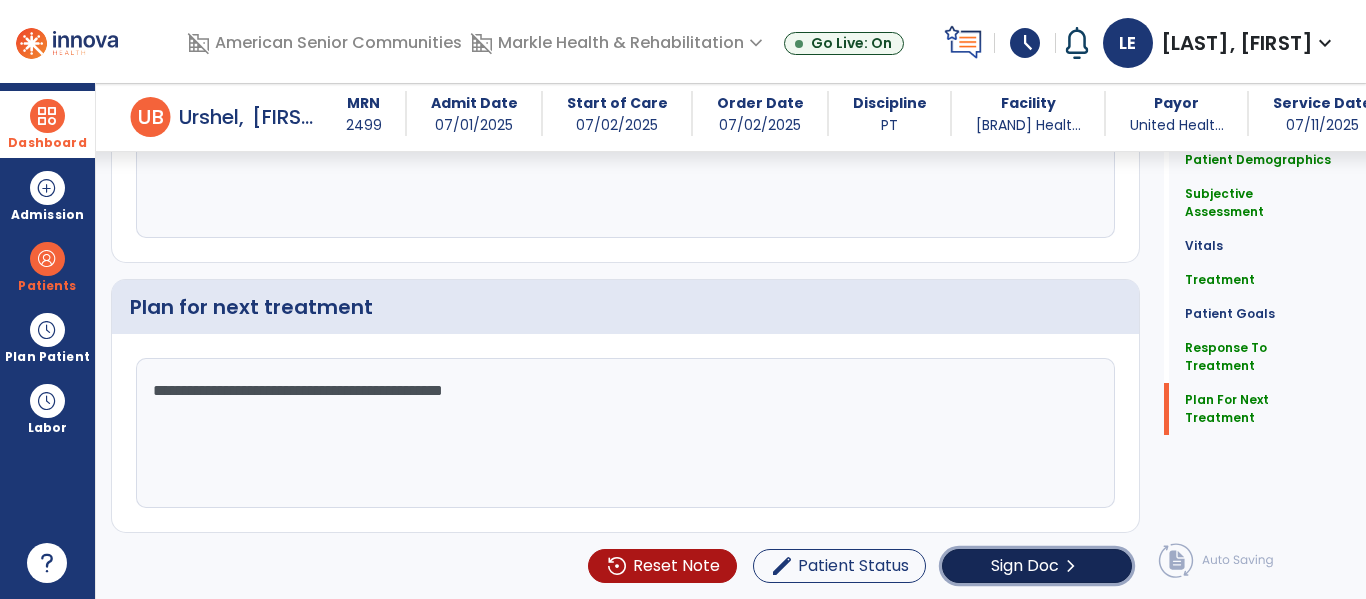 click on "Sign Doc" 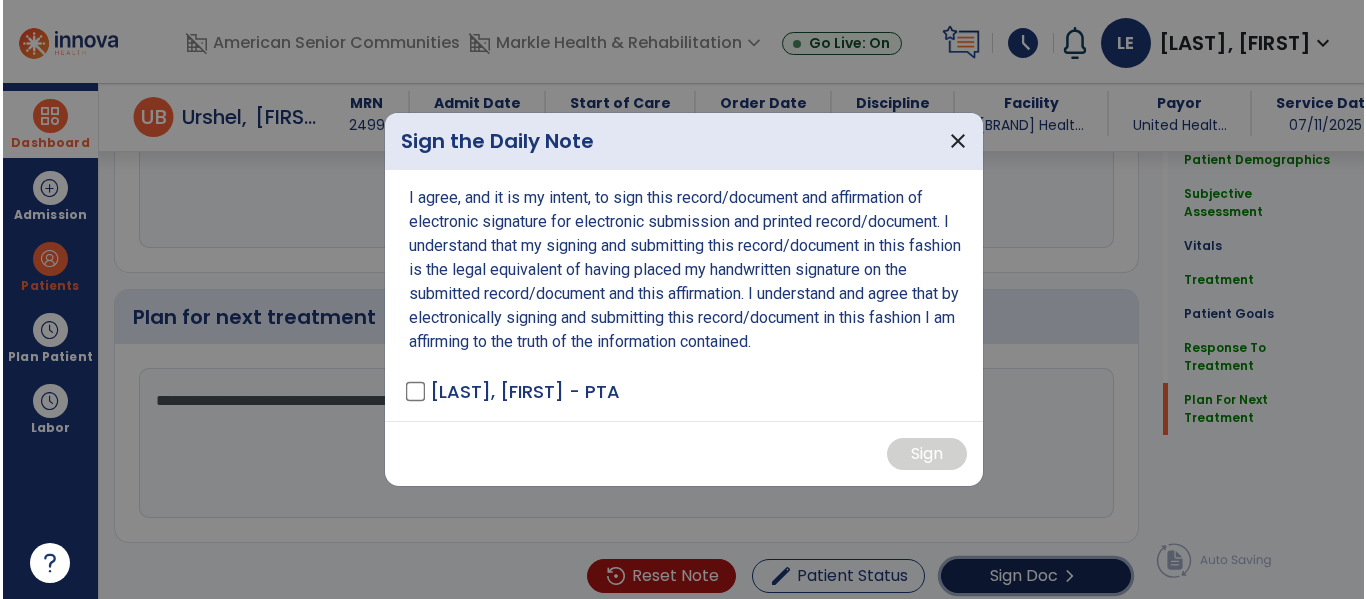 scroll, scrollTop: 3911, scrollLeft: 0, axis: vertical 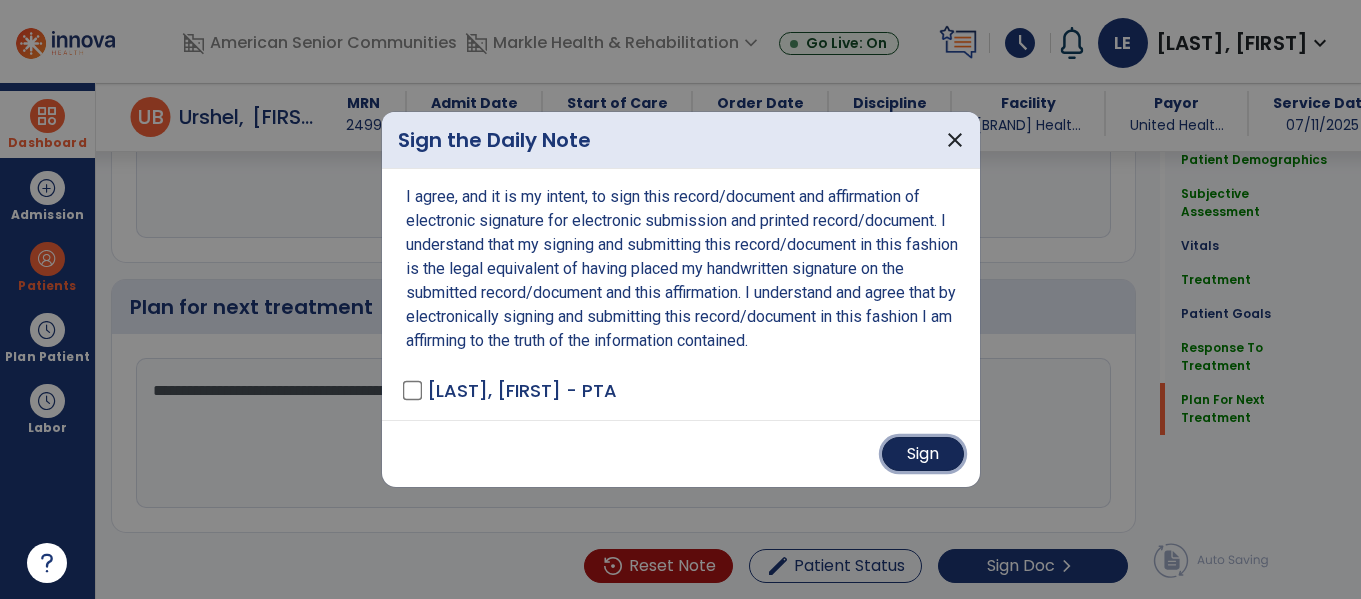 click on "Sign" at bounding box center (923, 454) 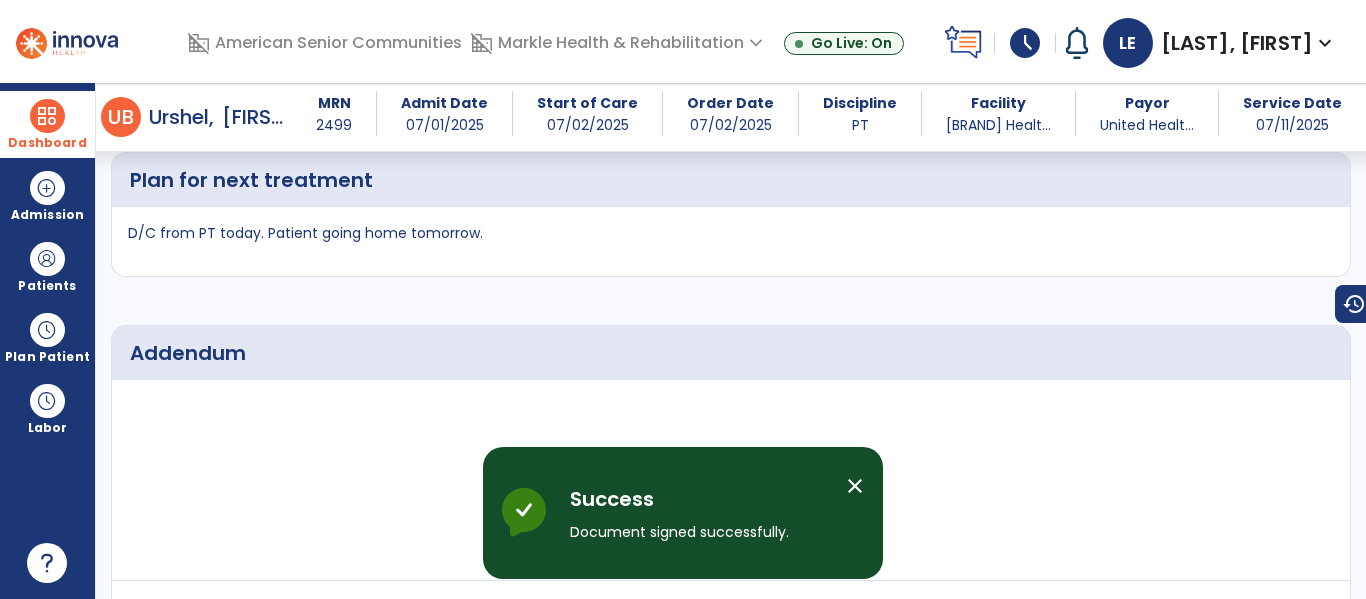 scroll, scrollTop: 5107, scrollLeft: 0, axis: vertical 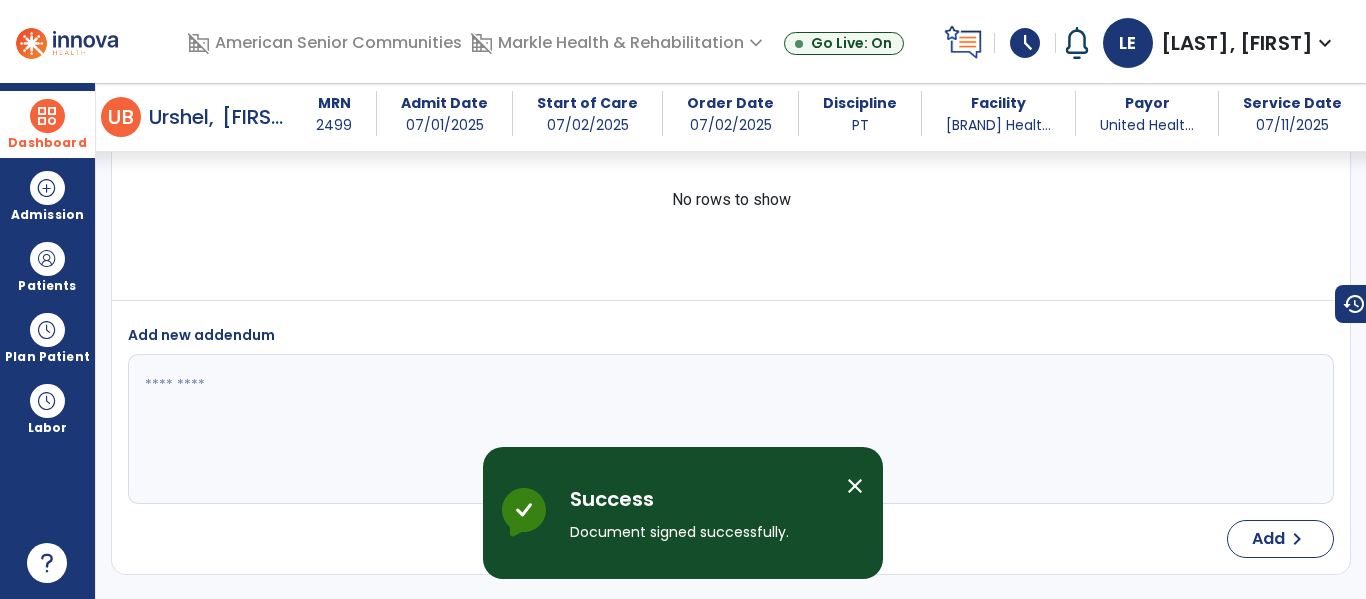 click at bounding box center (47, 116) 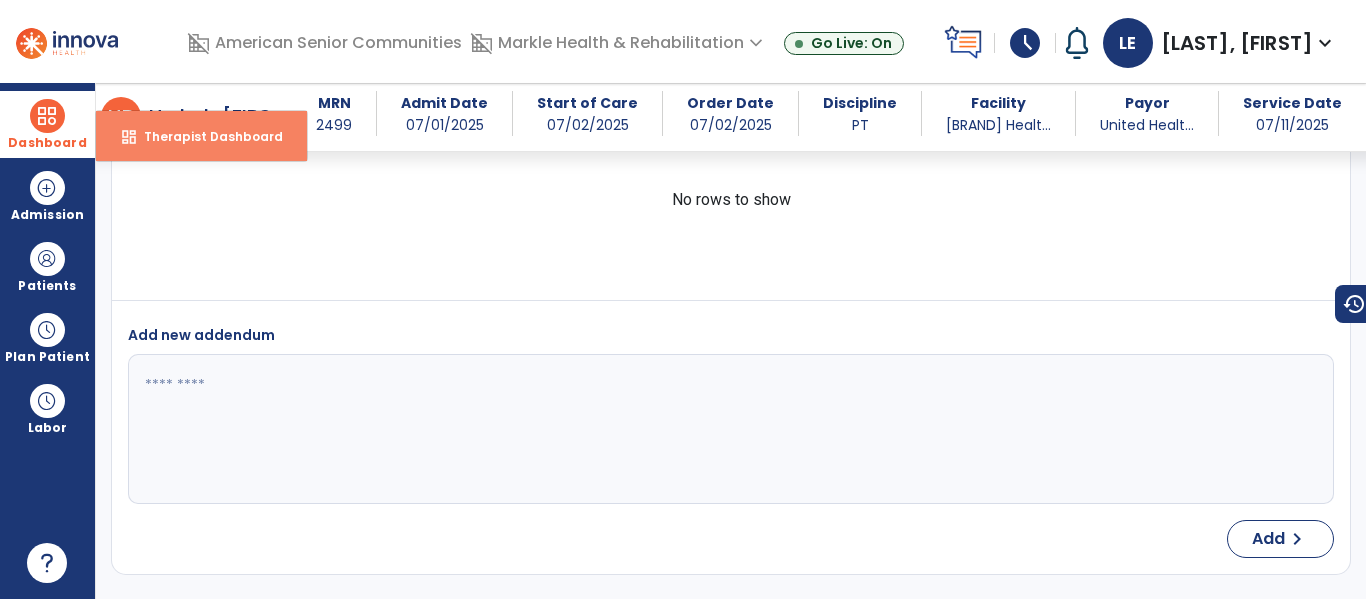 click on "Therapist Dashboard" at bounding box center (205, 136) 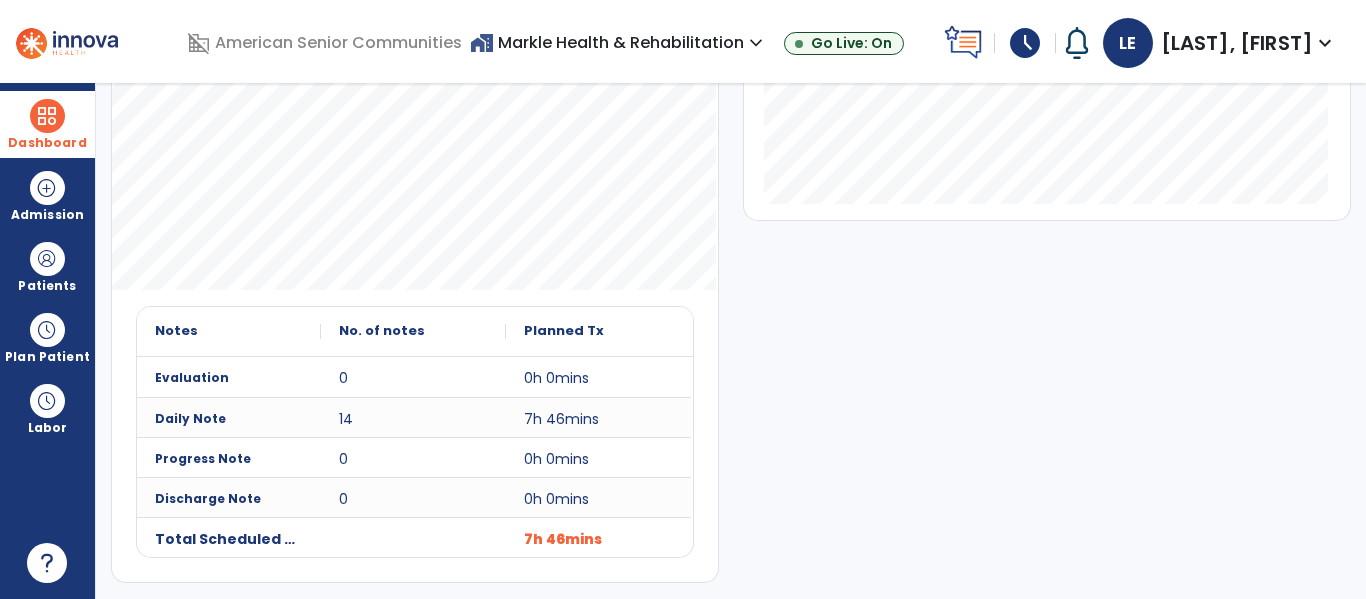 scroll, scrollTop: 0, scrollLeft: 0, axis: both 